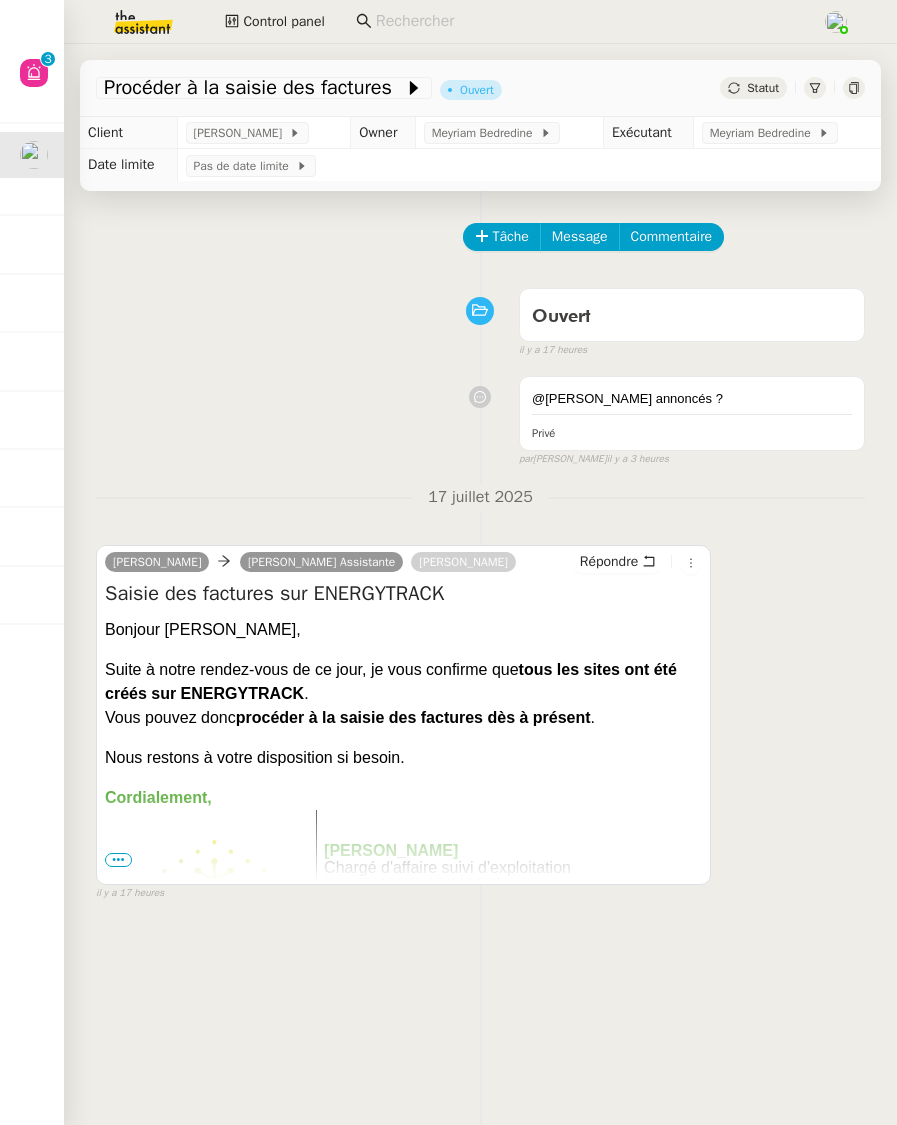 scroll, scrollTop: 0, scrollLeft: 0, axis: both 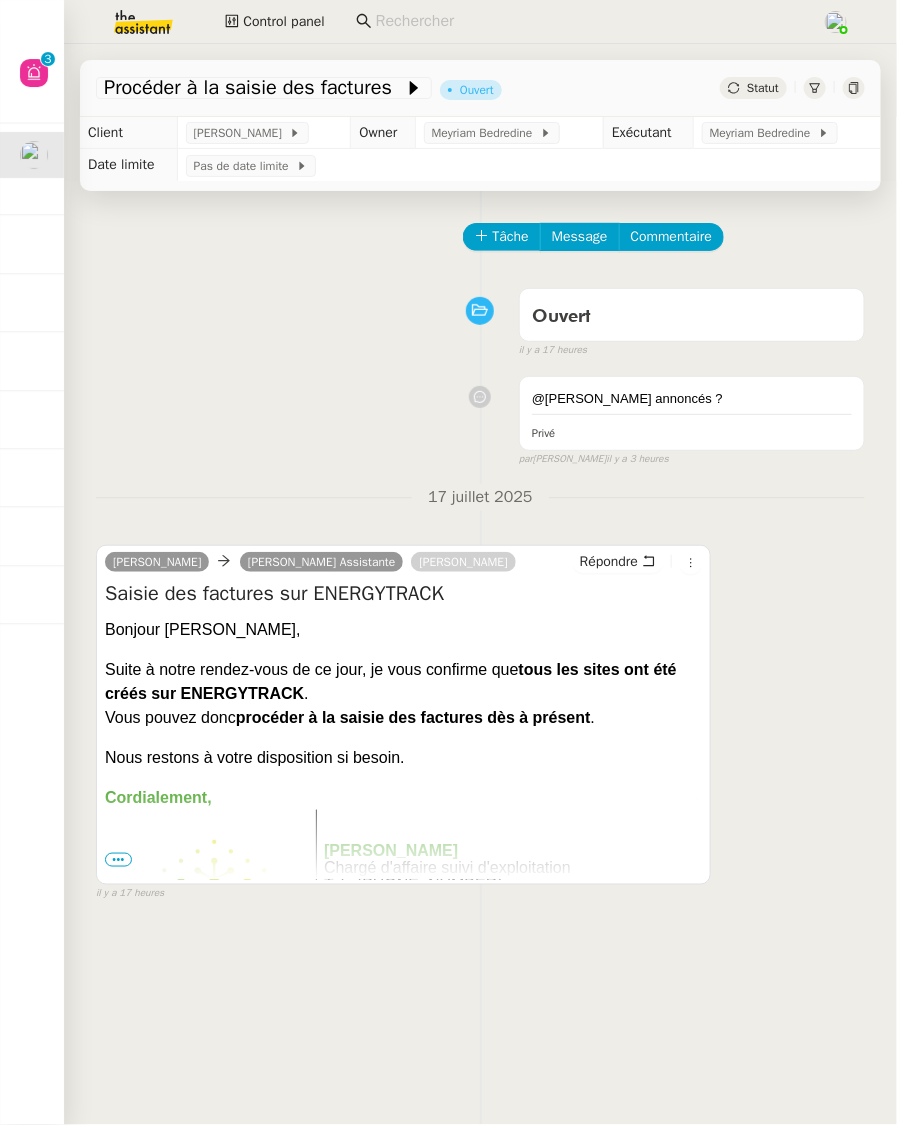 click 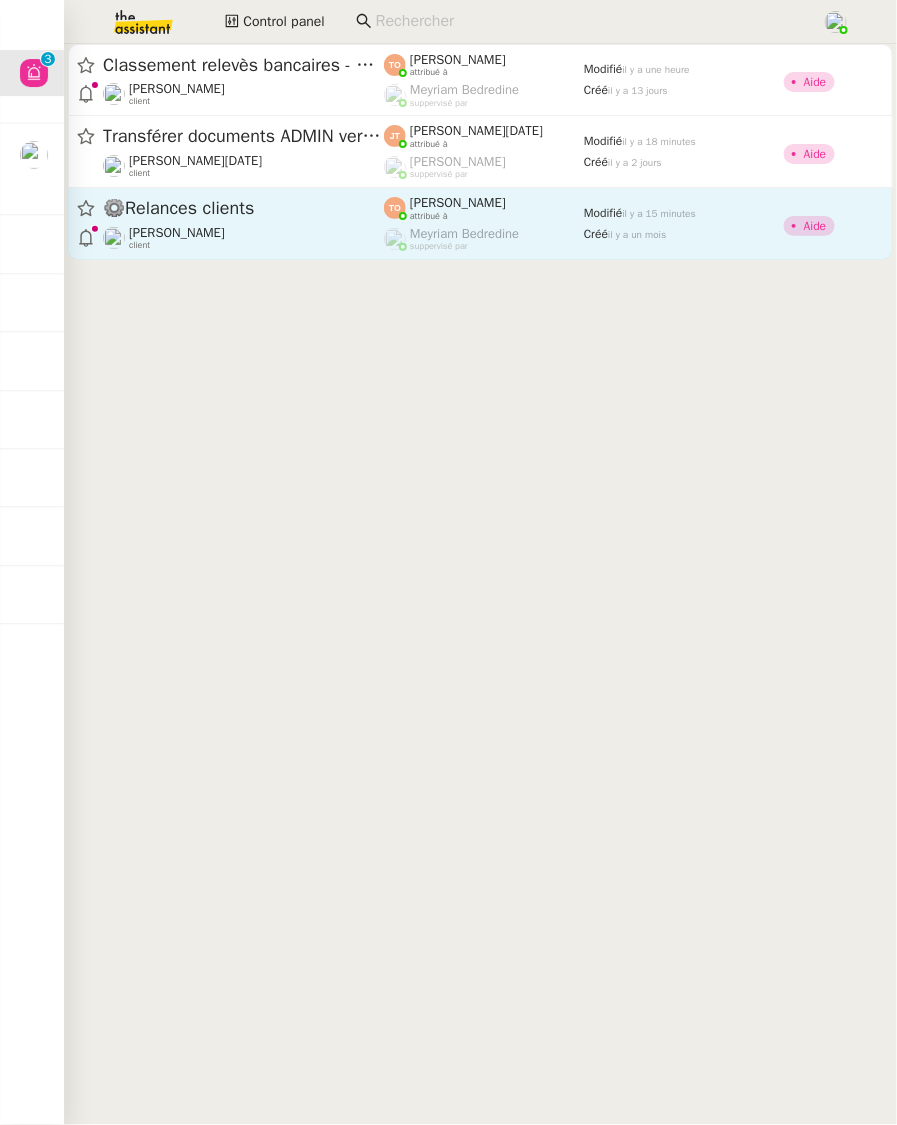 click on "⚙️Relances clients" 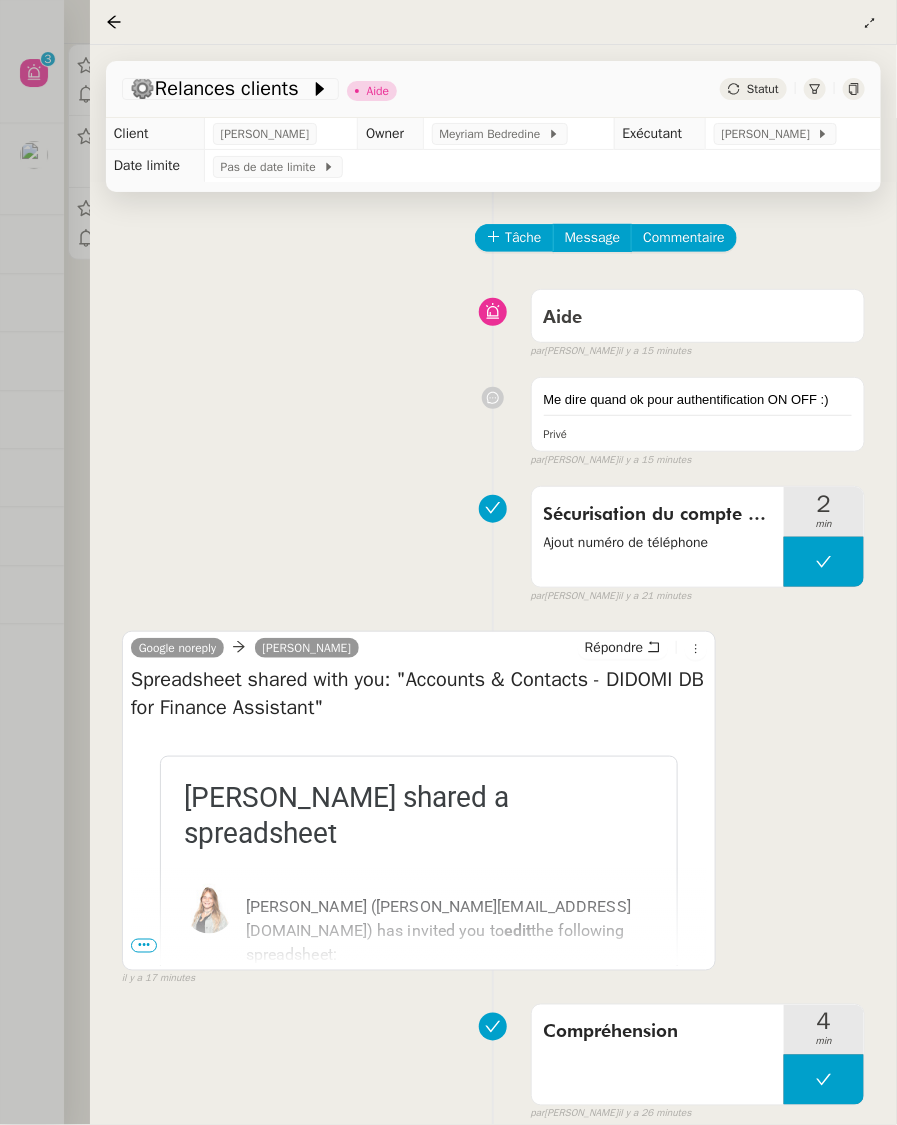 click at bounding box center [448, 562] 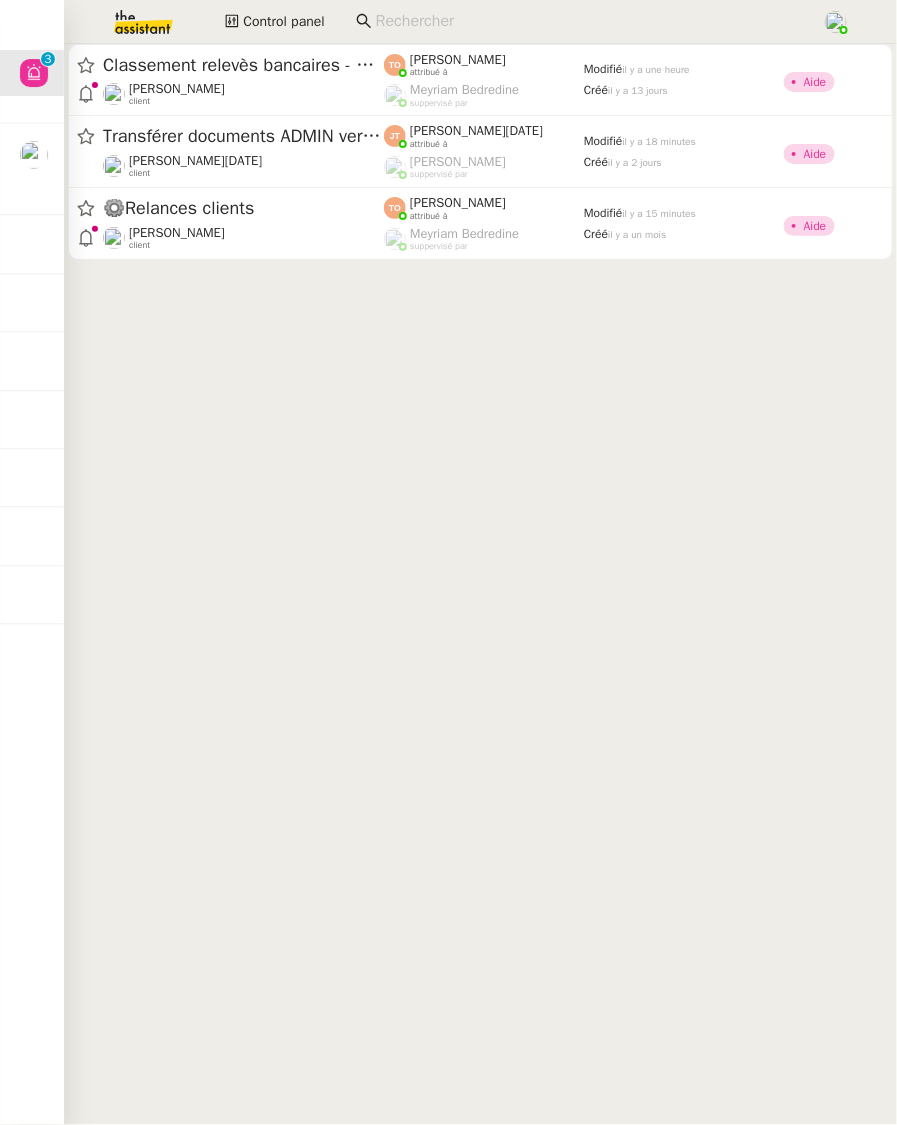 click 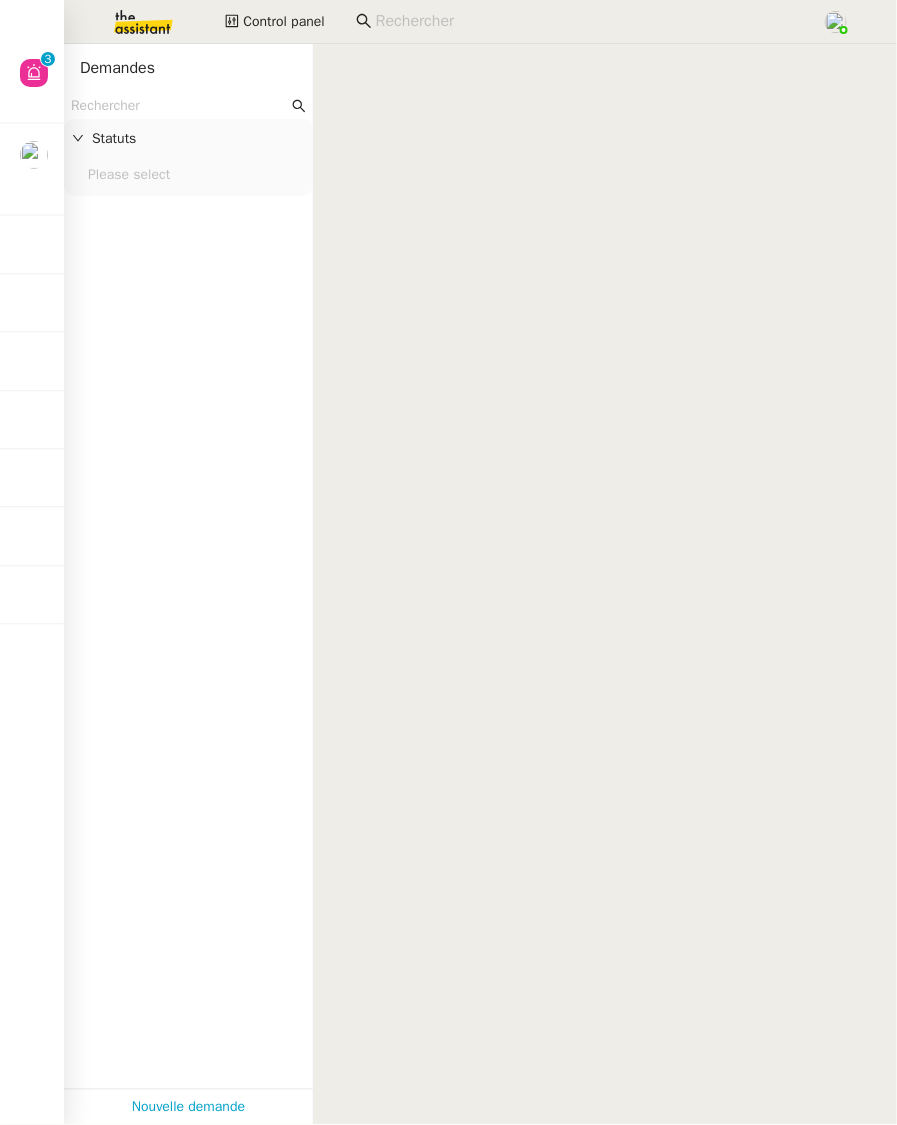 click 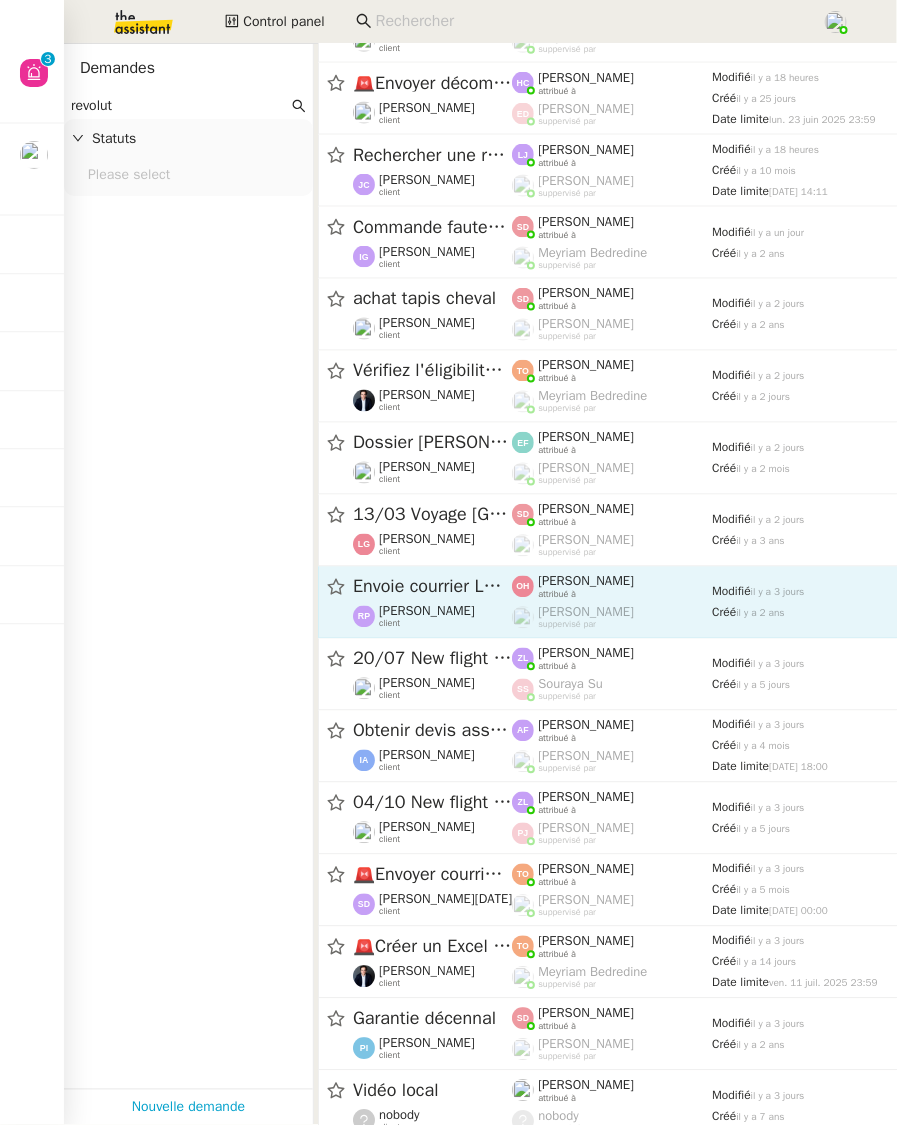 scroll, scrollTop: 721, scrollLeft: 0, axis: vertical 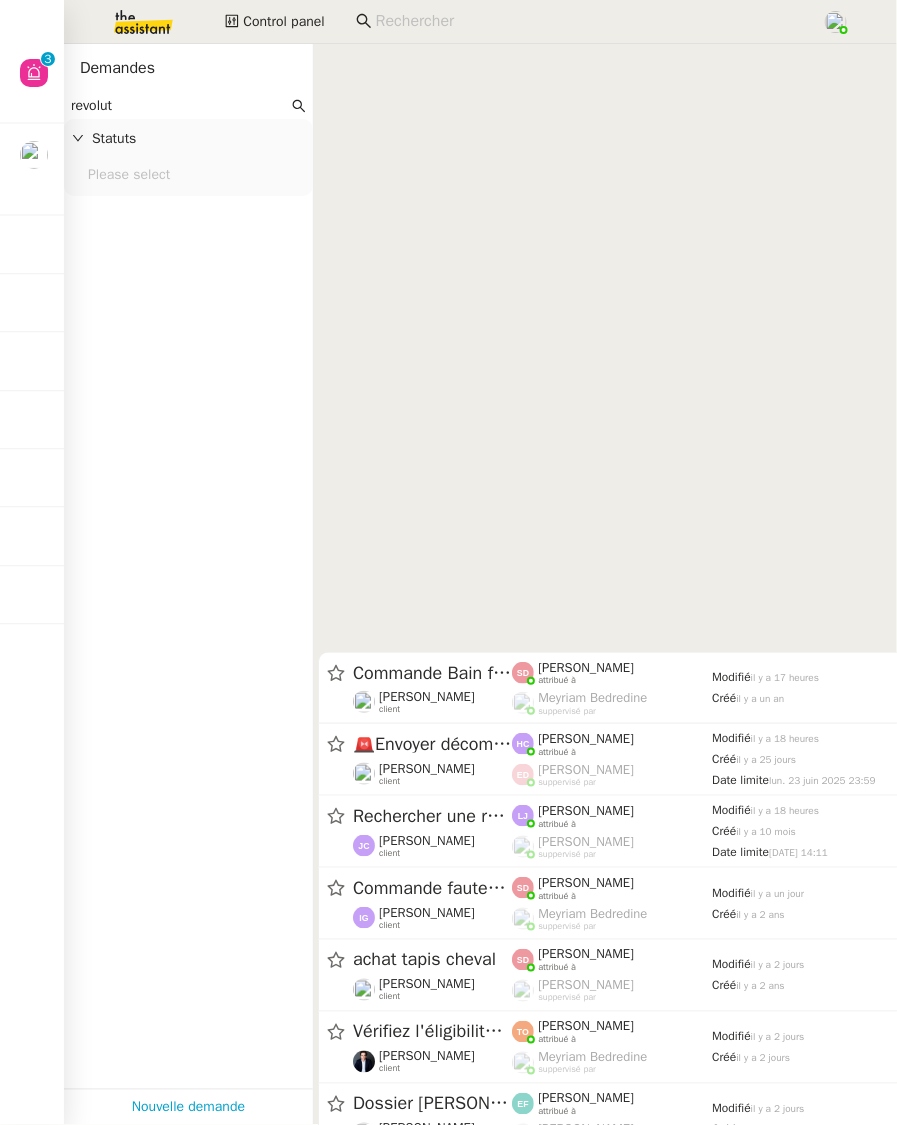type on "revolut" 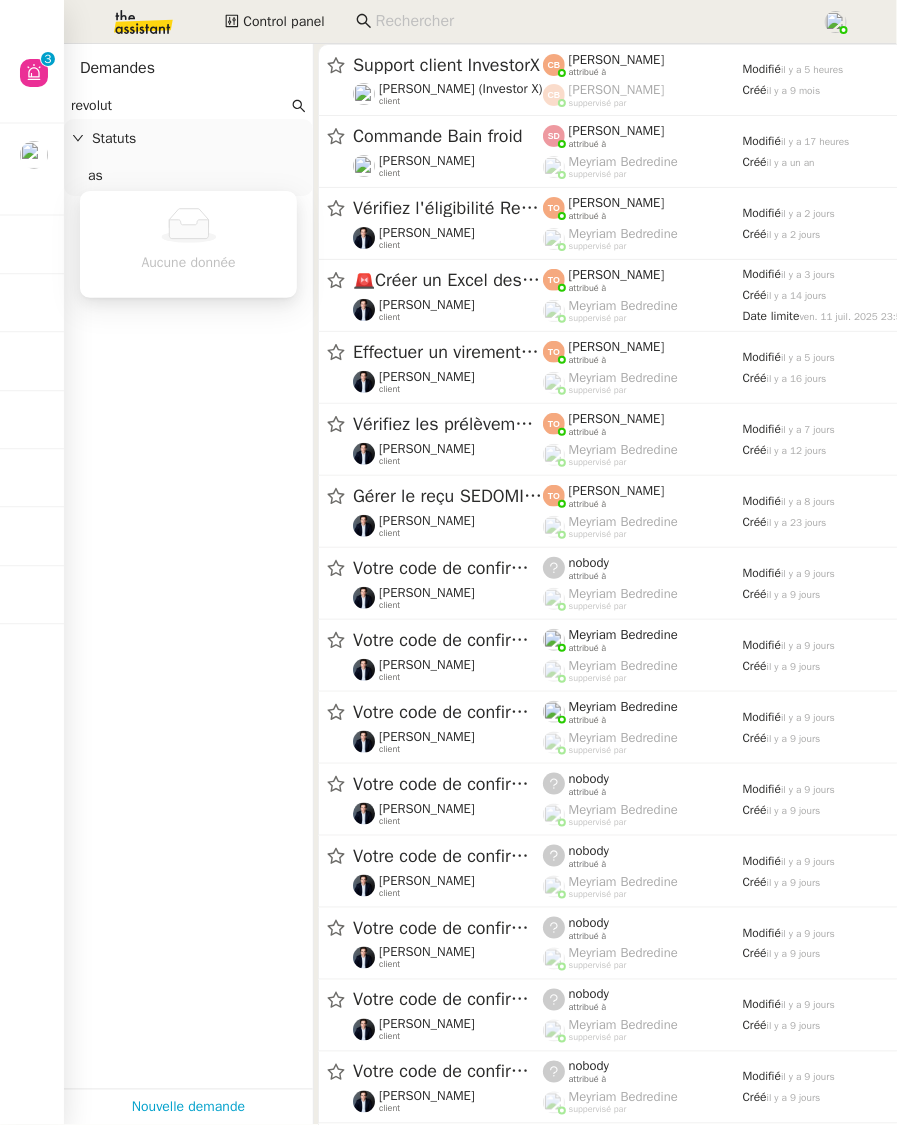 type on "as" 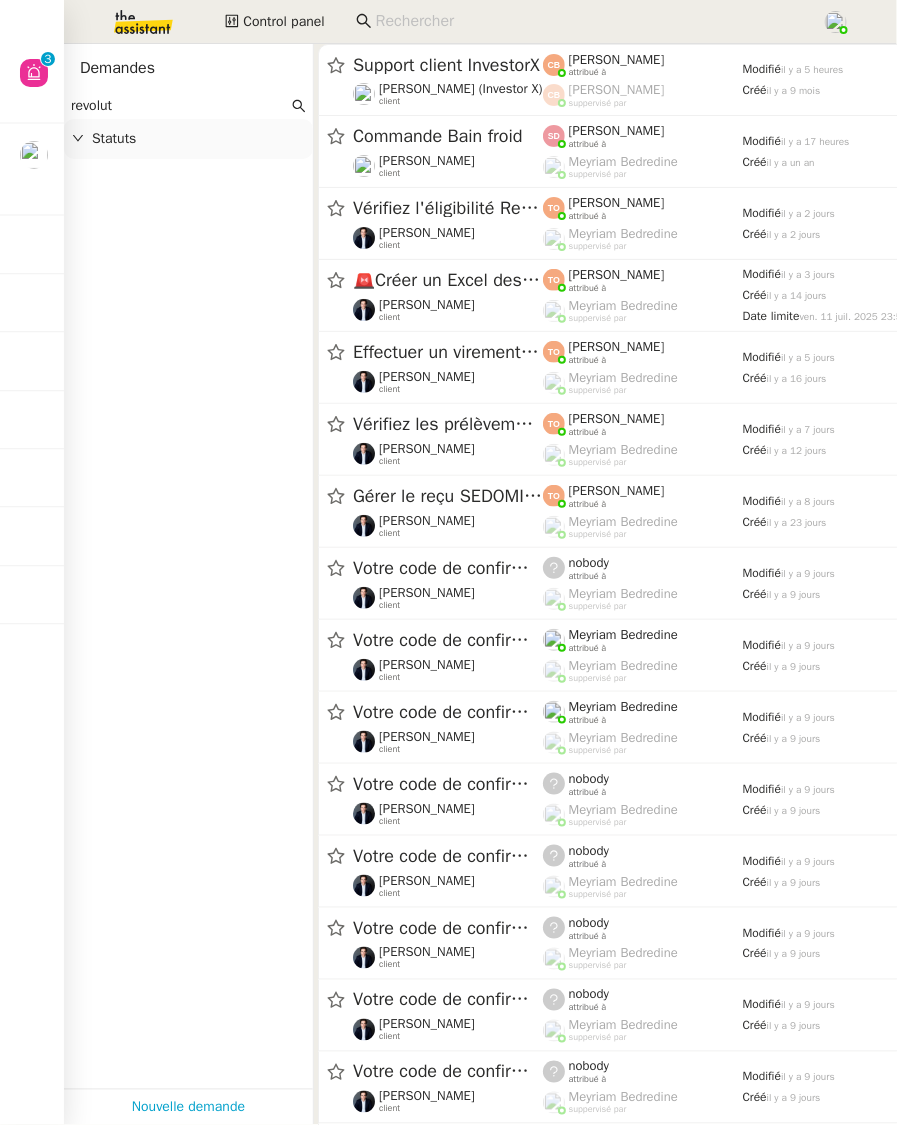 type 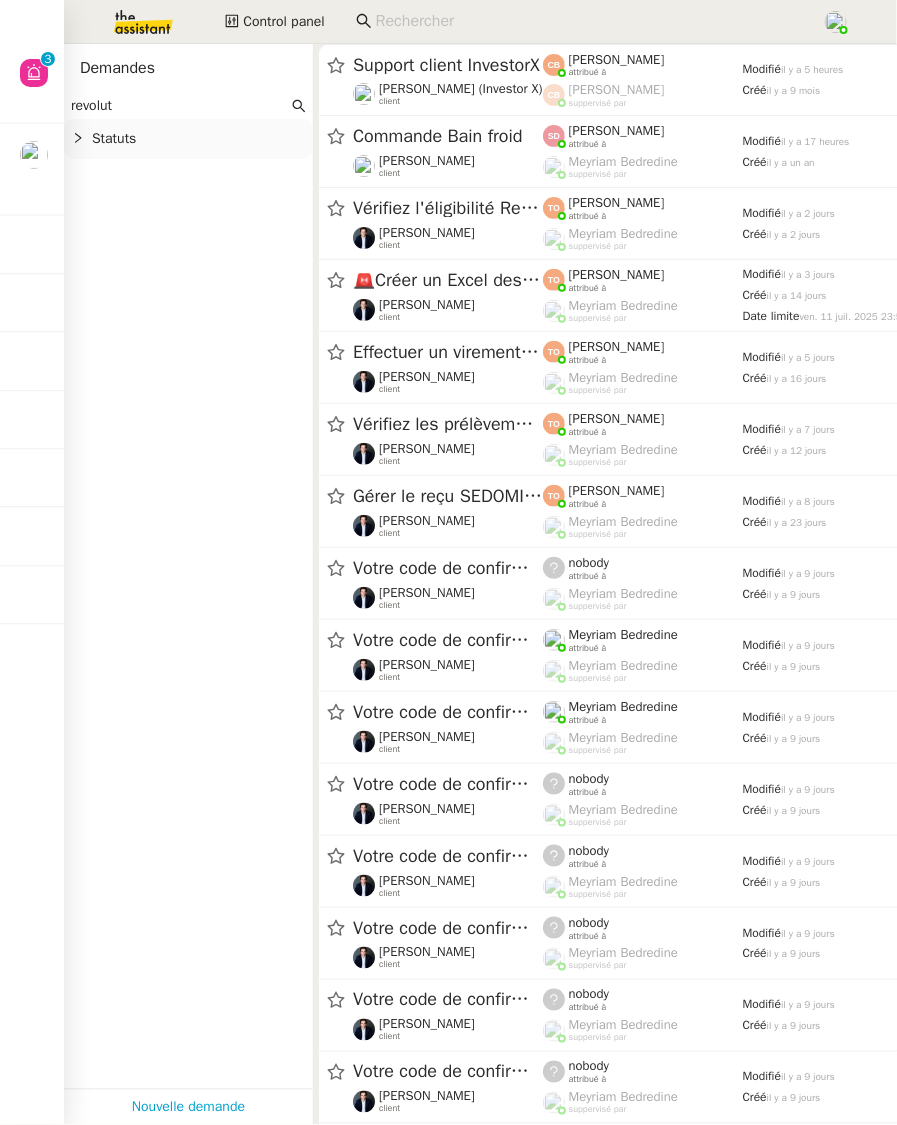 click on "revolut" 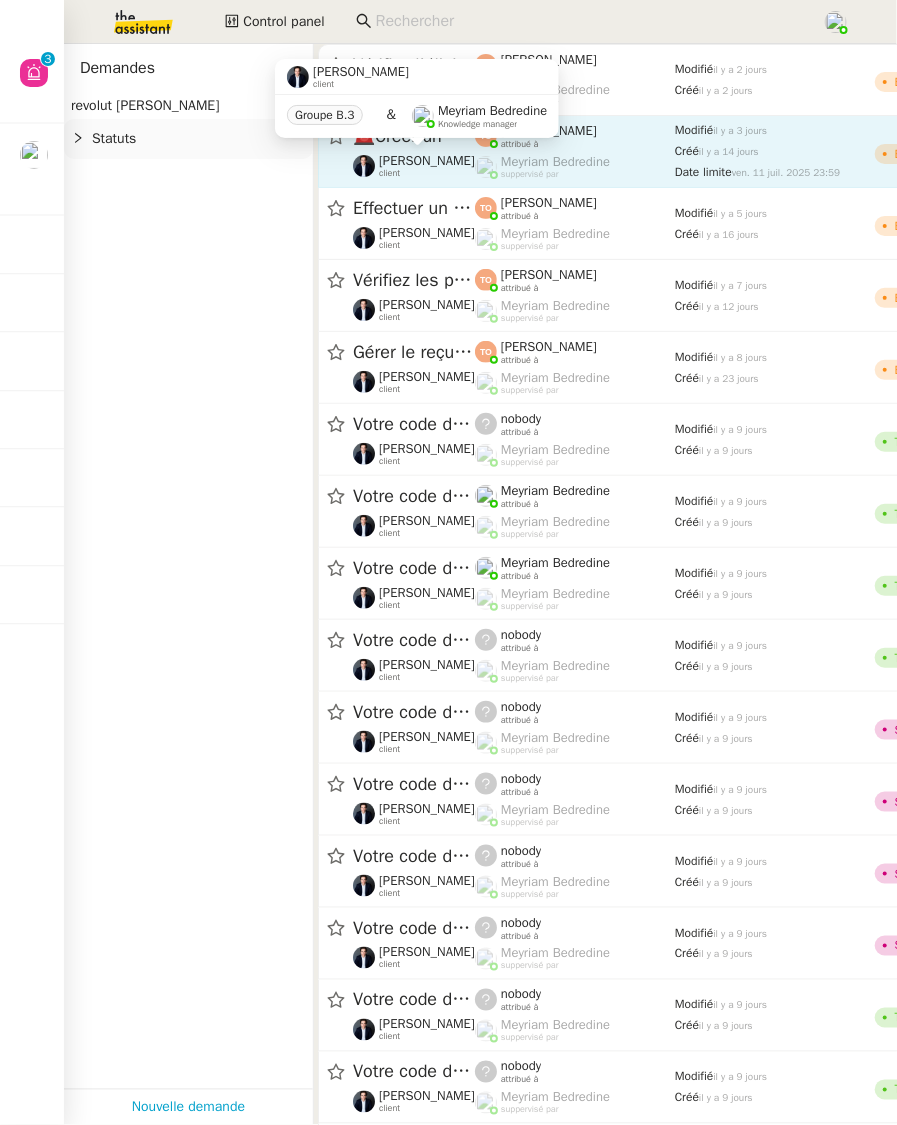 type on "revolut ashley" 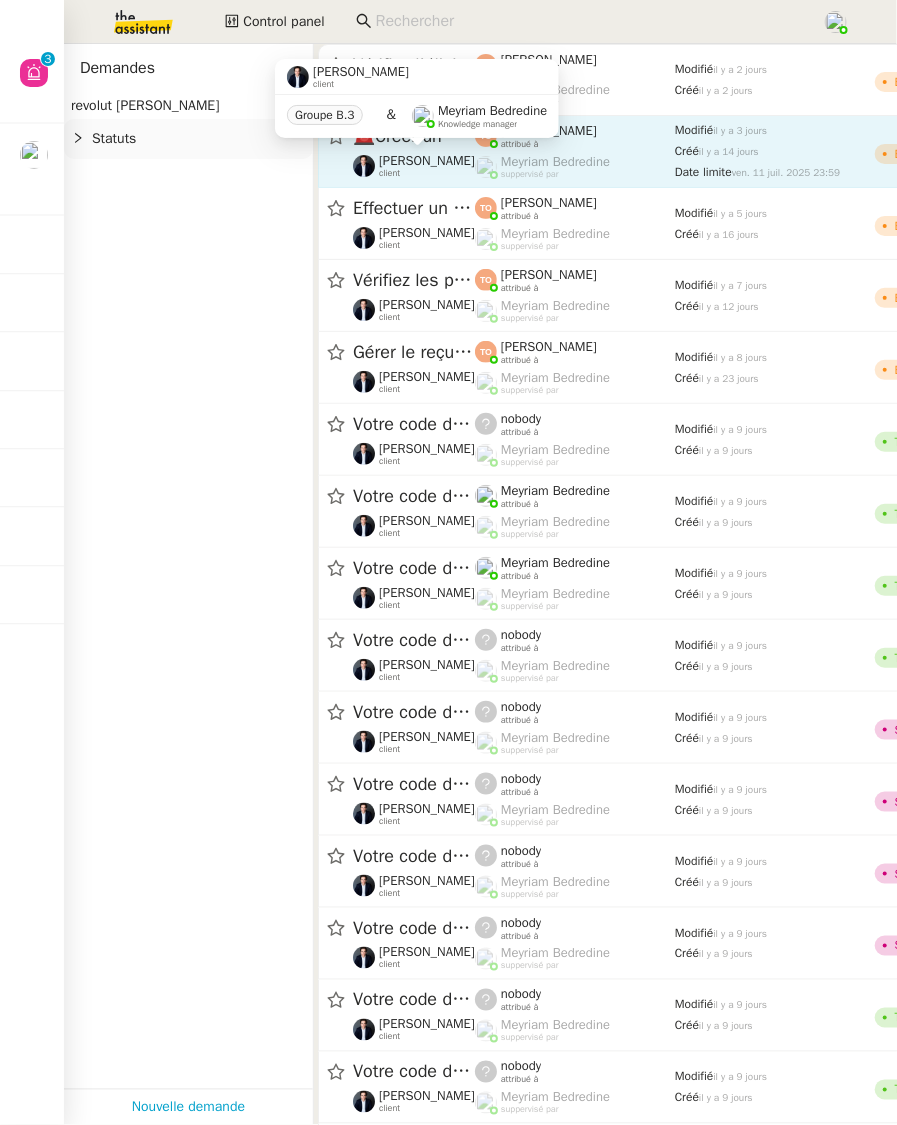 click on "[PERSON_NAME]" 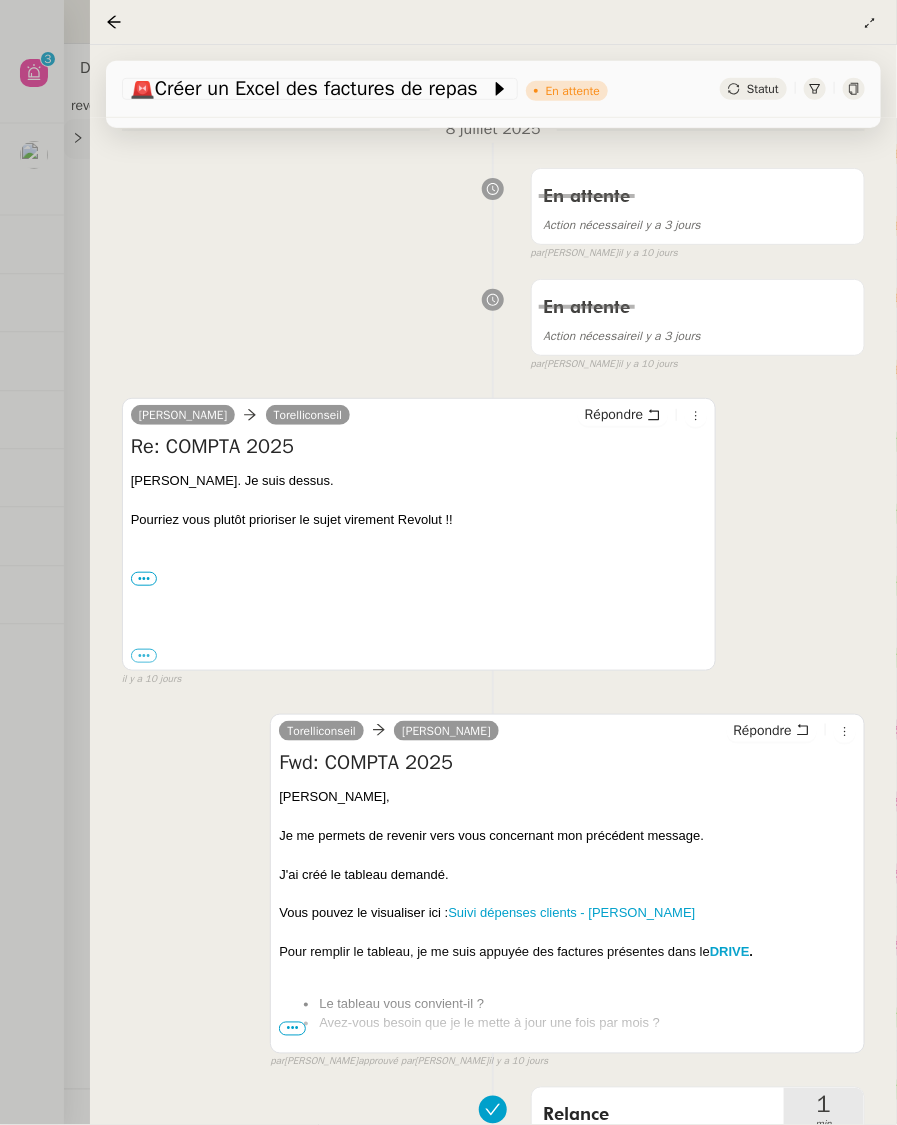 scroll, scrollTop: 403, scrollLeft: 0, axis: vertical 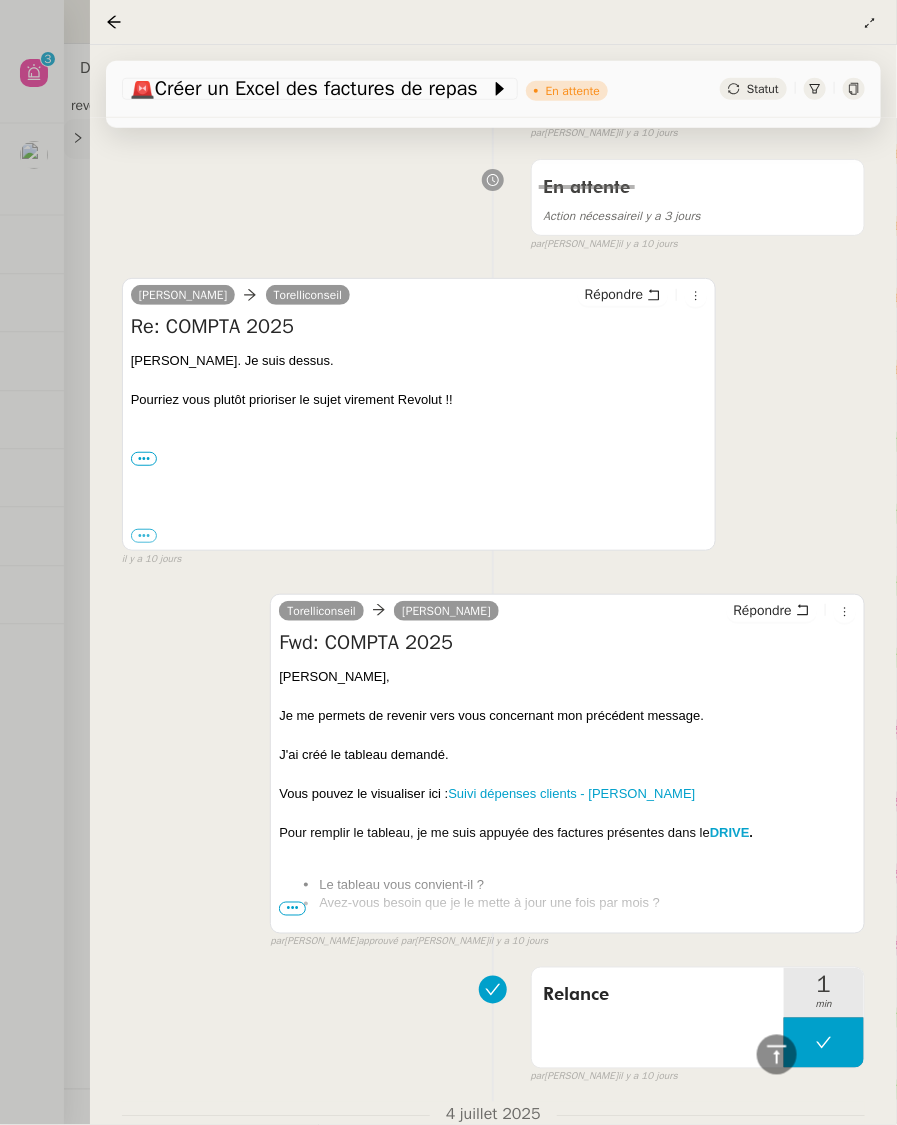click on "•••" at bounding box center (292, 909) 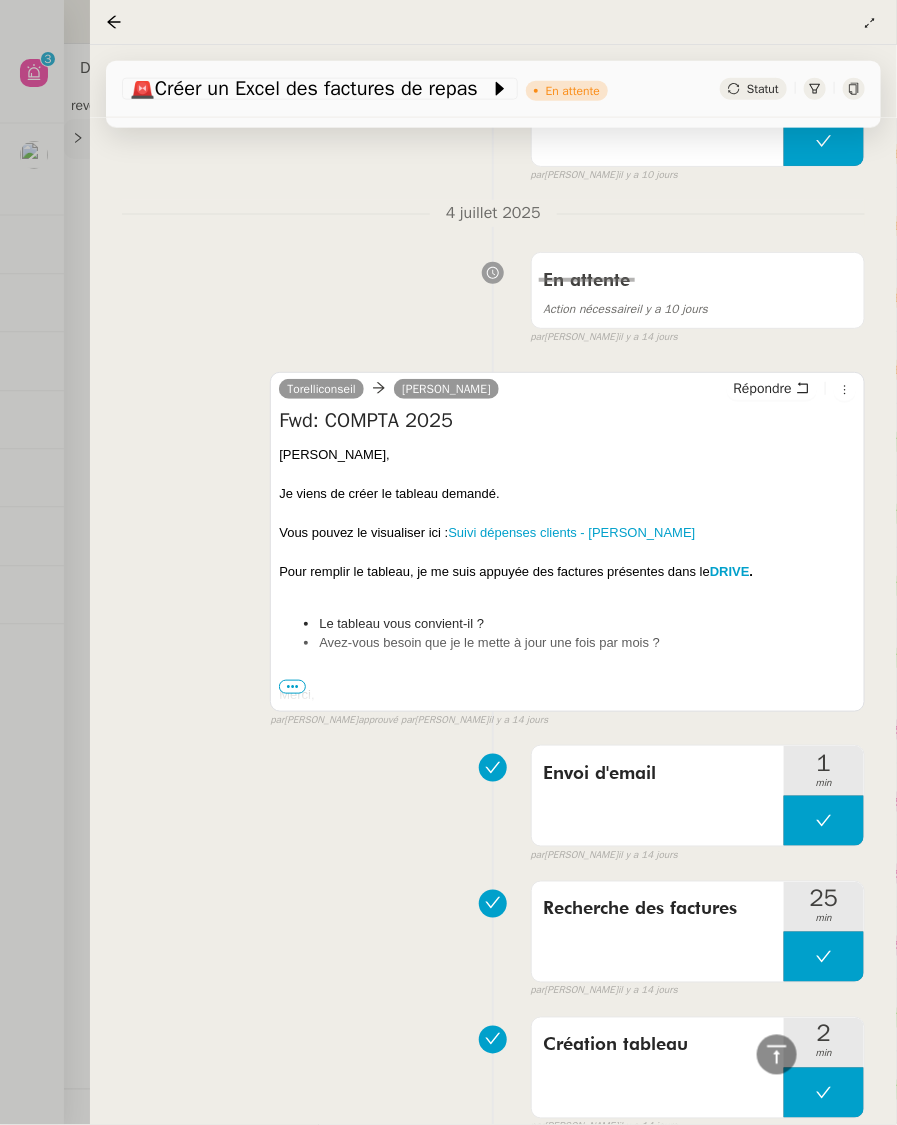scroll, scrollTop: 2442, scrollLeft: 0, axis: vertical 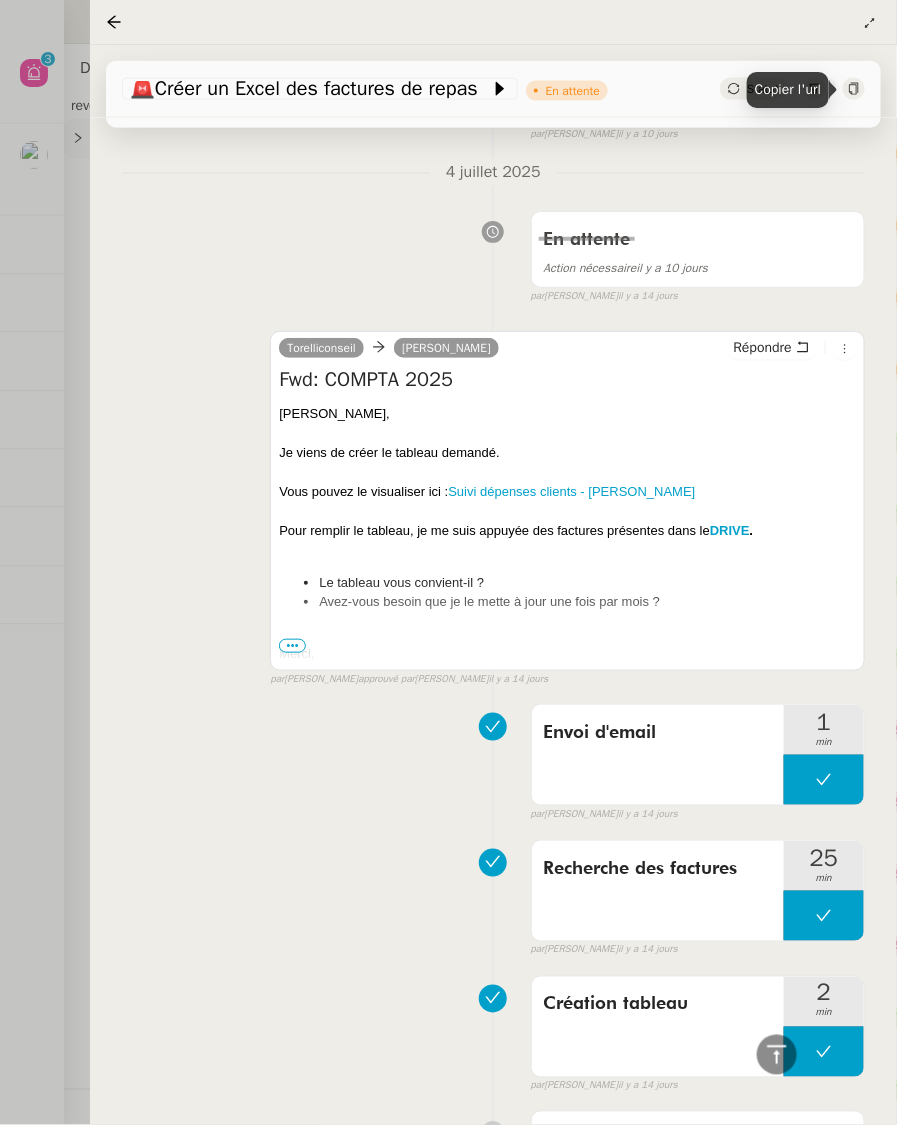 click 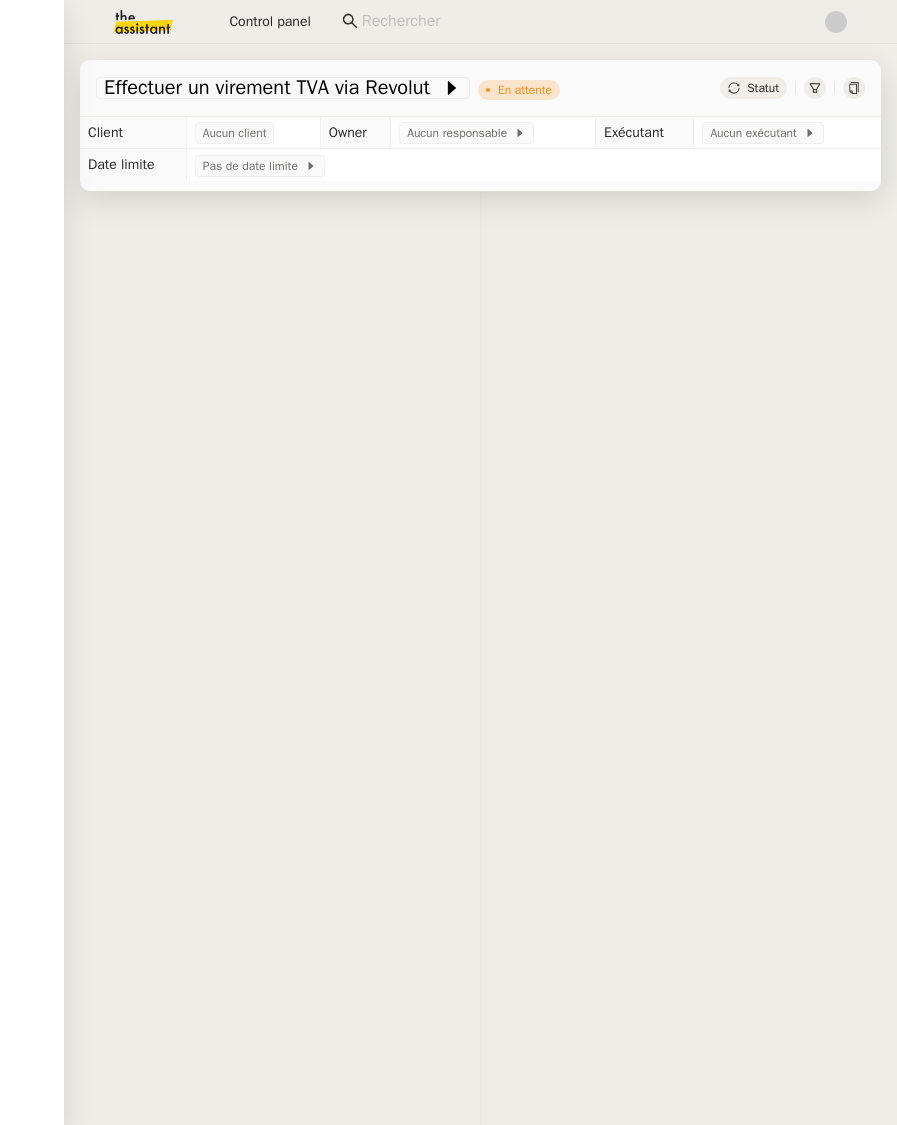 scroll, scrollTop: 0, scrollLeft: 0, axis: both 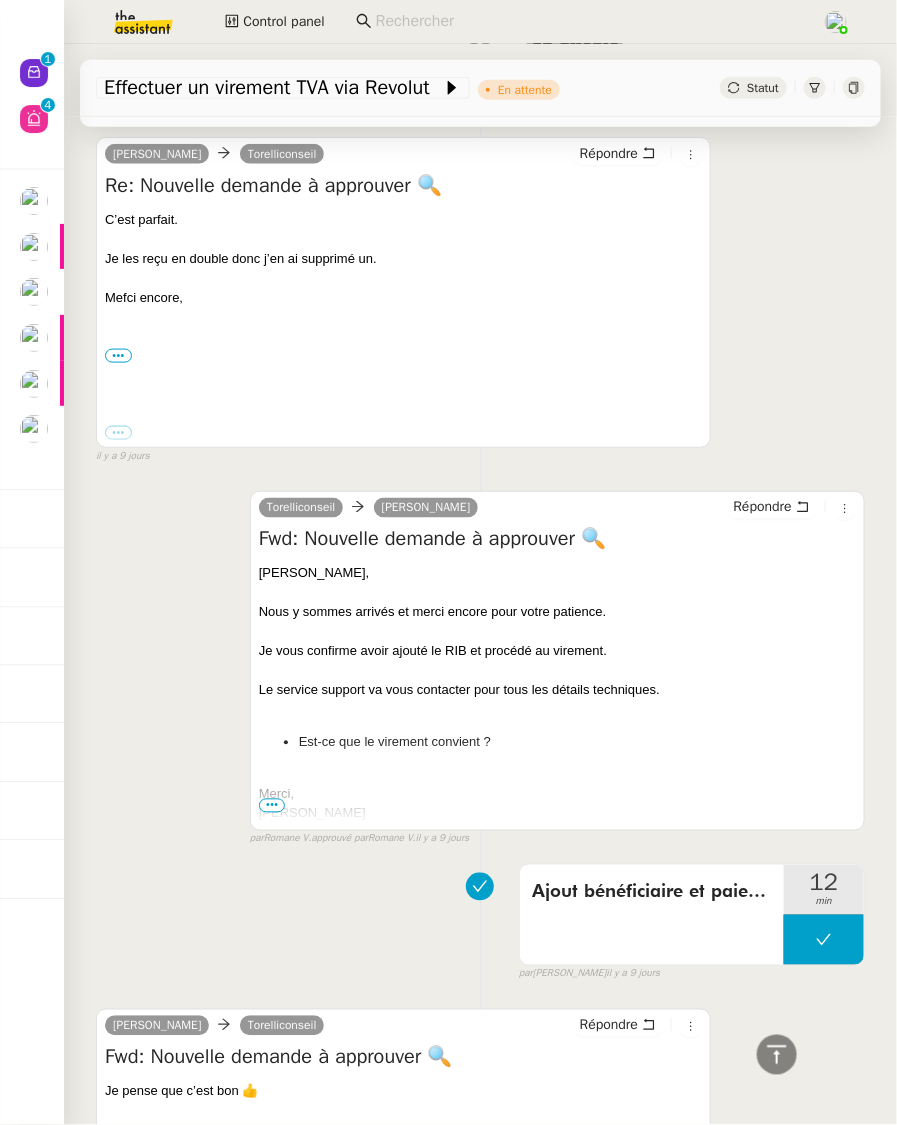 click on "•••" at bounding box center [272, 806] 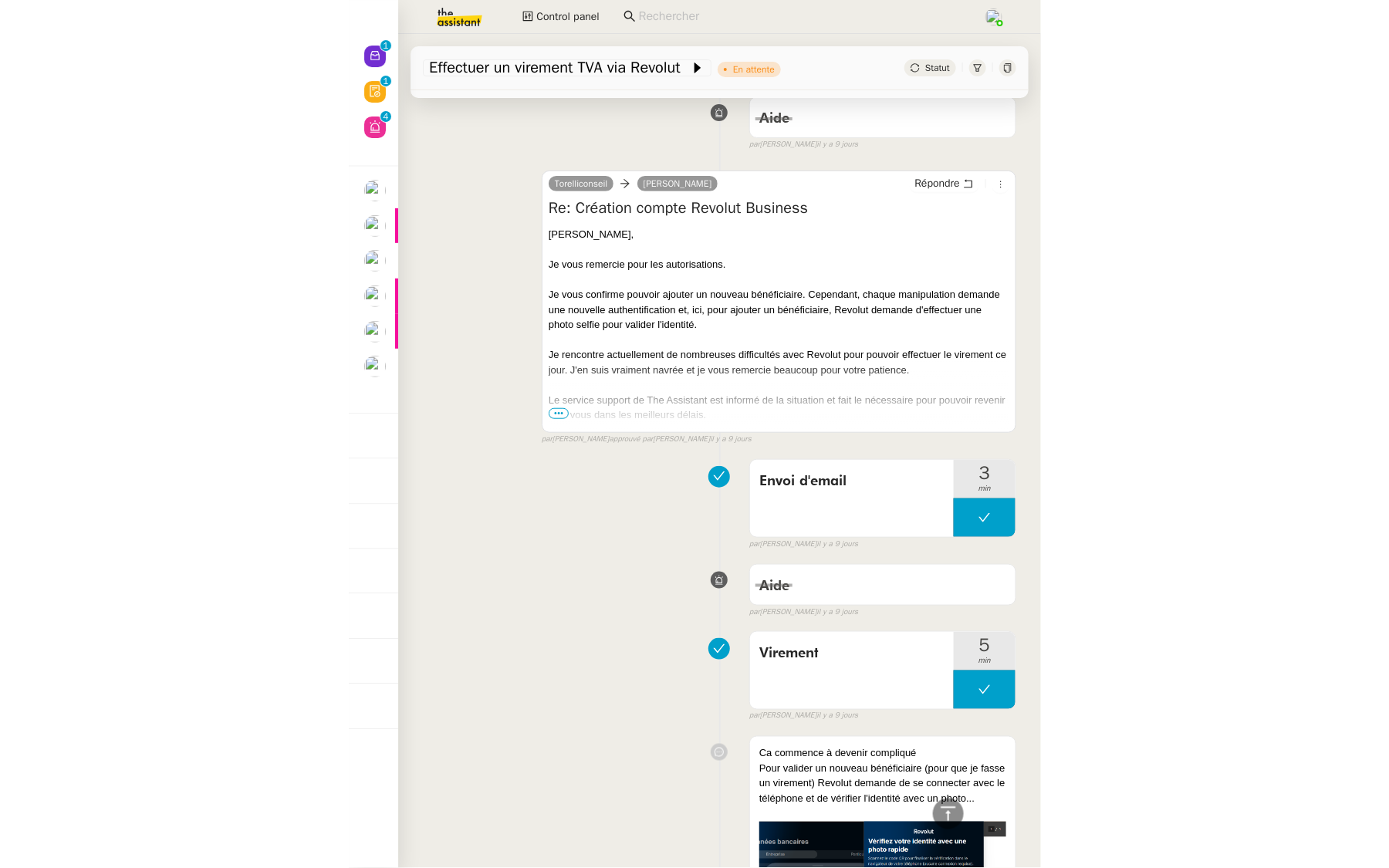 scroll, scrollTop: 1775, scrollLeft: 0, axis: vertical 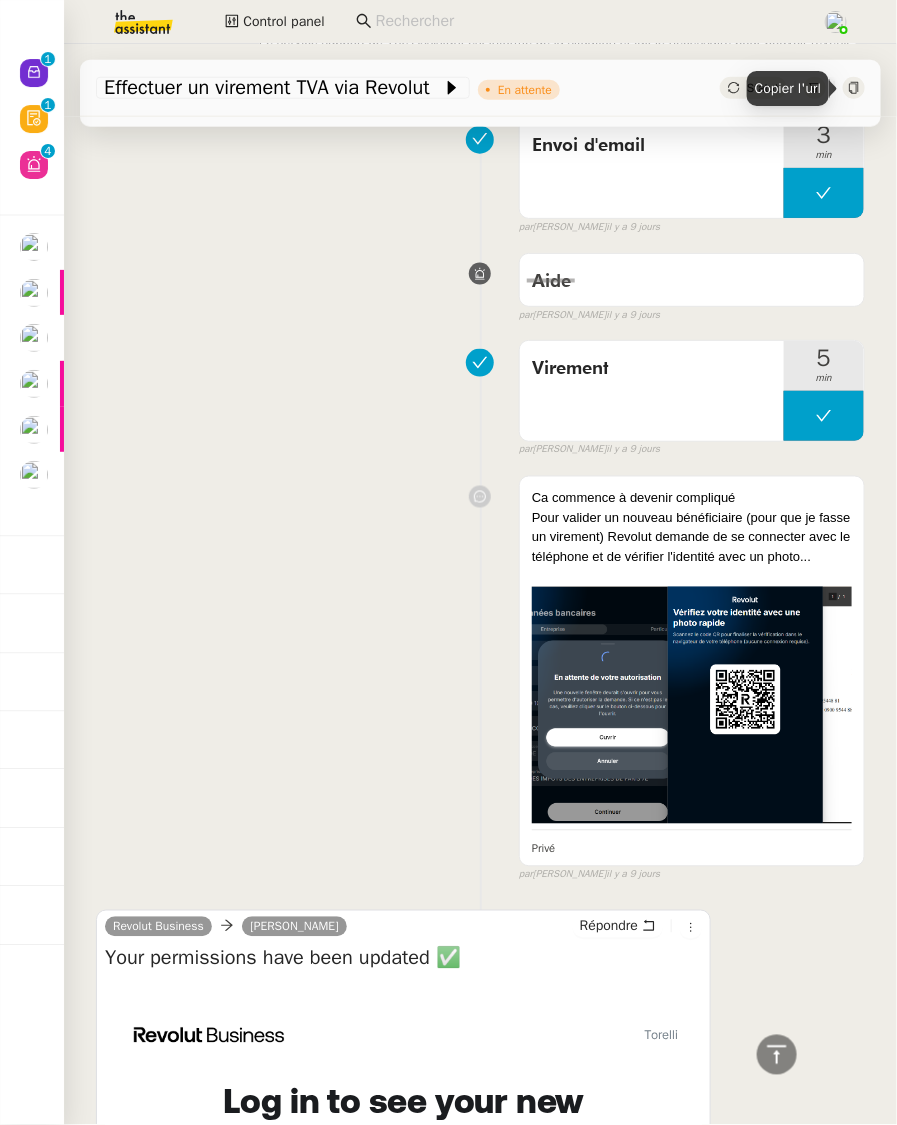click 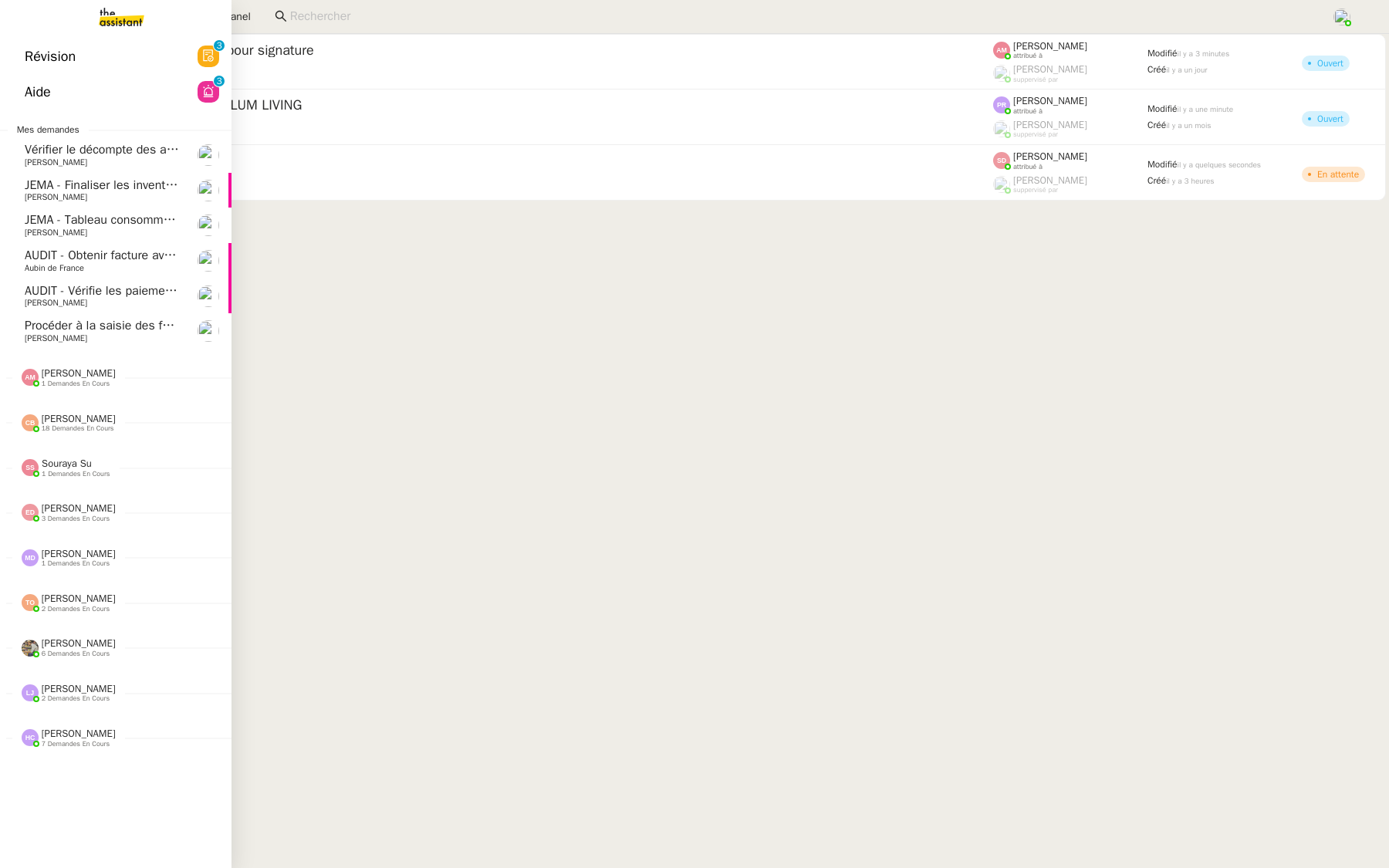 click on "Révision  0   1   2   3   4   5   6   7   8   9" 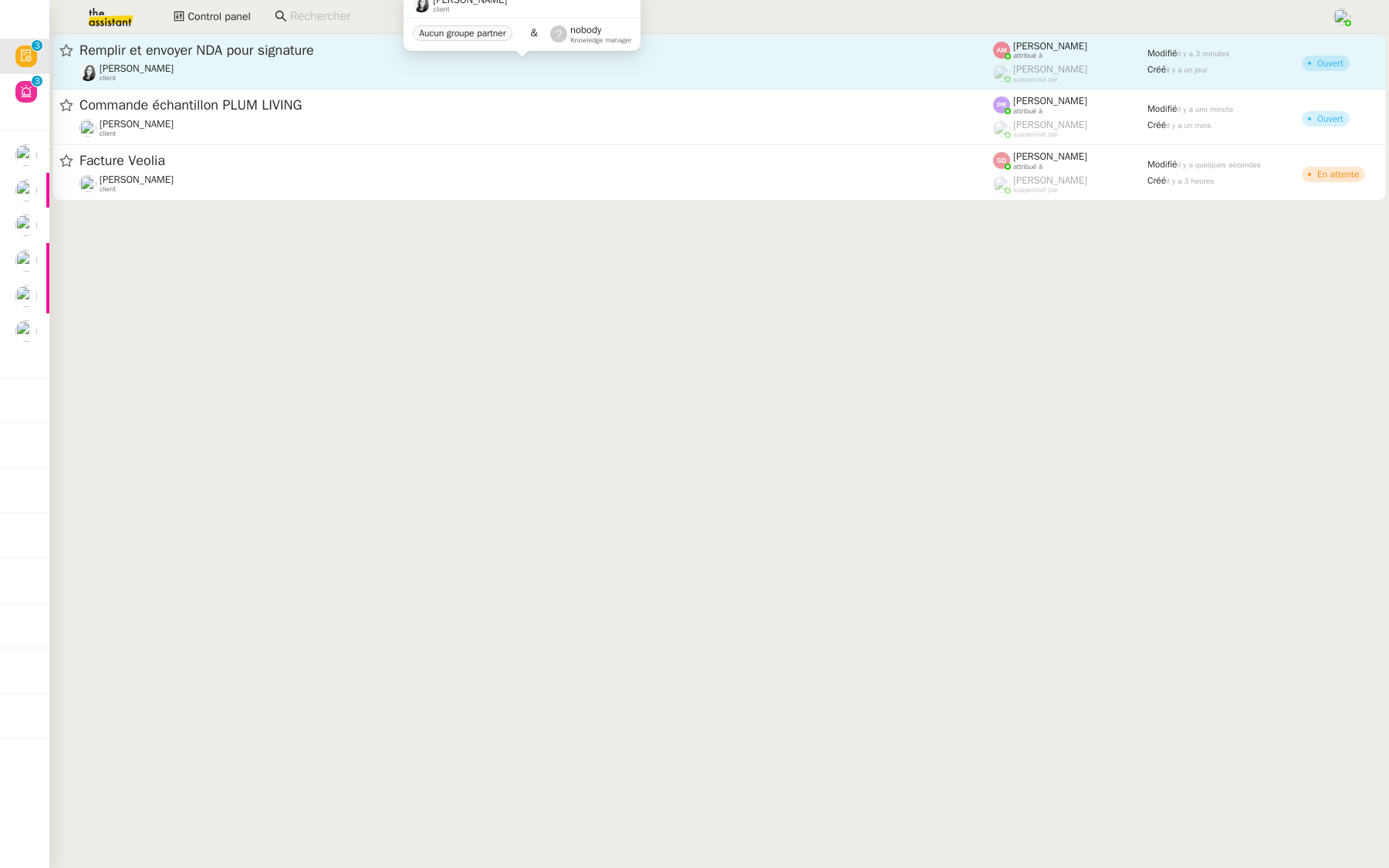 click on "[PERSON_NAME]     client" 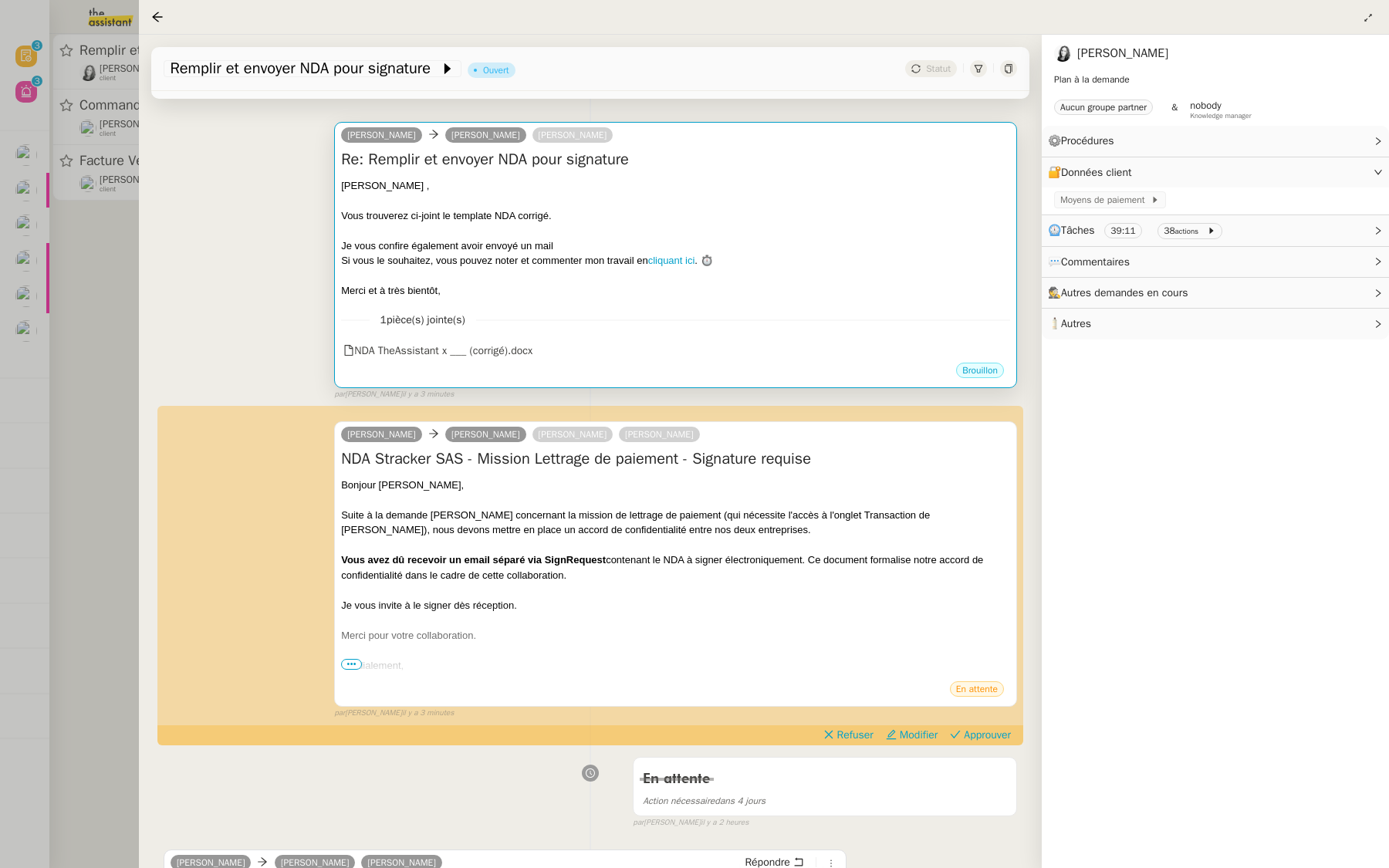 scroll, scrollTop: 255, scrollLeft: 0, axis: vertical 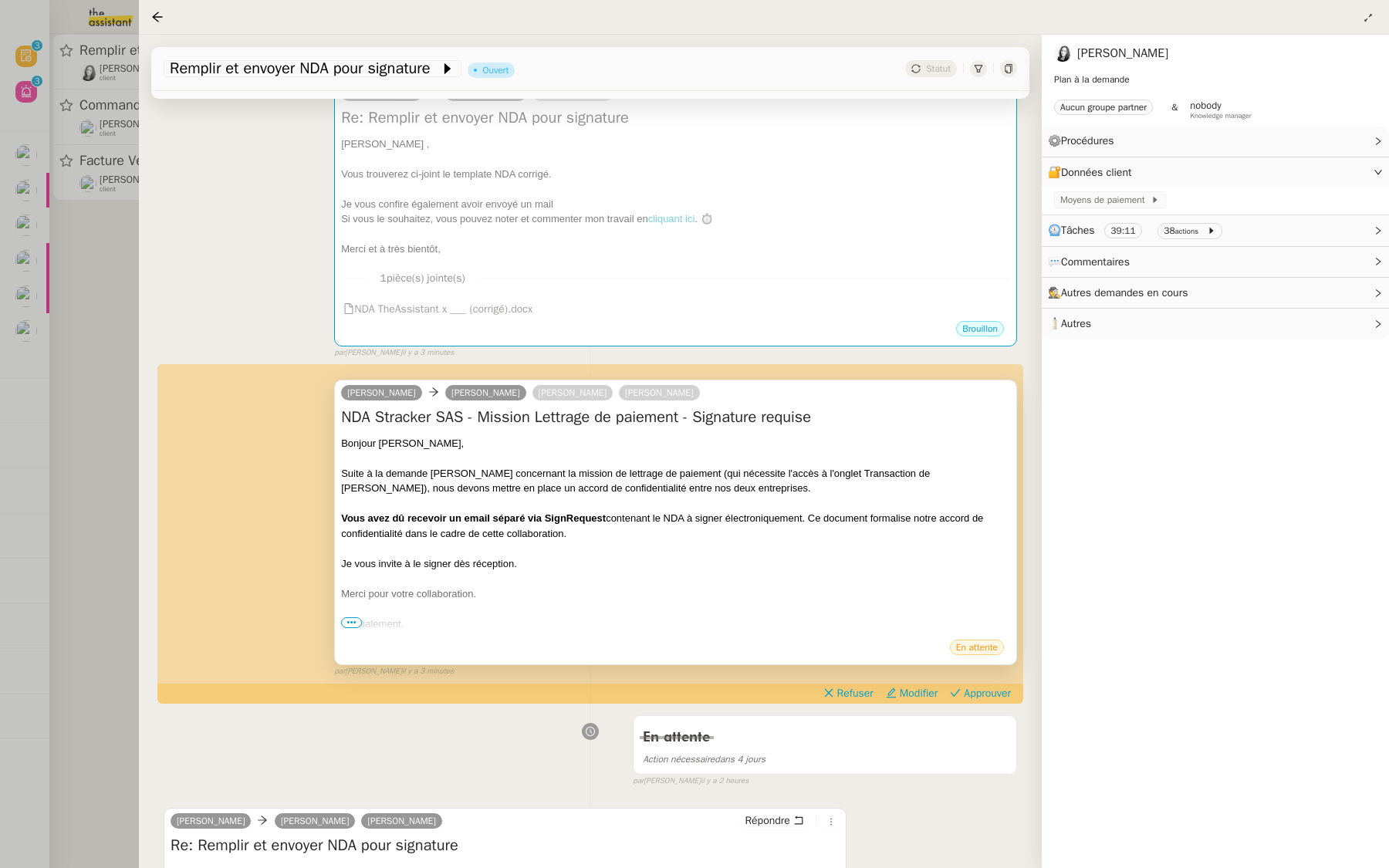 click on "•••" at bounding box center (351, 623) 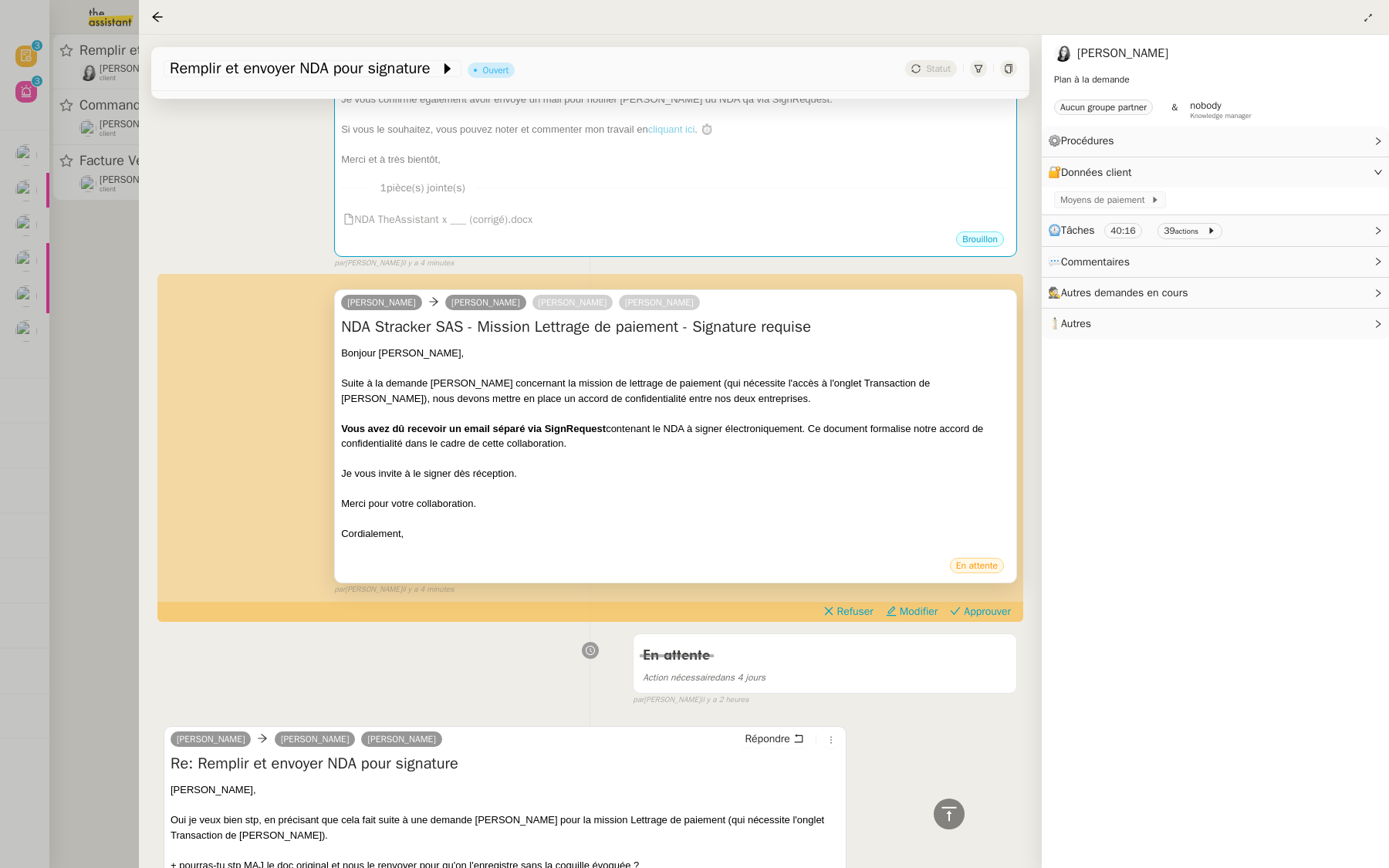 scroll, scrollTop: 360, scrollLeft: 0, axis: vertical 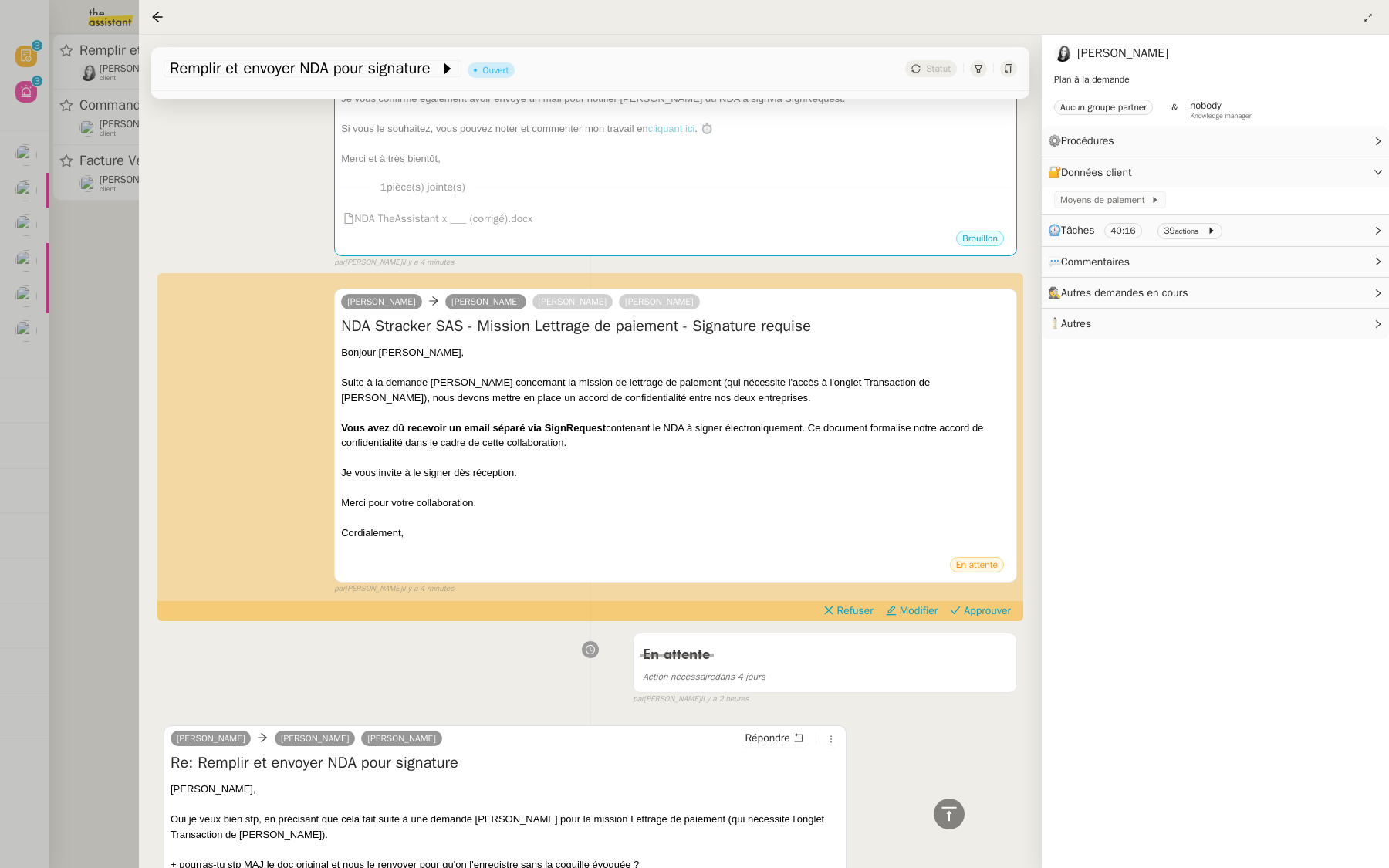 click at bounding box center (694, 434) 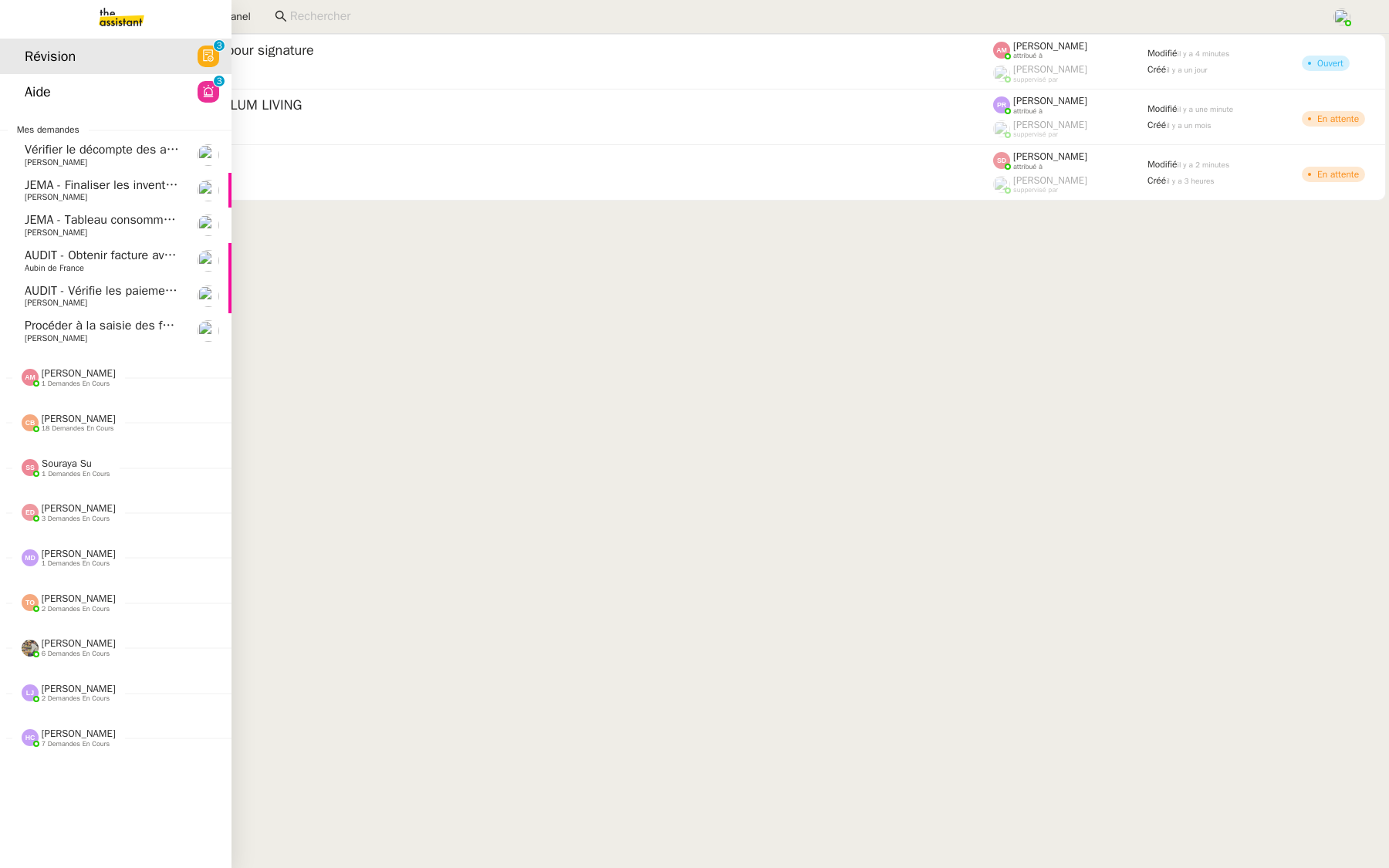 click on "Aide  0   1   2   3   4   5   6   7   8   9" 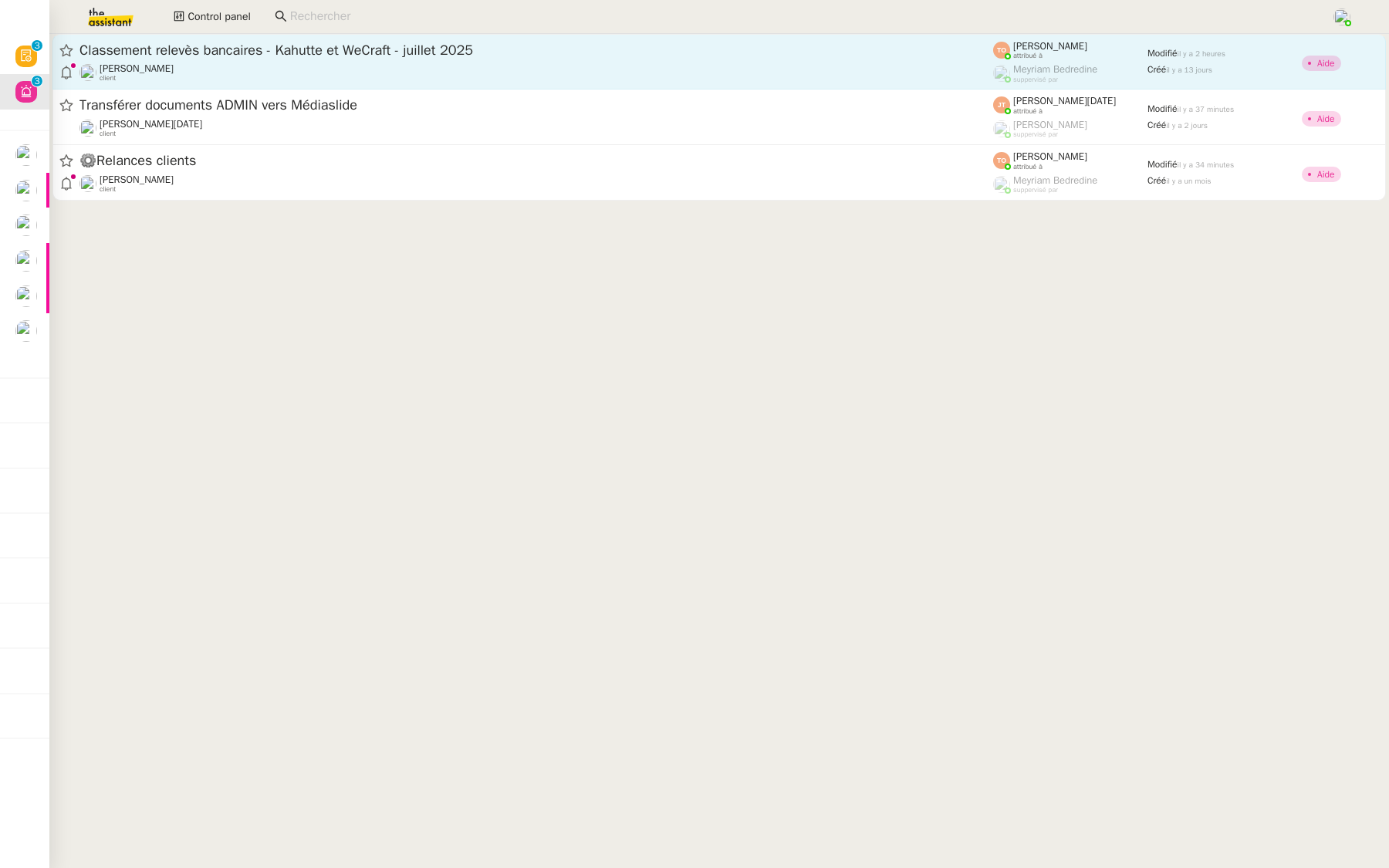 click on "Classement relevès bancaires - Kahutte et WeCraft - juillet 2025" 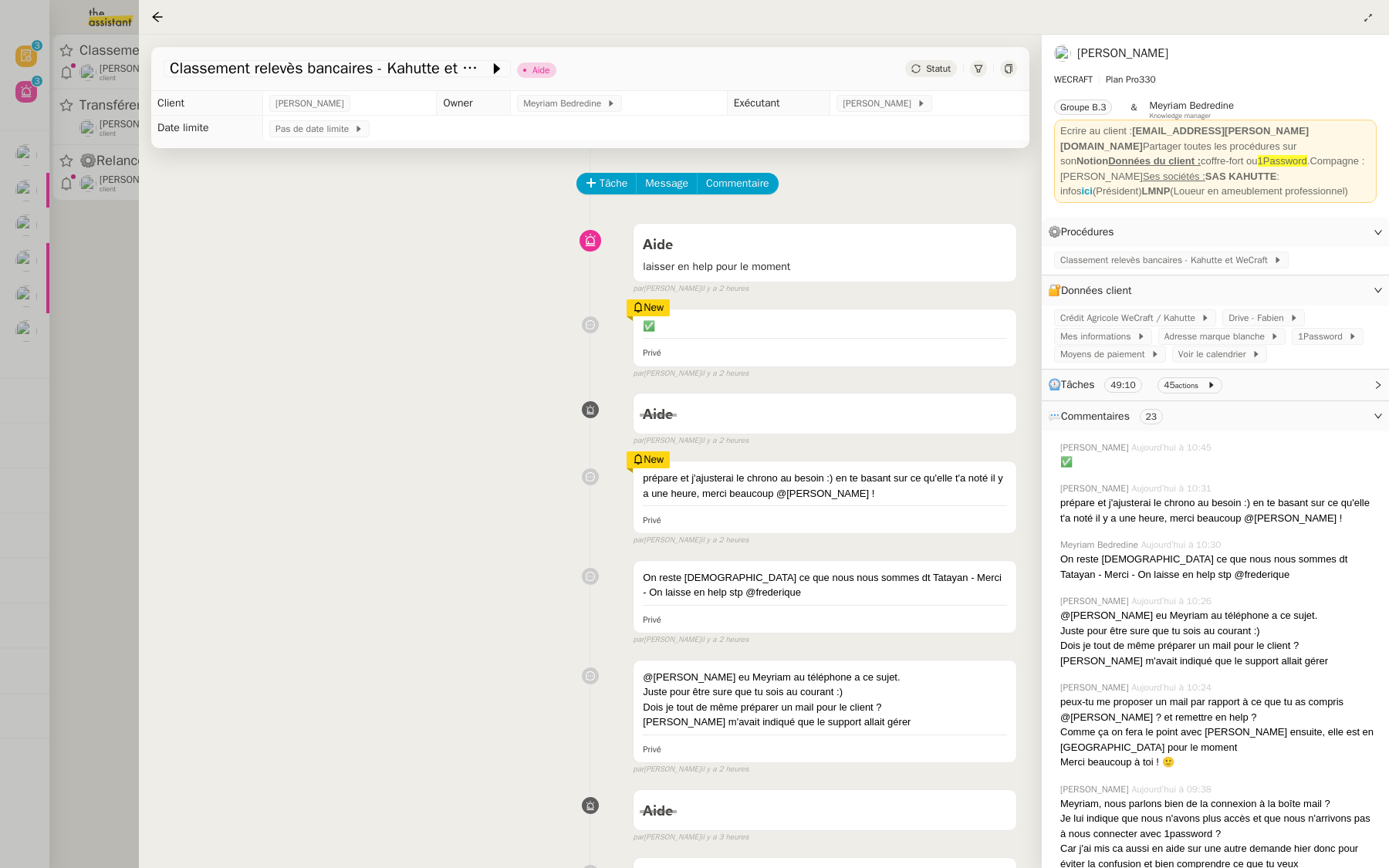 click at bounding box center [694, 434] 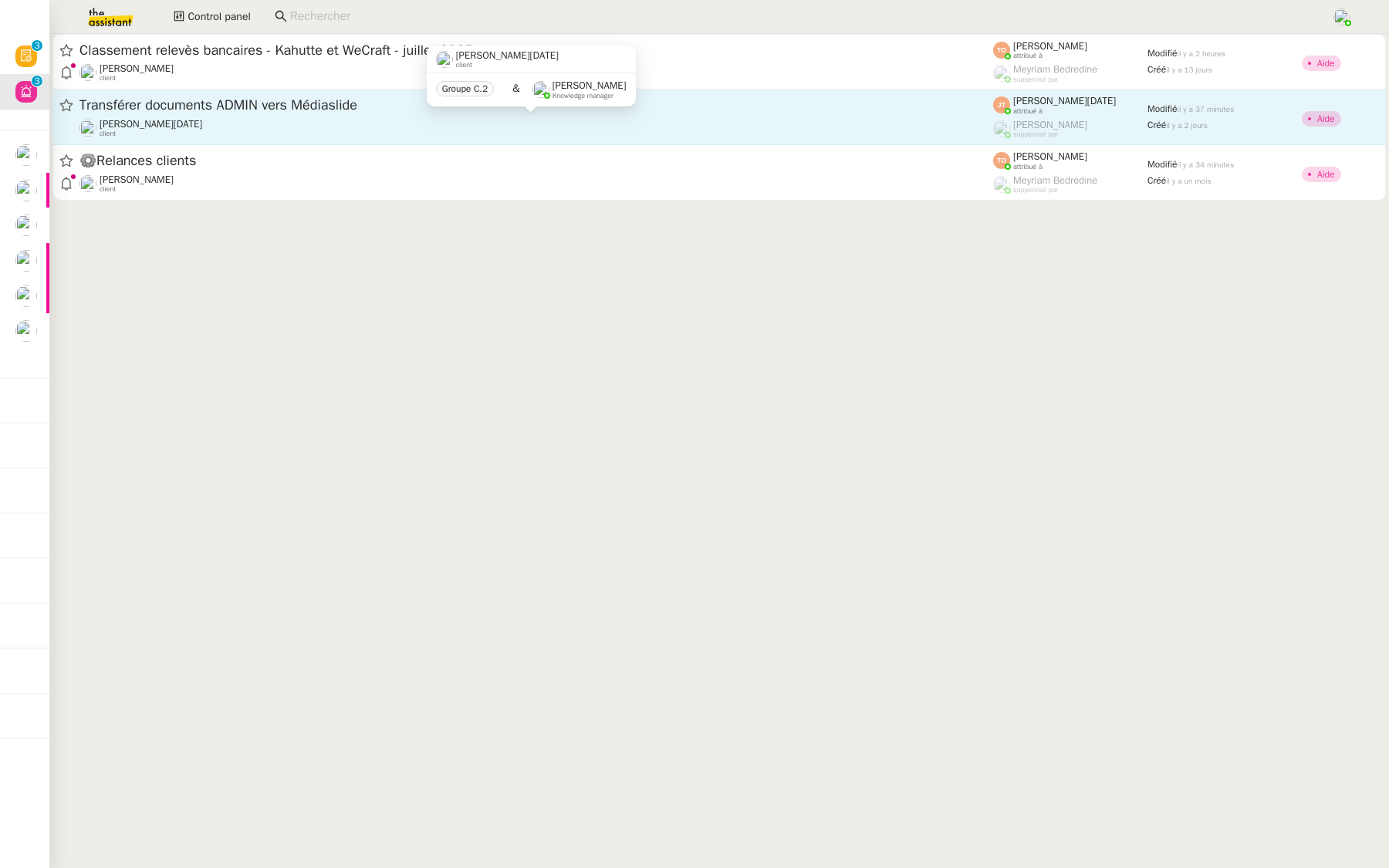 click on "[PERSON_NAME][DATE]    client" 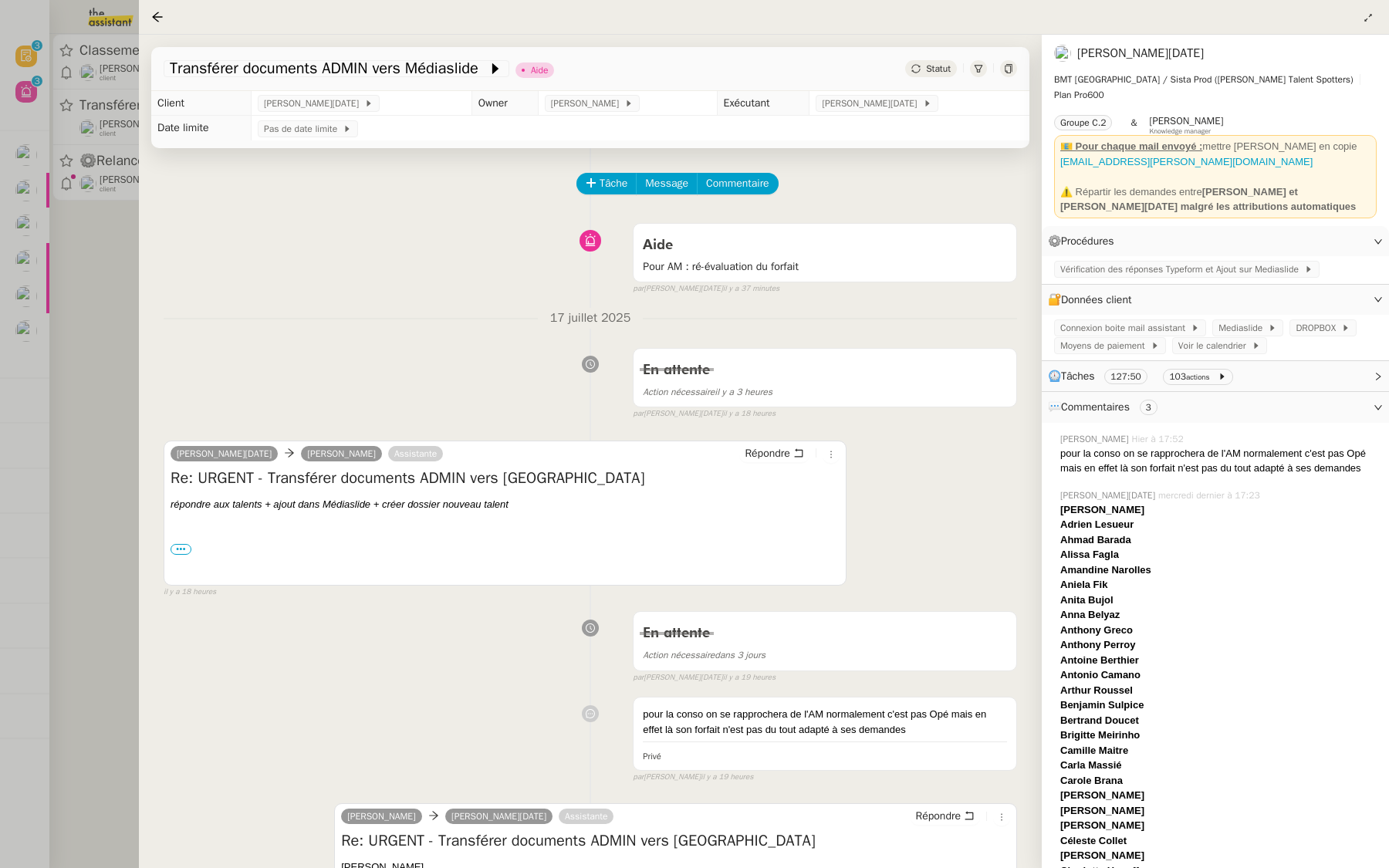 click at bounding box center (694, 434) 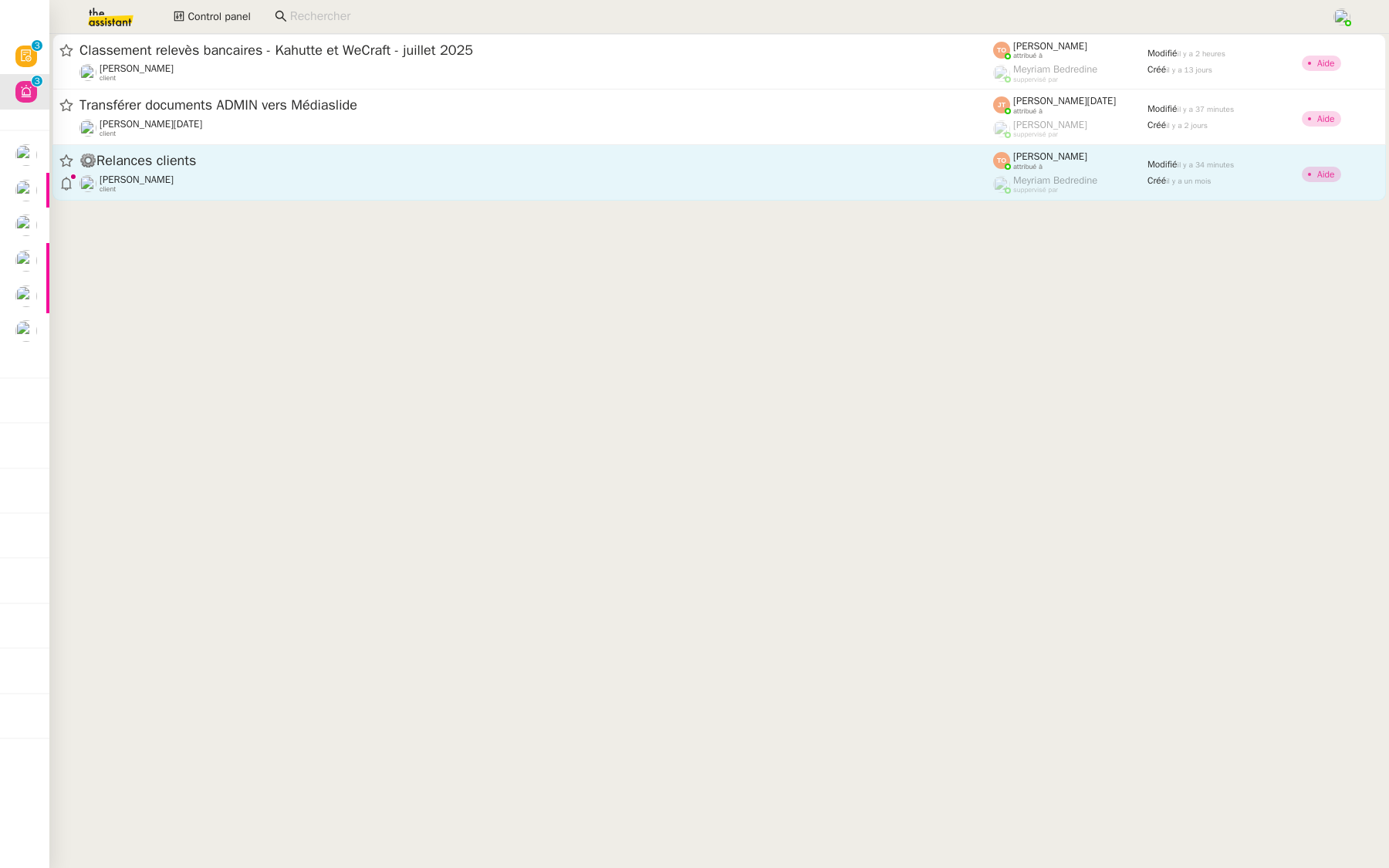 click on "⚙️Relances clients" 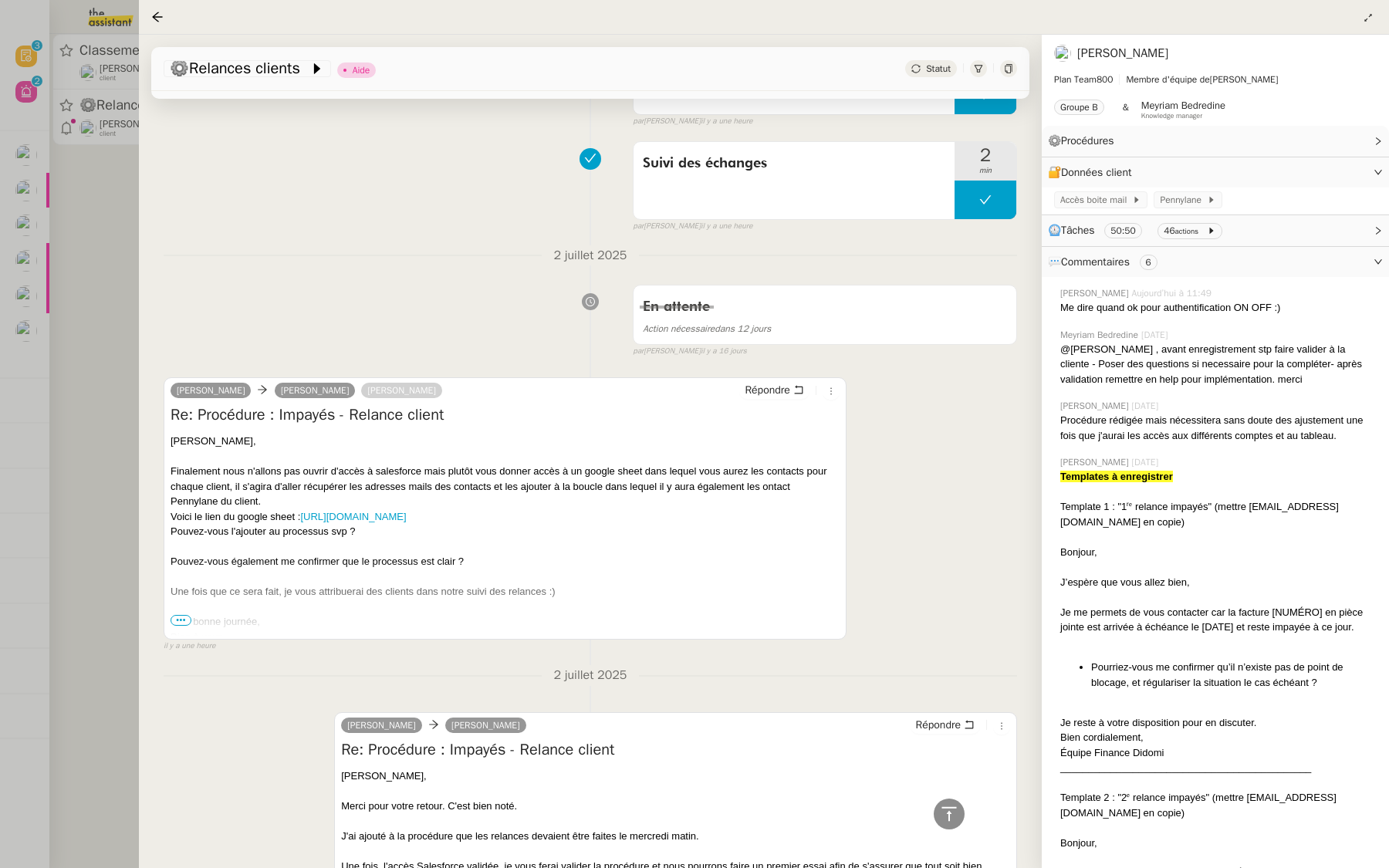 scroll, scrollTop: 0, scrollLeft: 0, axis: both 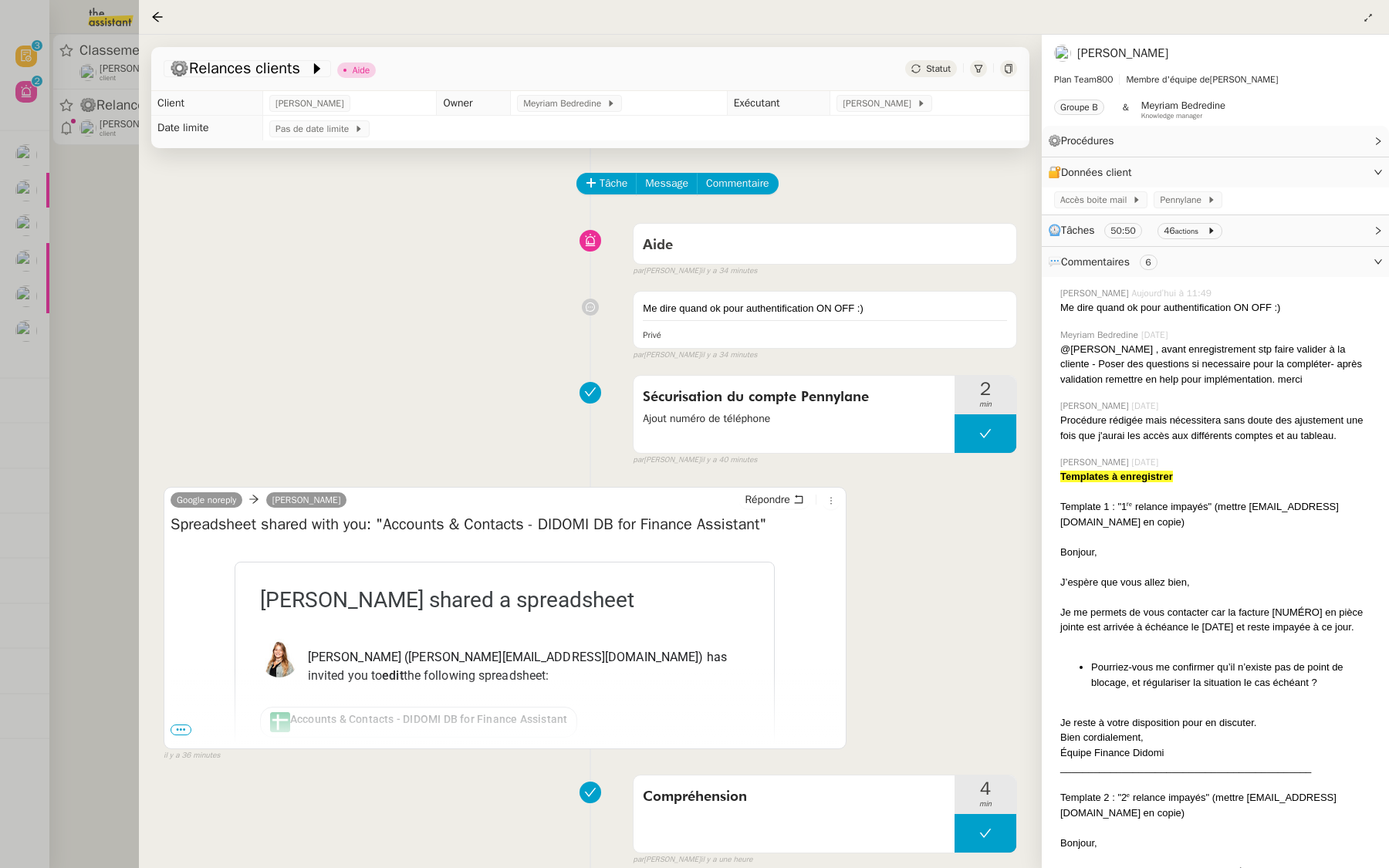 click at bounding box center (694, 434) 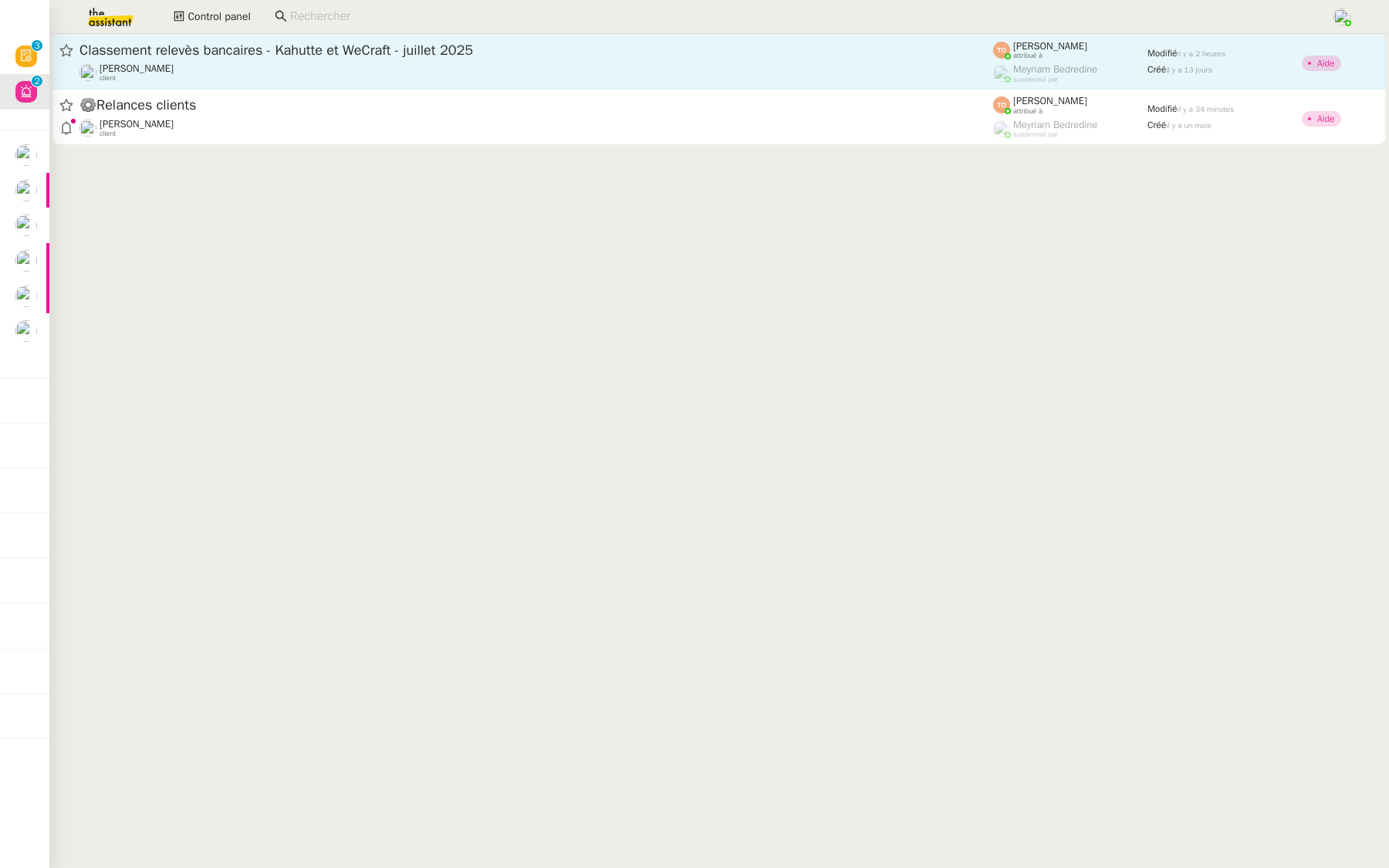 click on "Classement relevès bancaires - Kahutte et WeCraft - juillet 2025" 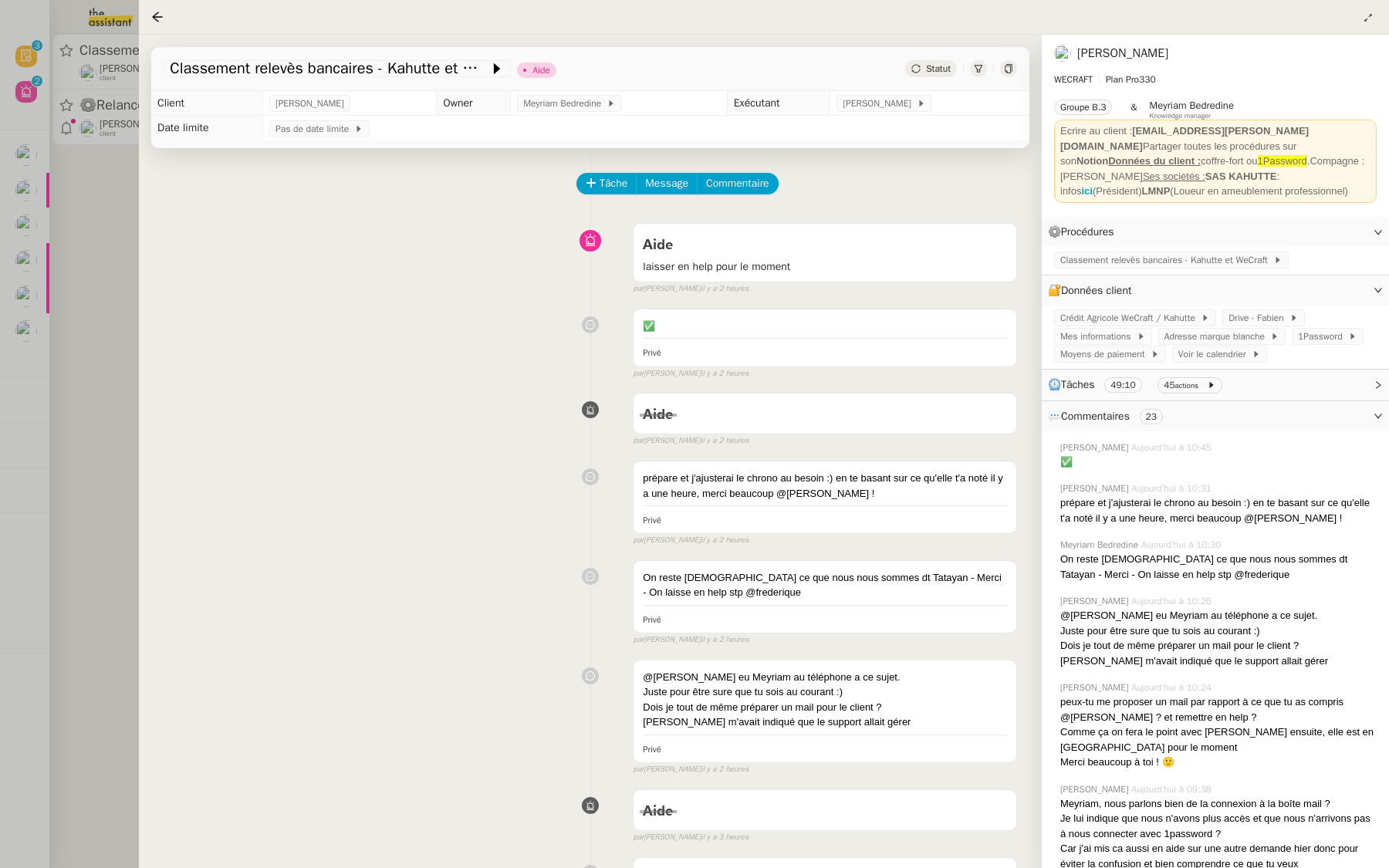 click at bounding box center (694, 434) 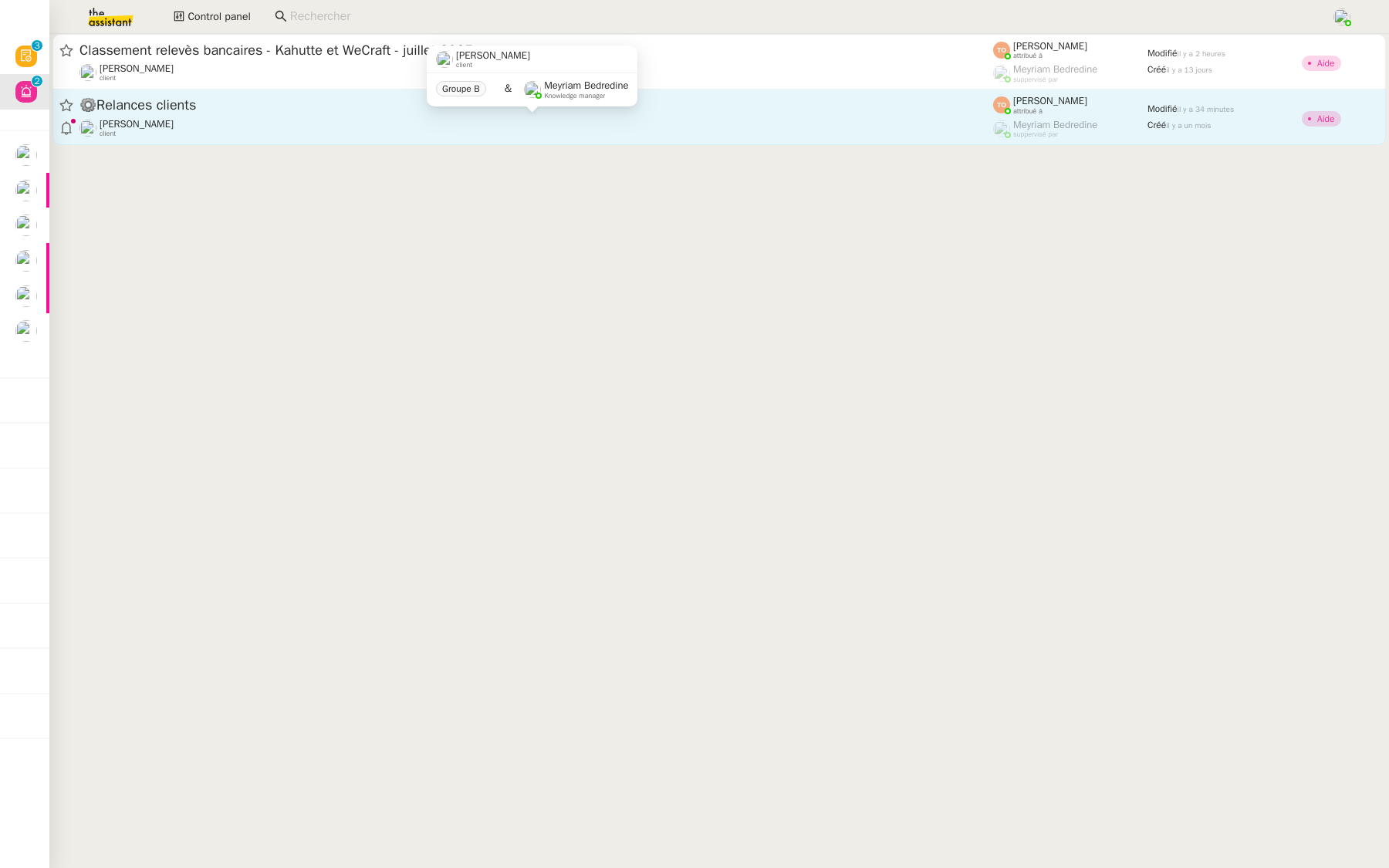 click on "[PERSON_NAME]    client" 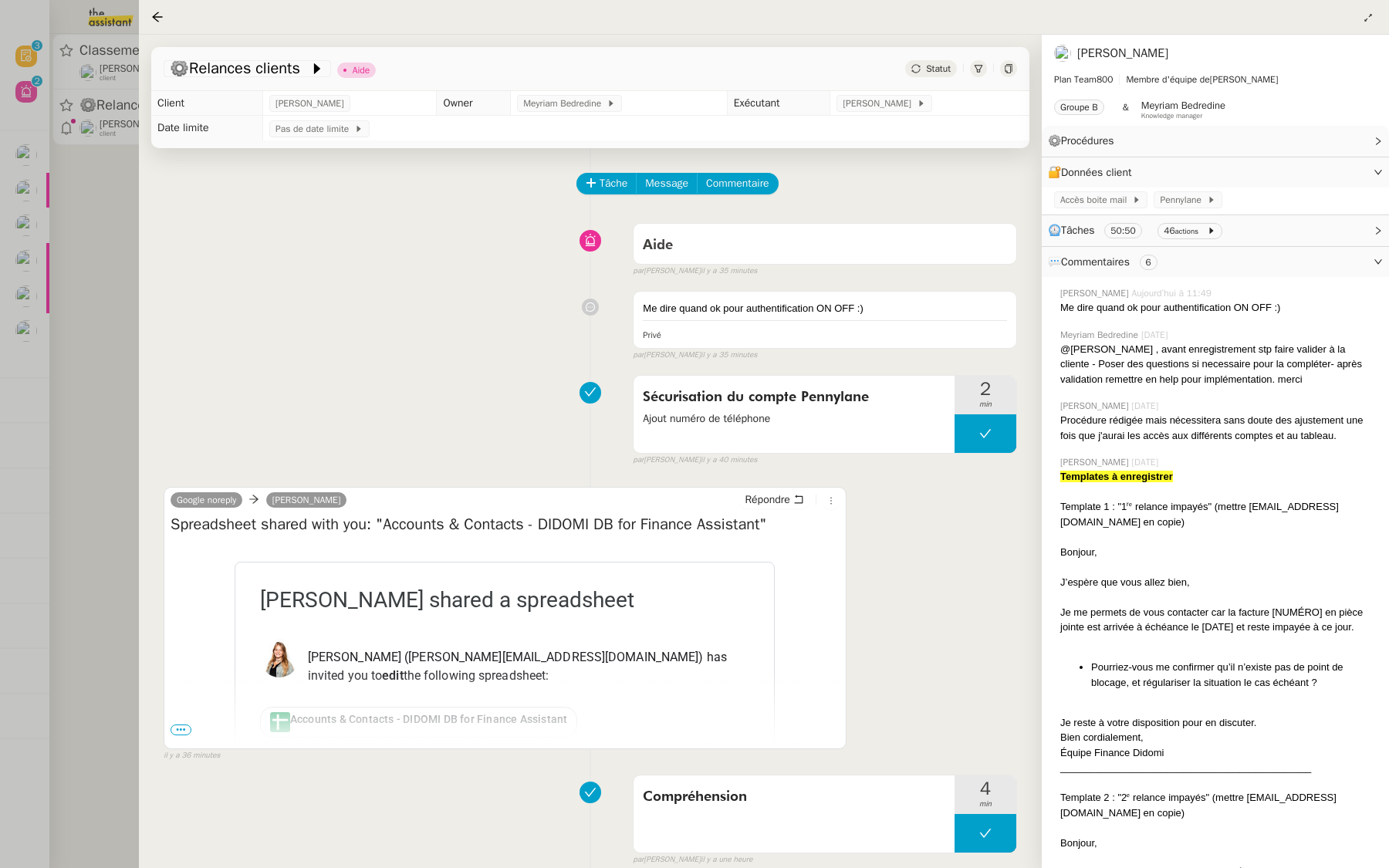 click at bounding box center (694, 434) 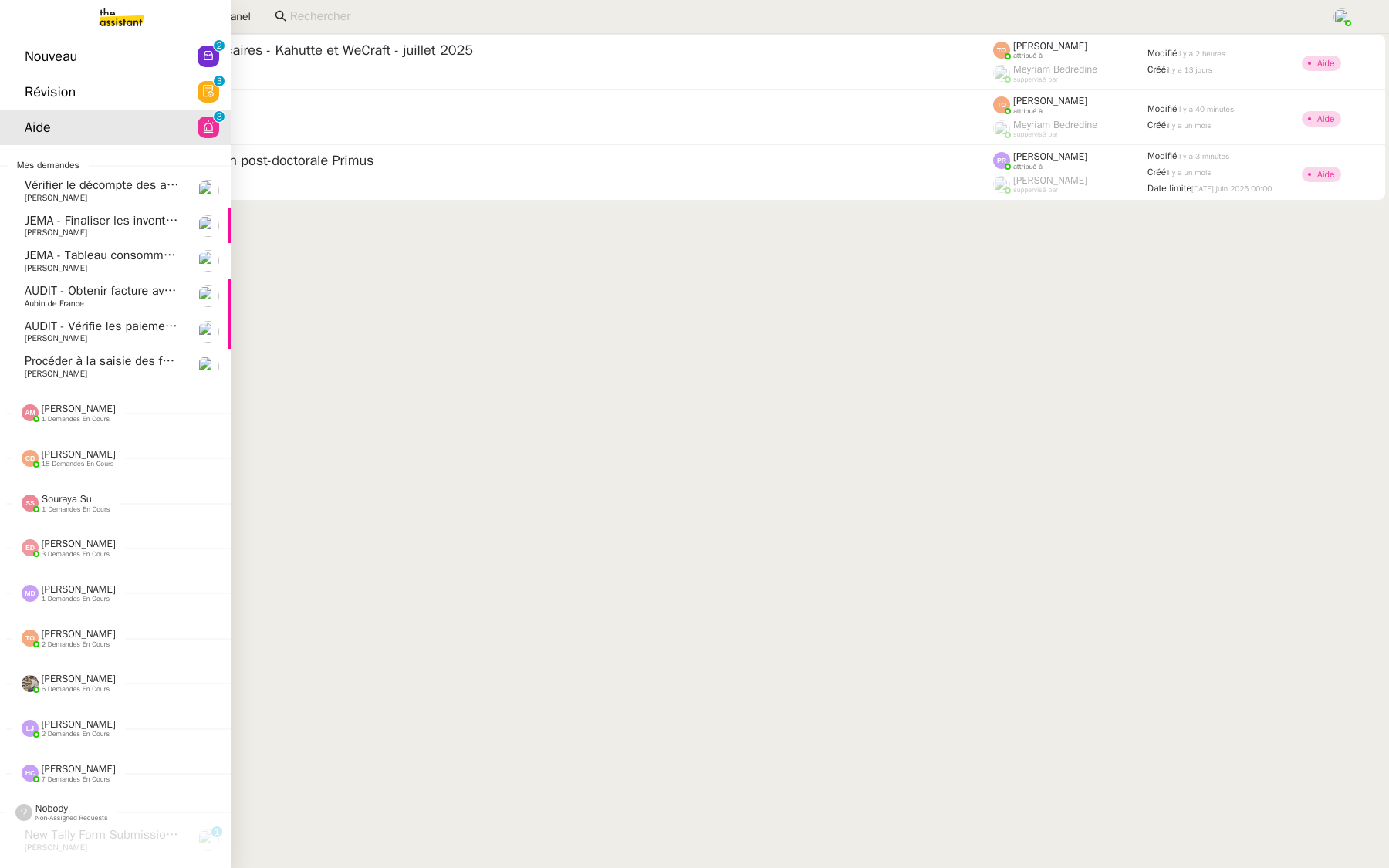 click on "Nouveau  0   1   2   3   4   5   6   7   8   9" 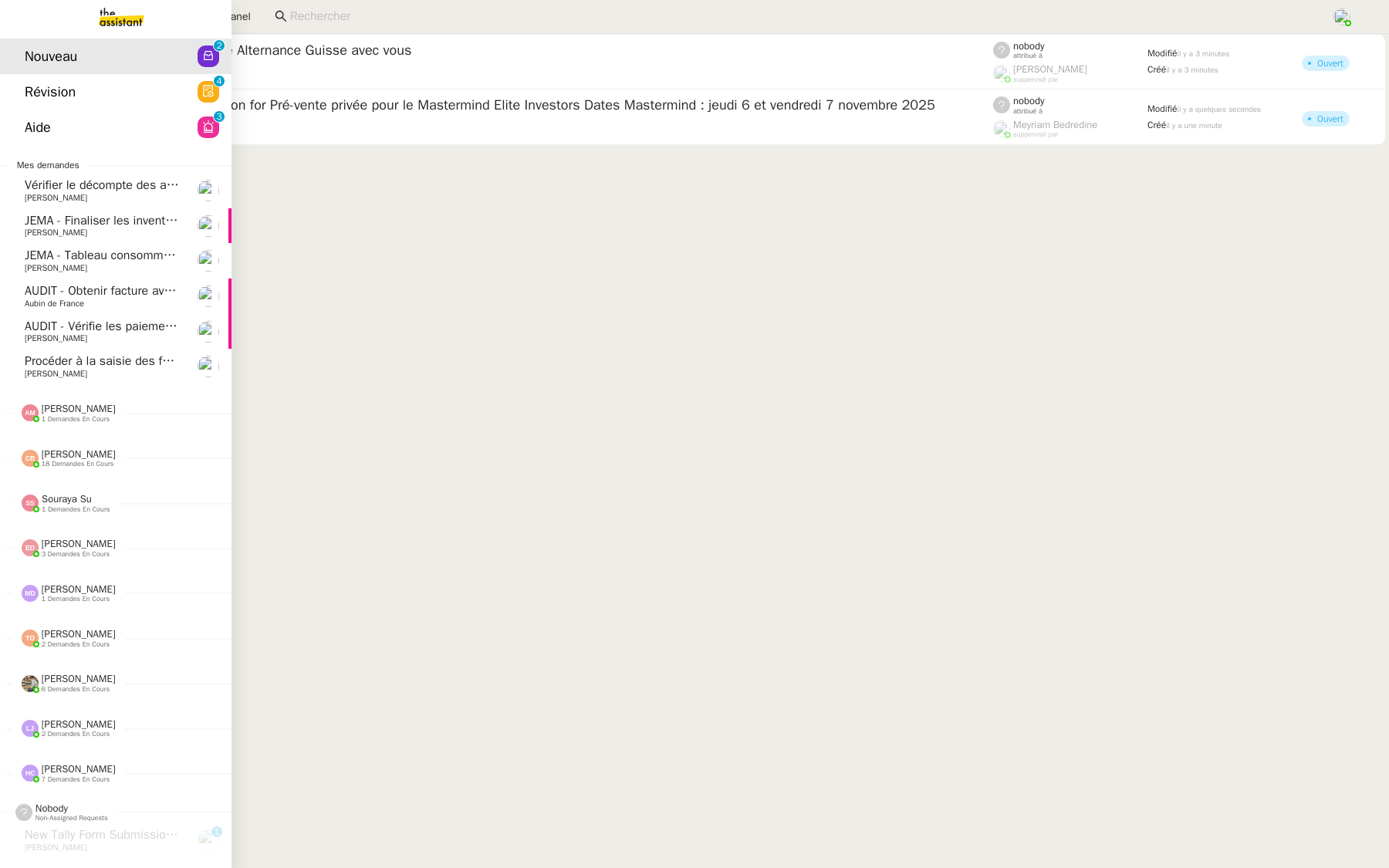 click on "Révision" 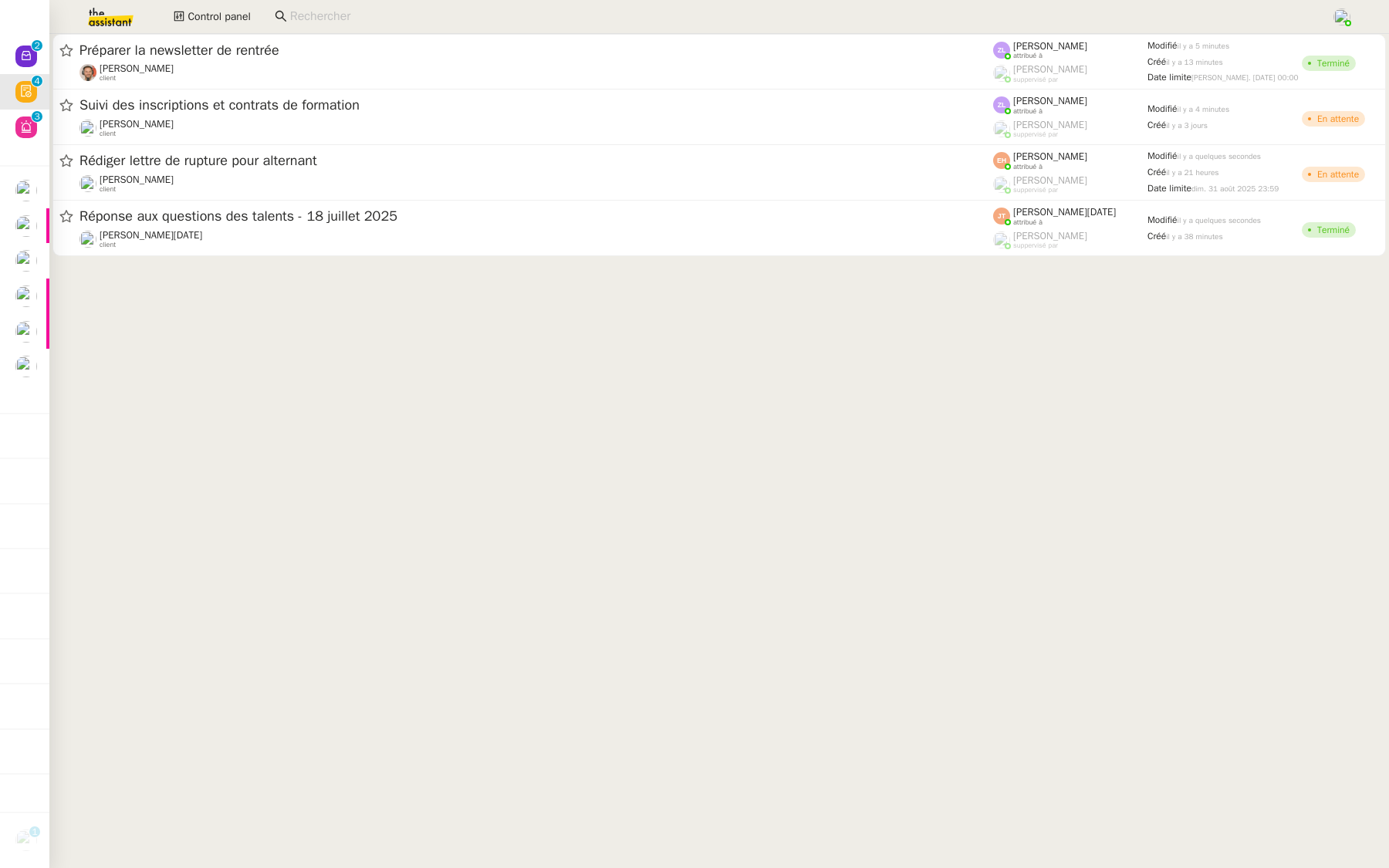 click 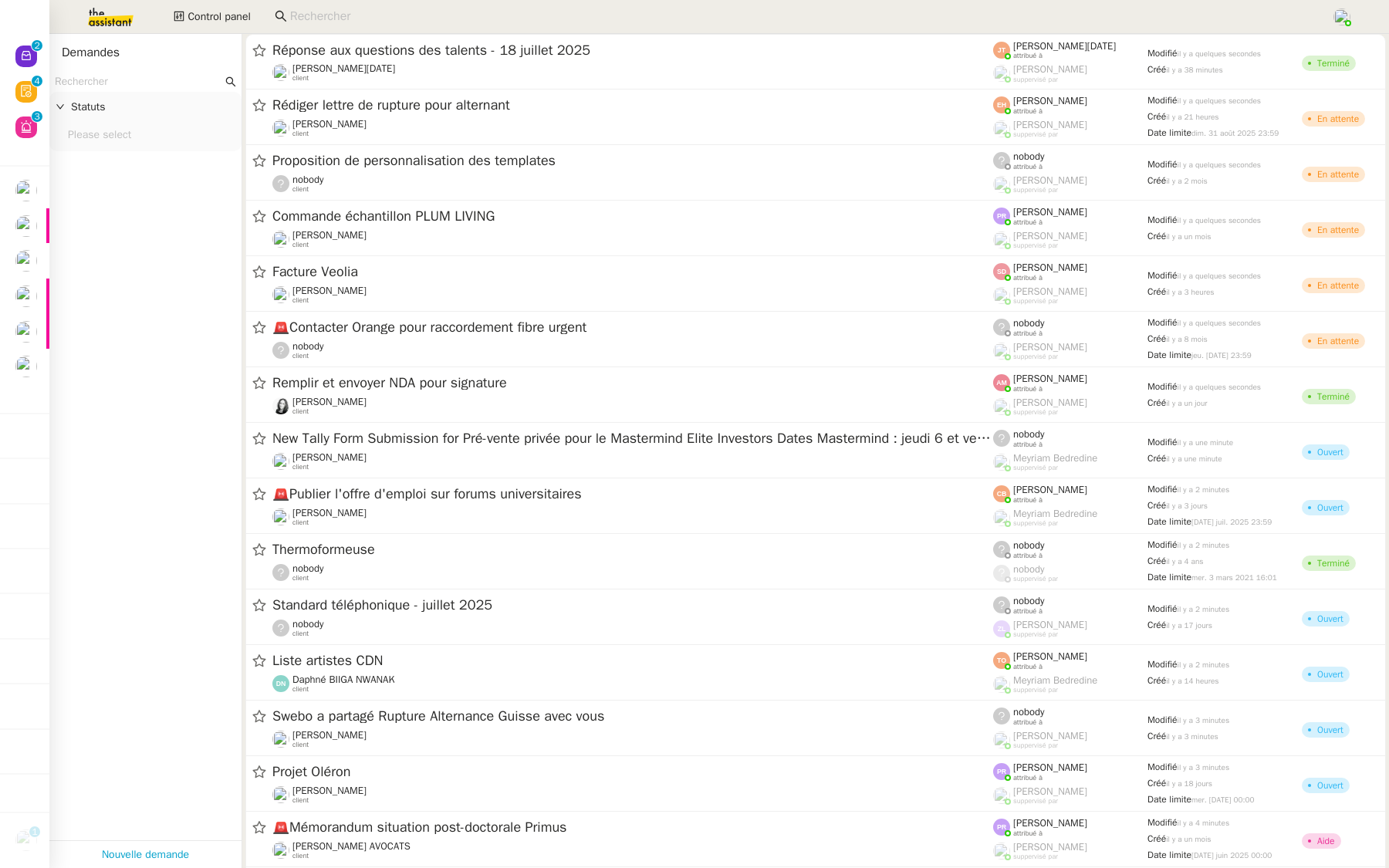 click 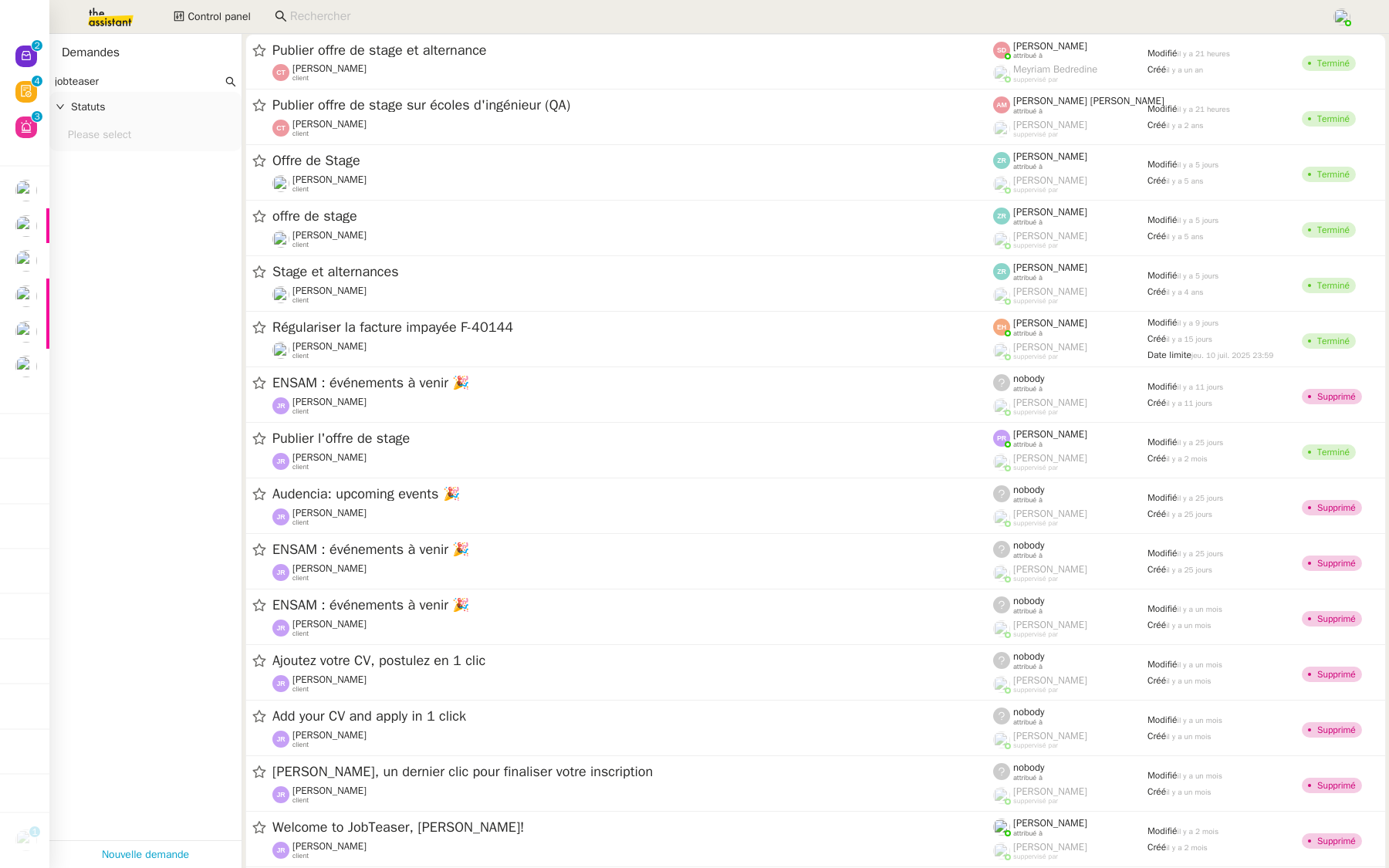 type on "jobteaser" 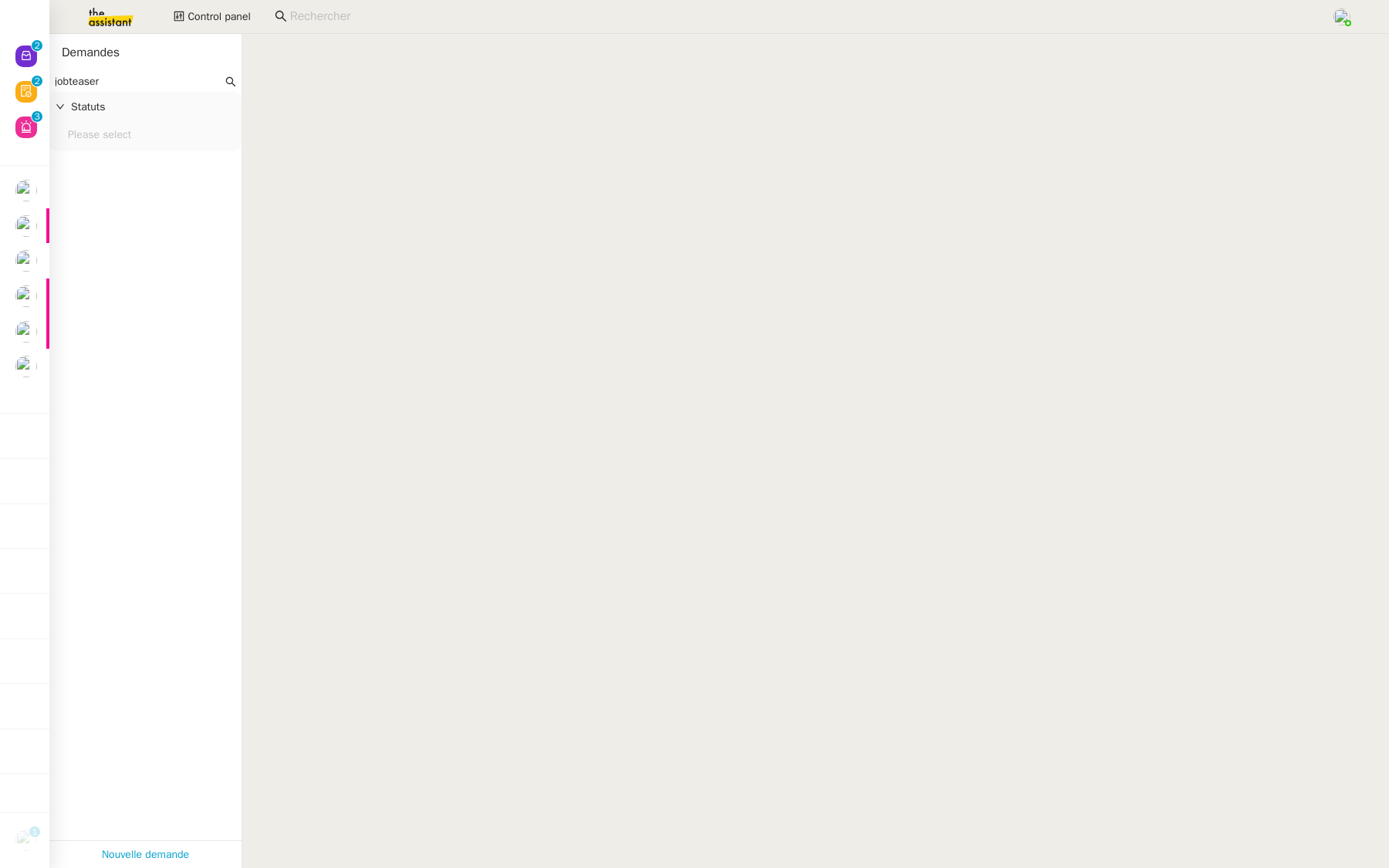 scroll, scrollTop: 0, scrollLeft: 0, axis: both 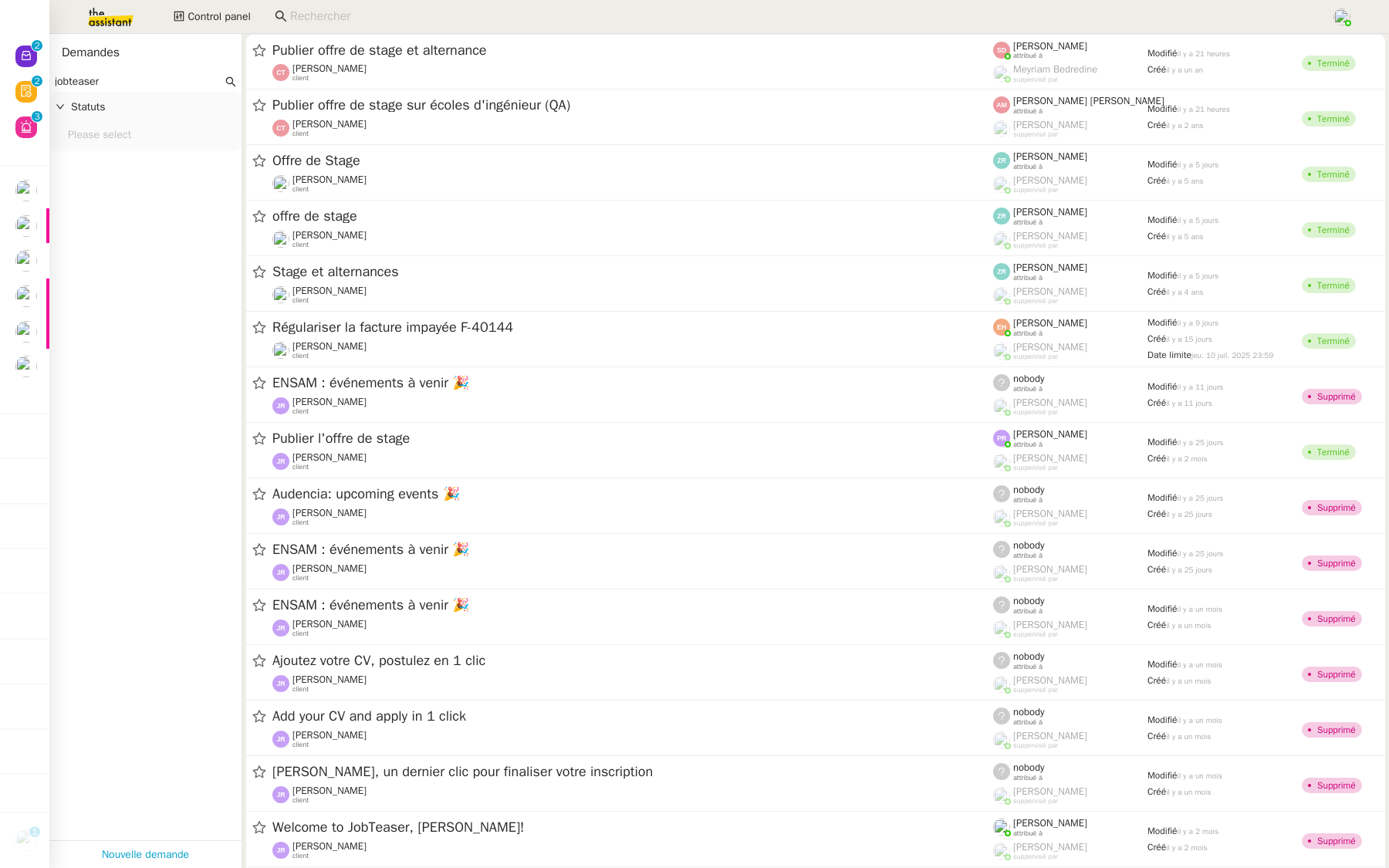 click on "jobteaser" 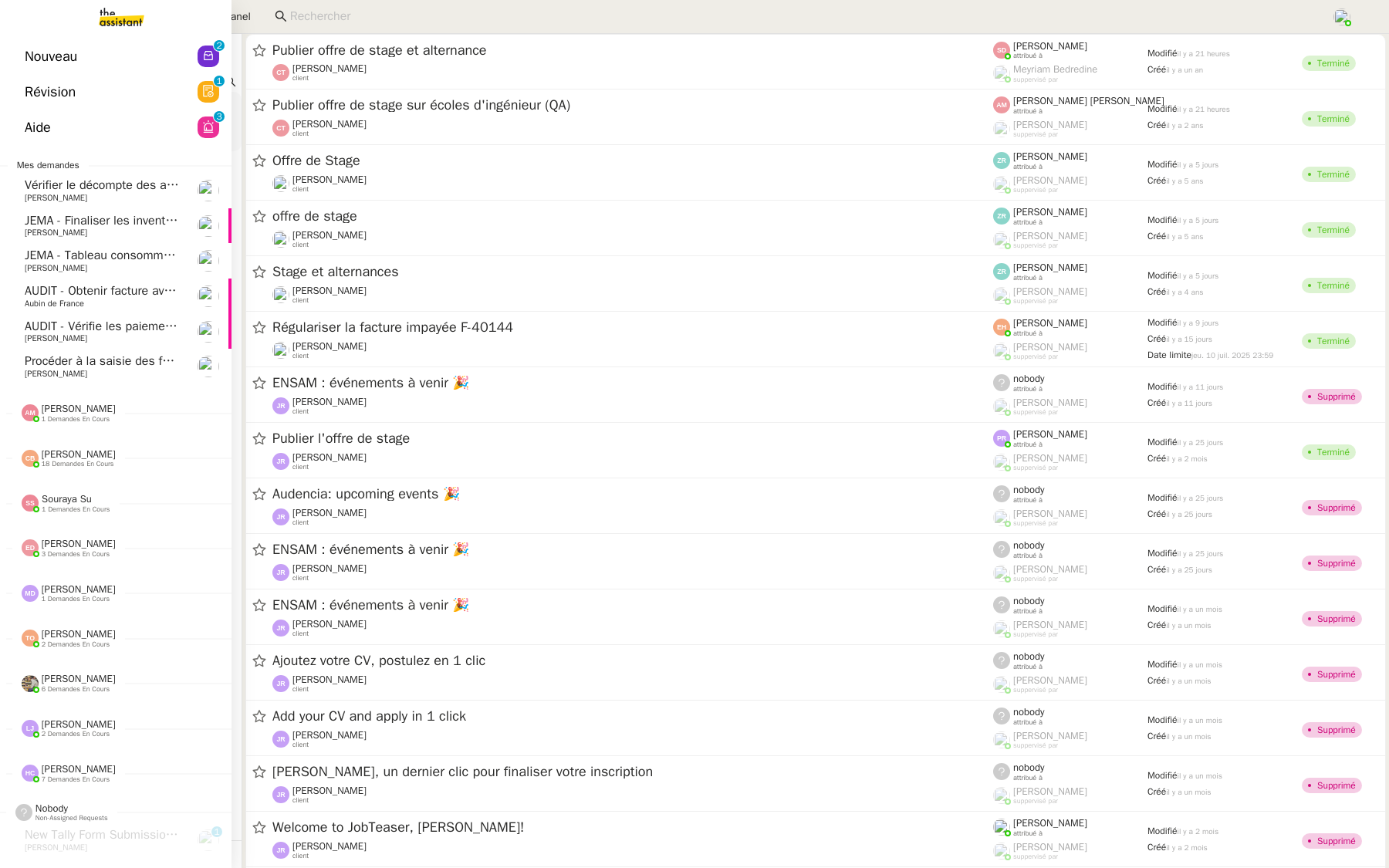 drag, startPoint x: 113, startPoint y: 83, endPoint x: 42, endPoint y: 84, distance: 71.00704 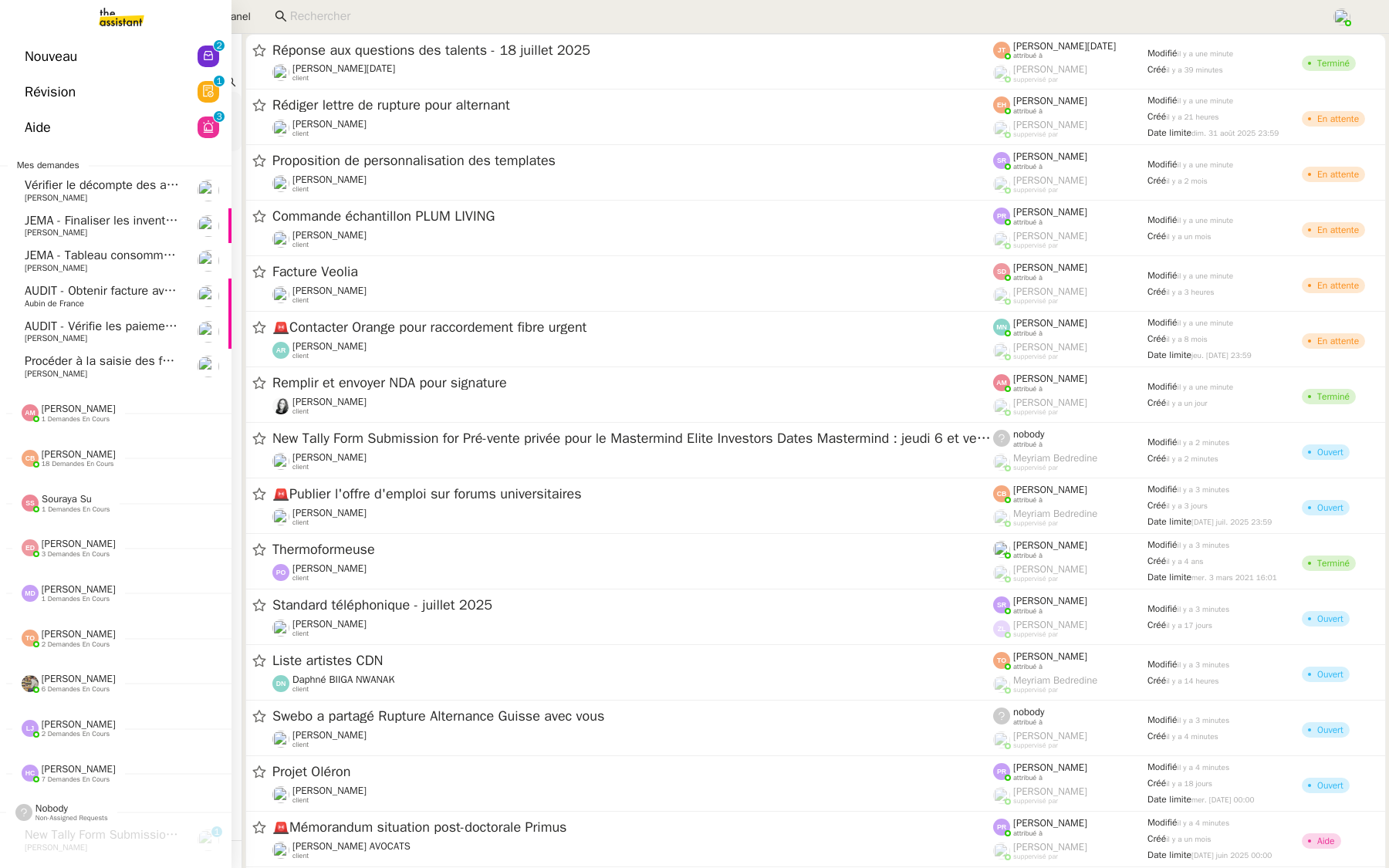type 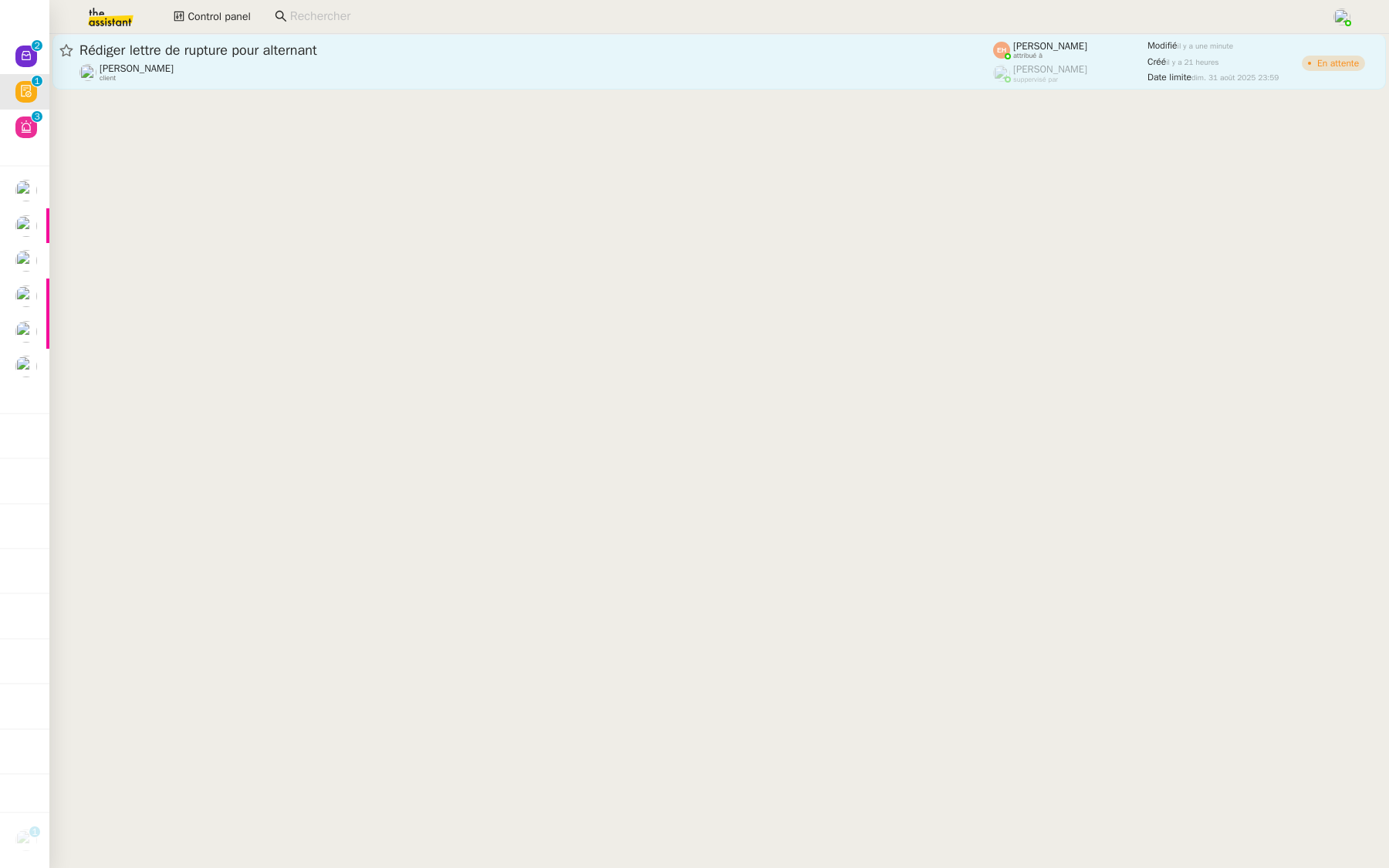 click on "Rédiger lettre de rupture pour alternant" 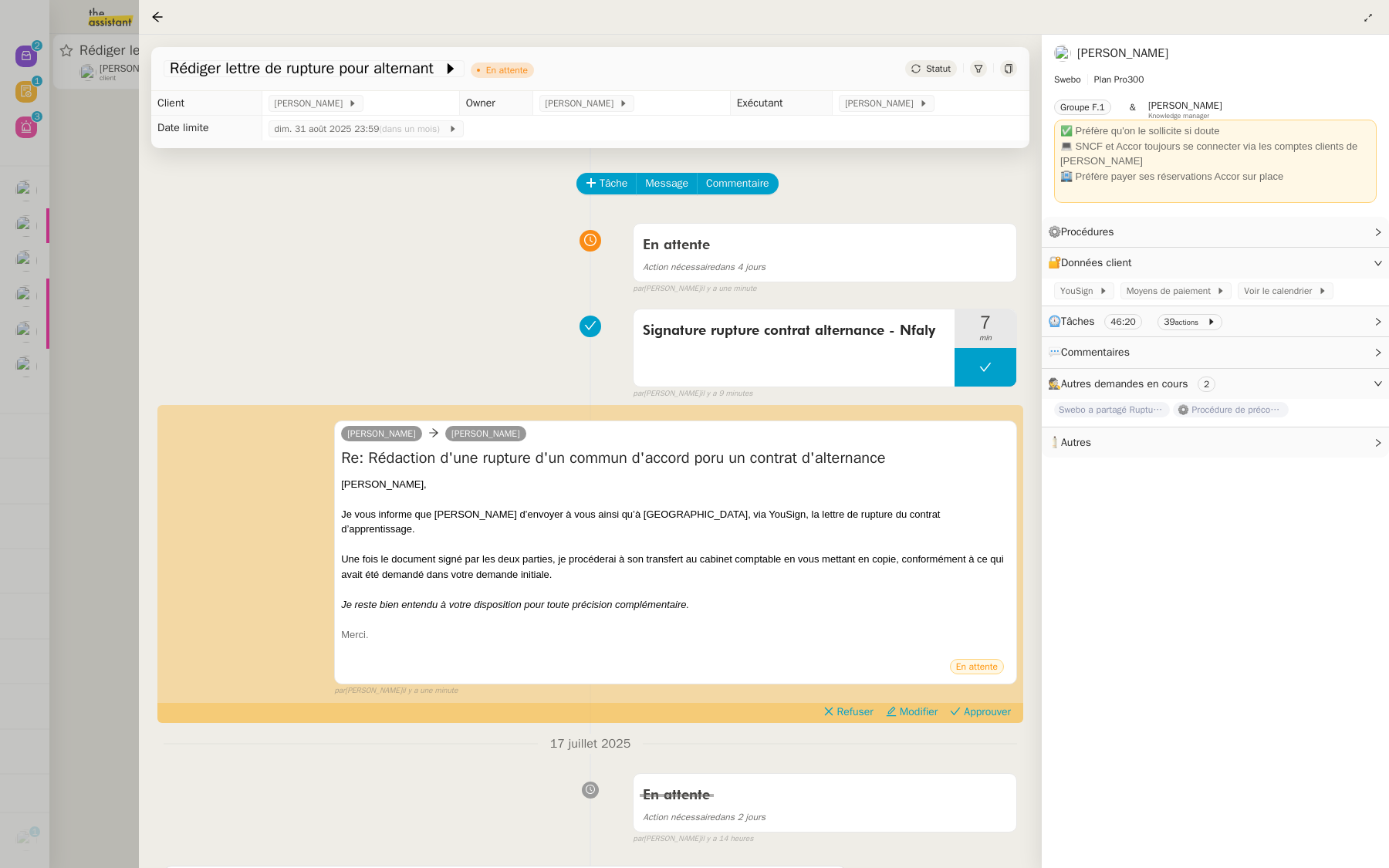 click at bounding box center (694, 434) 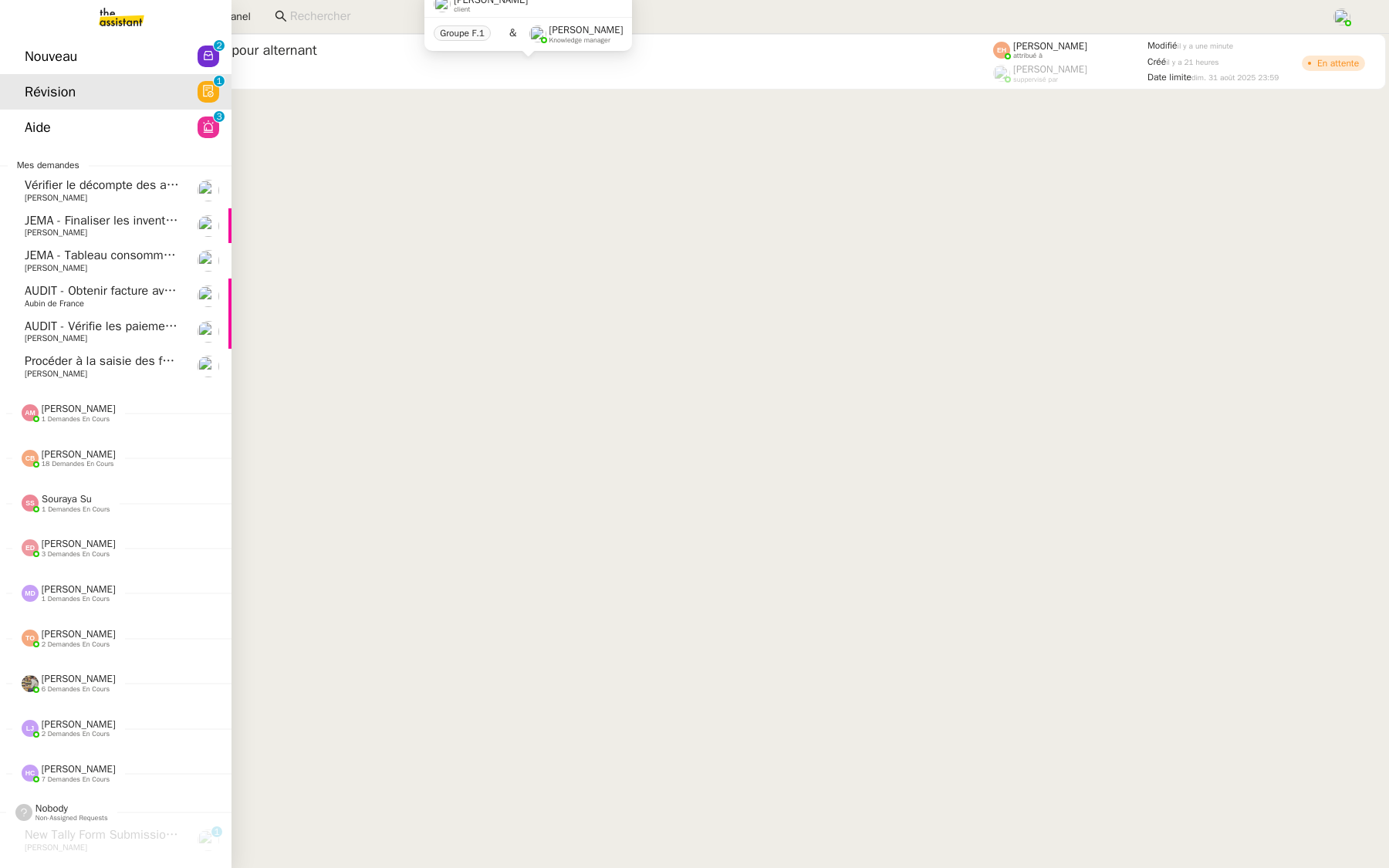 click on "Nouveau  0   1   2   3   4   5   6   7   8   9" 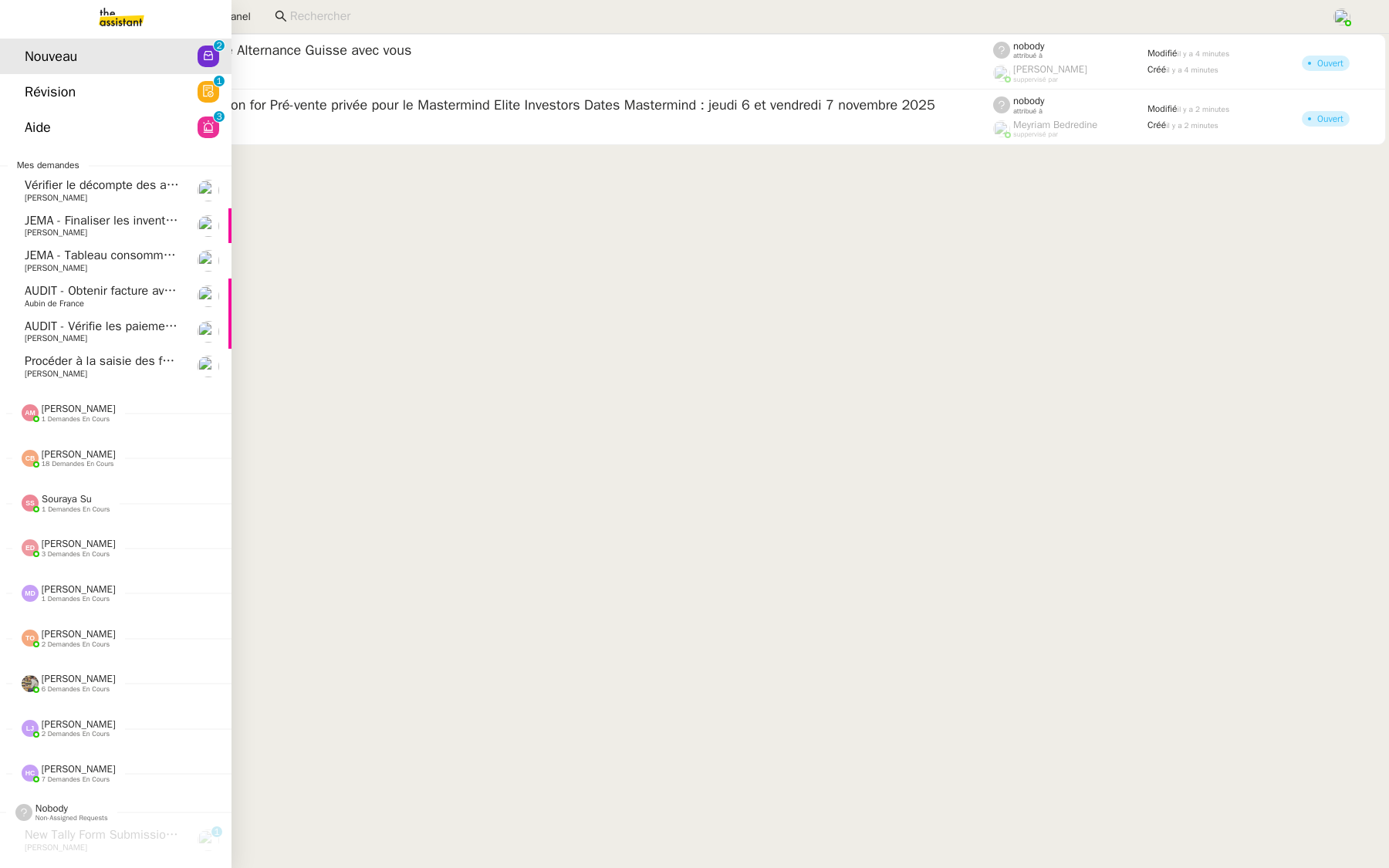 click on "Aide" 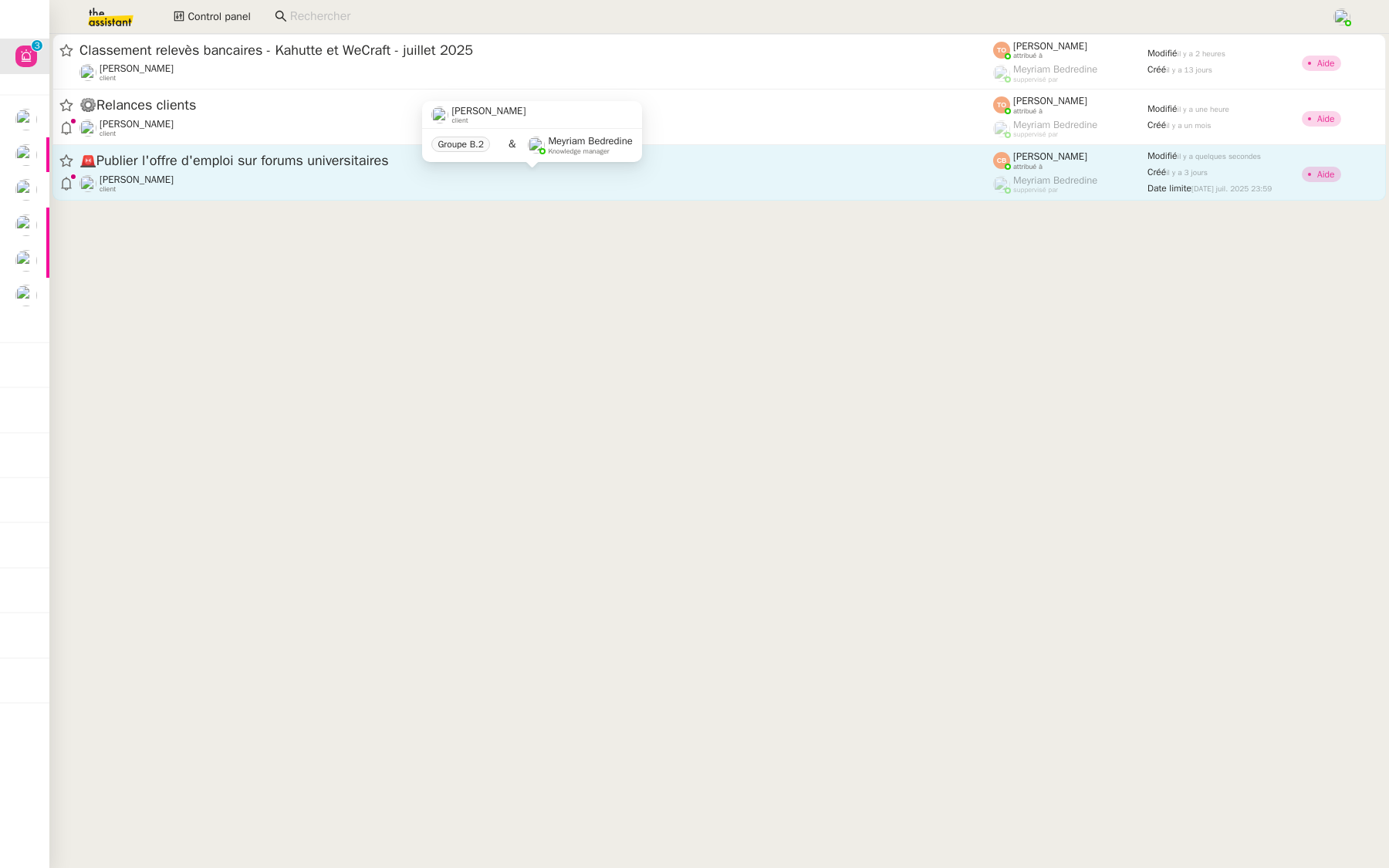 click on "[PERSON_NAME]    client" 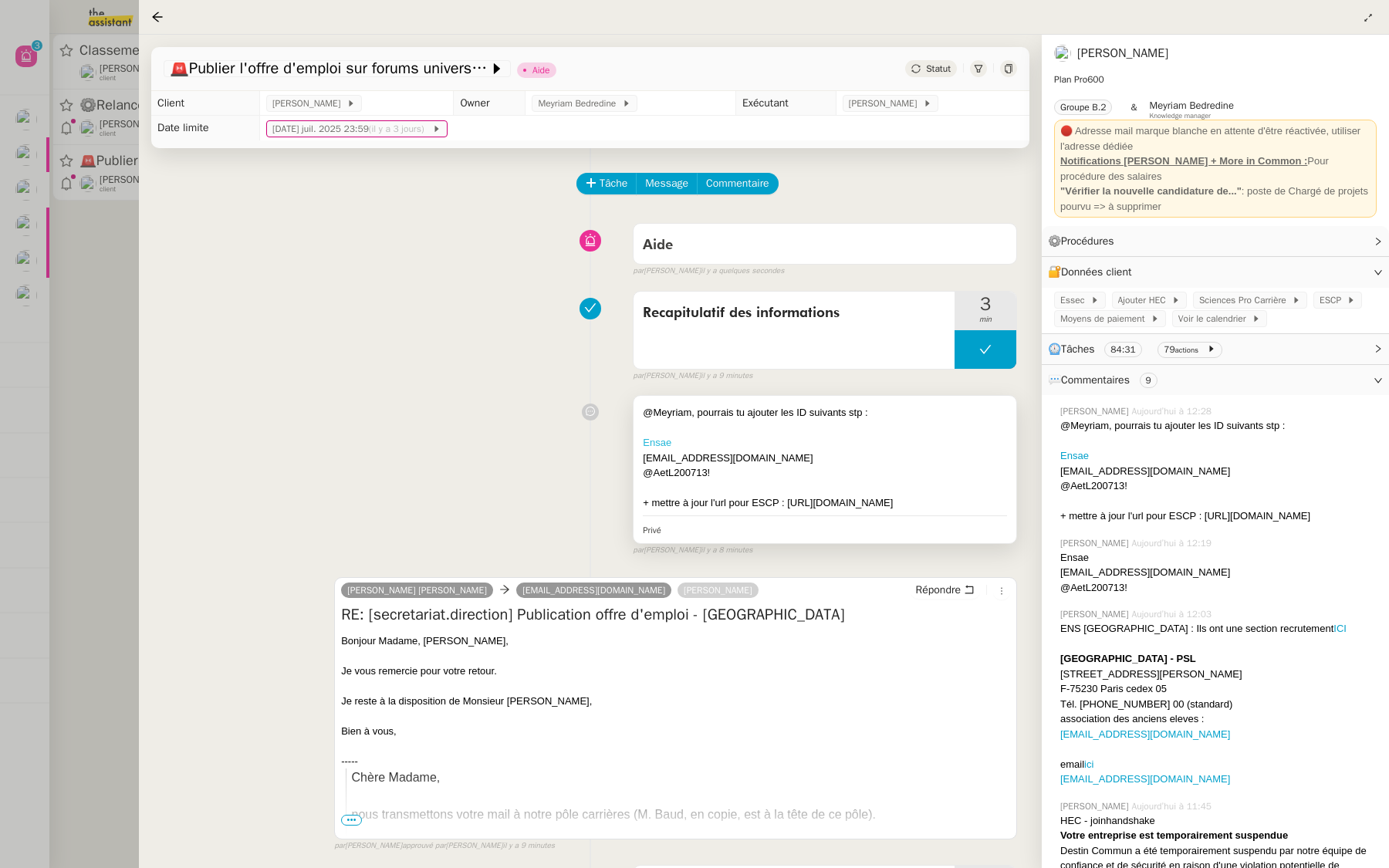click on "Ensae" at bounding box center [657, 442] 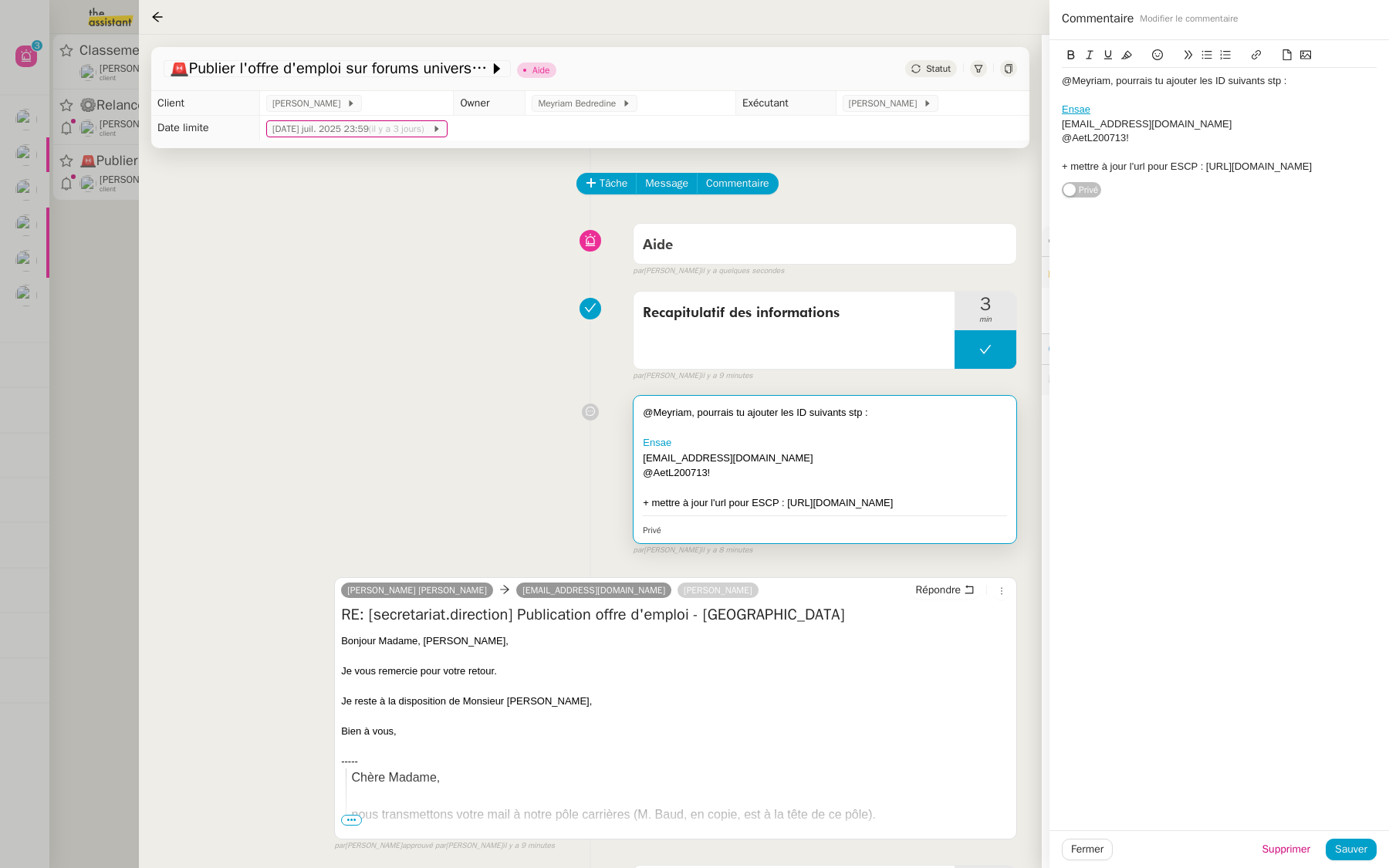 click on "Recapitulatif des informations     3 min false par   [PERSON_NAME]   il y a 9 minutes" at bounding box center [590, 333] 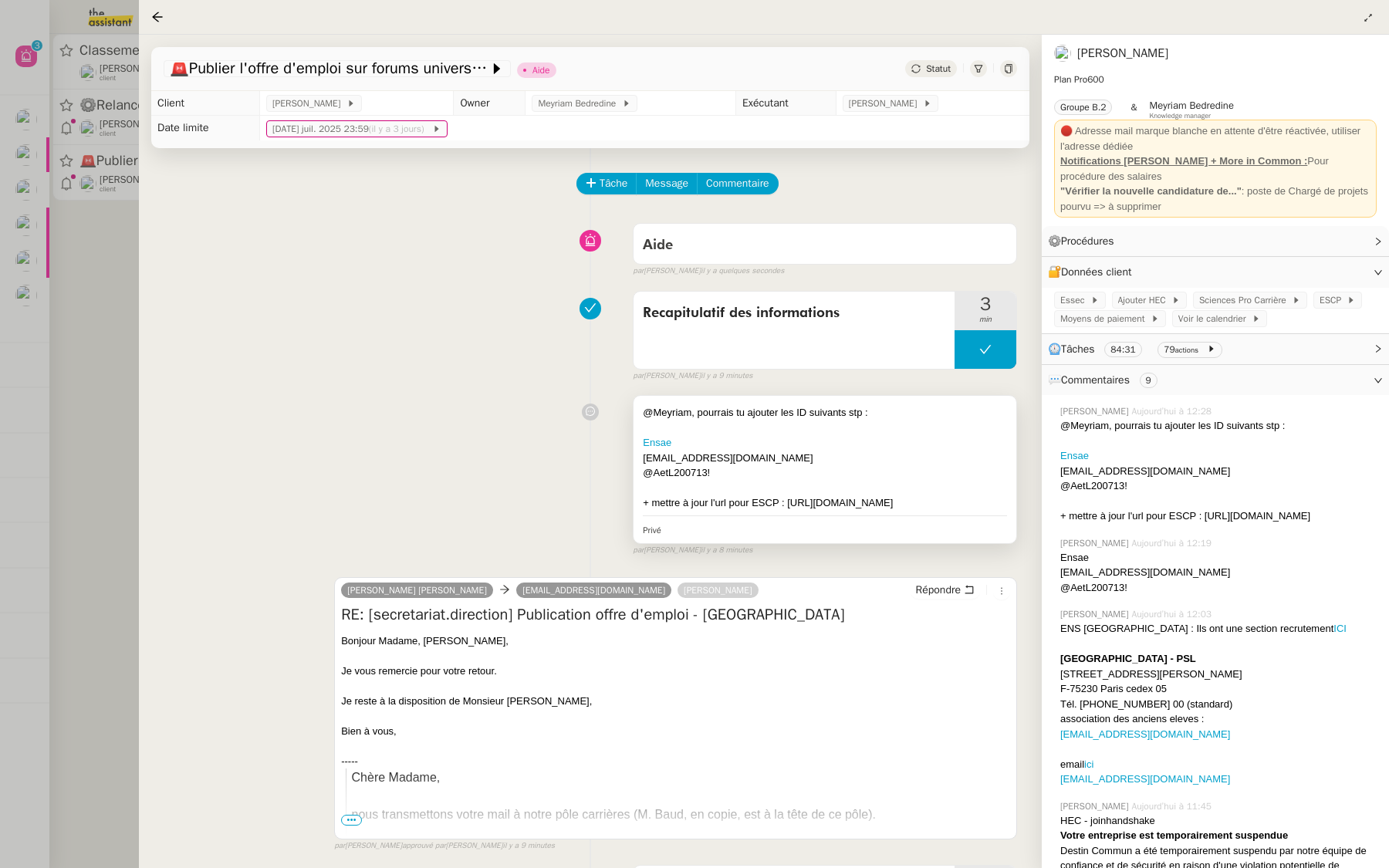 click at bounding box center [825, 428] 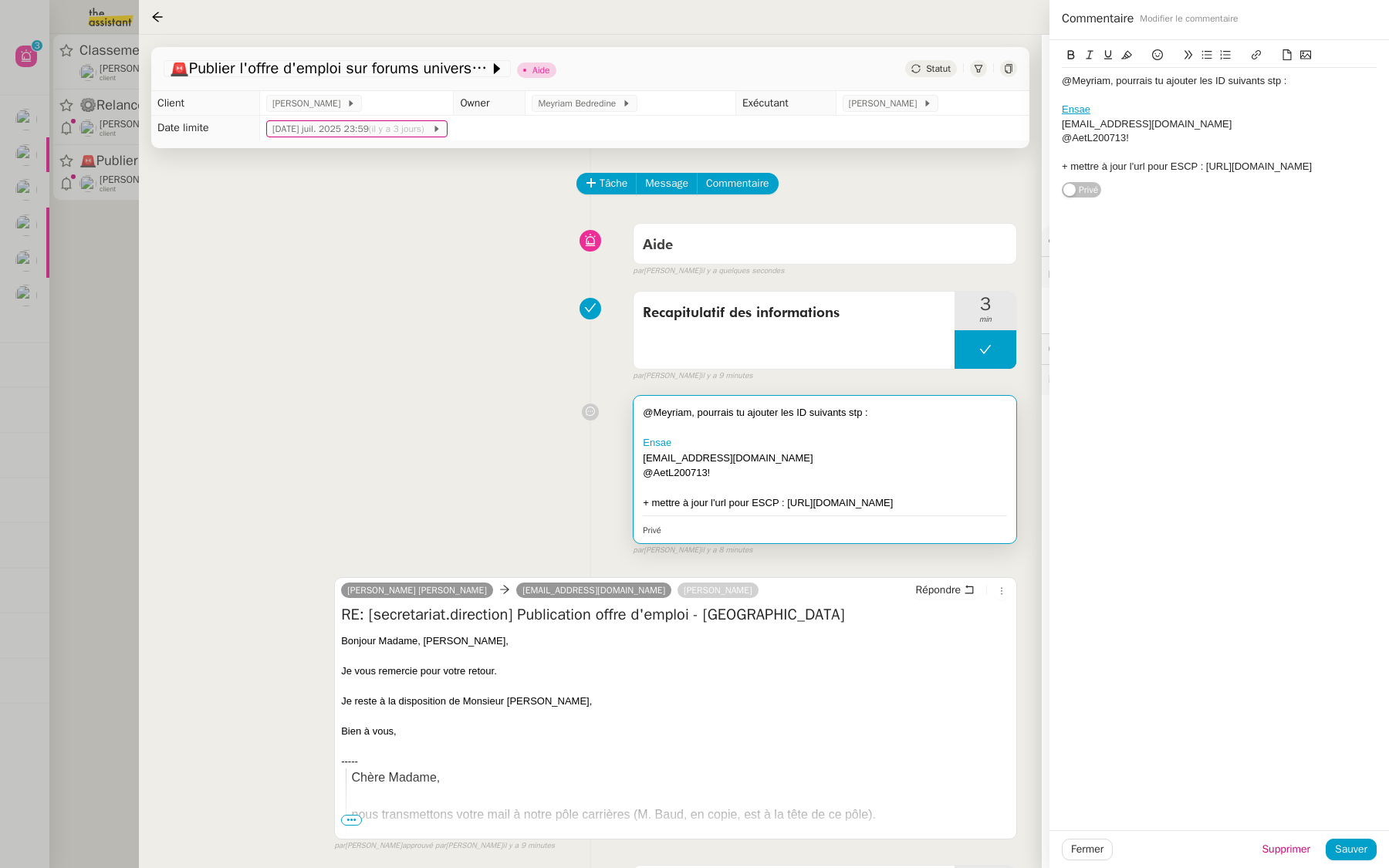 click on "@AetL200713!" 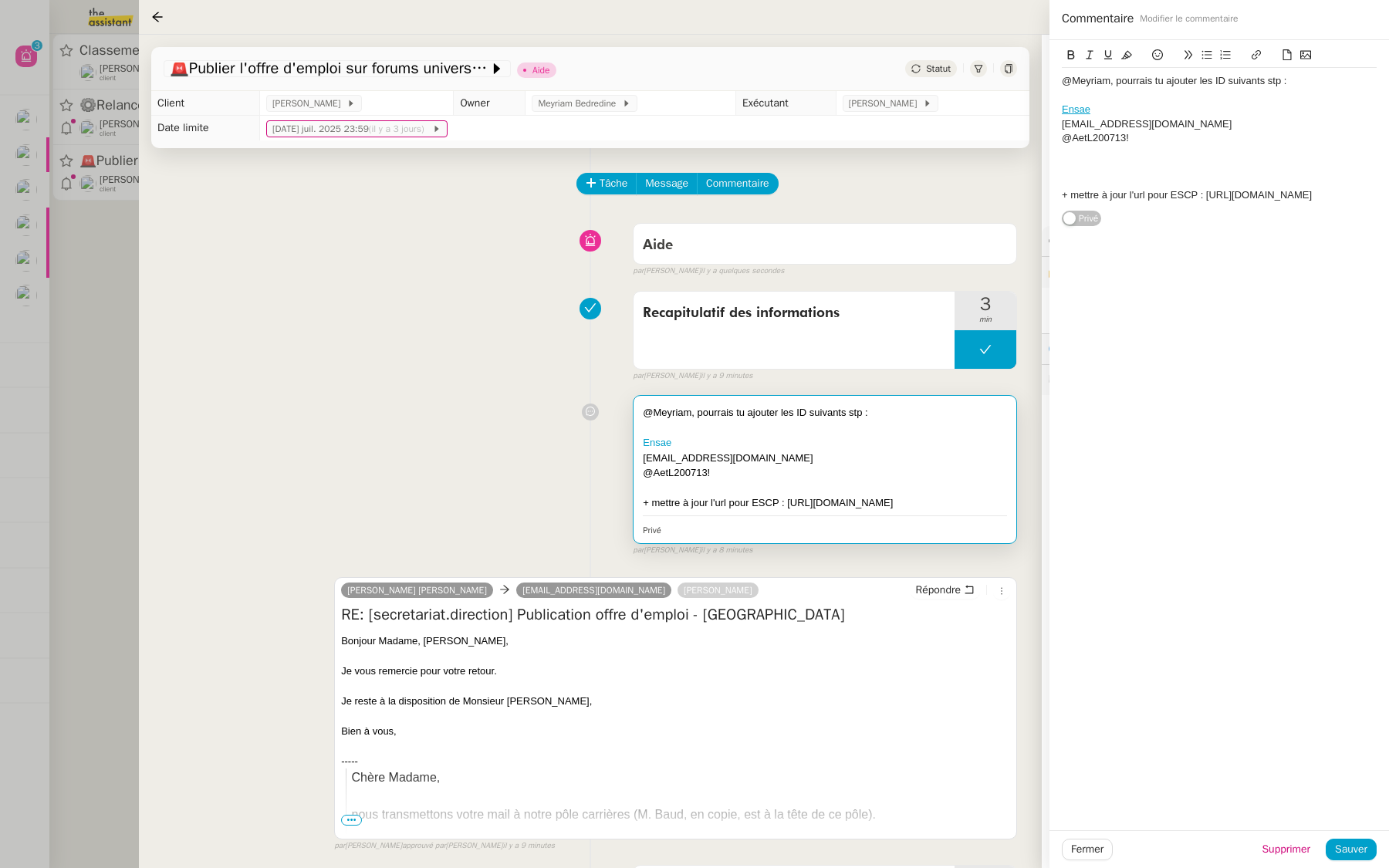 scroll, scrollTop: 0, scrollLeft: 0, axis: both 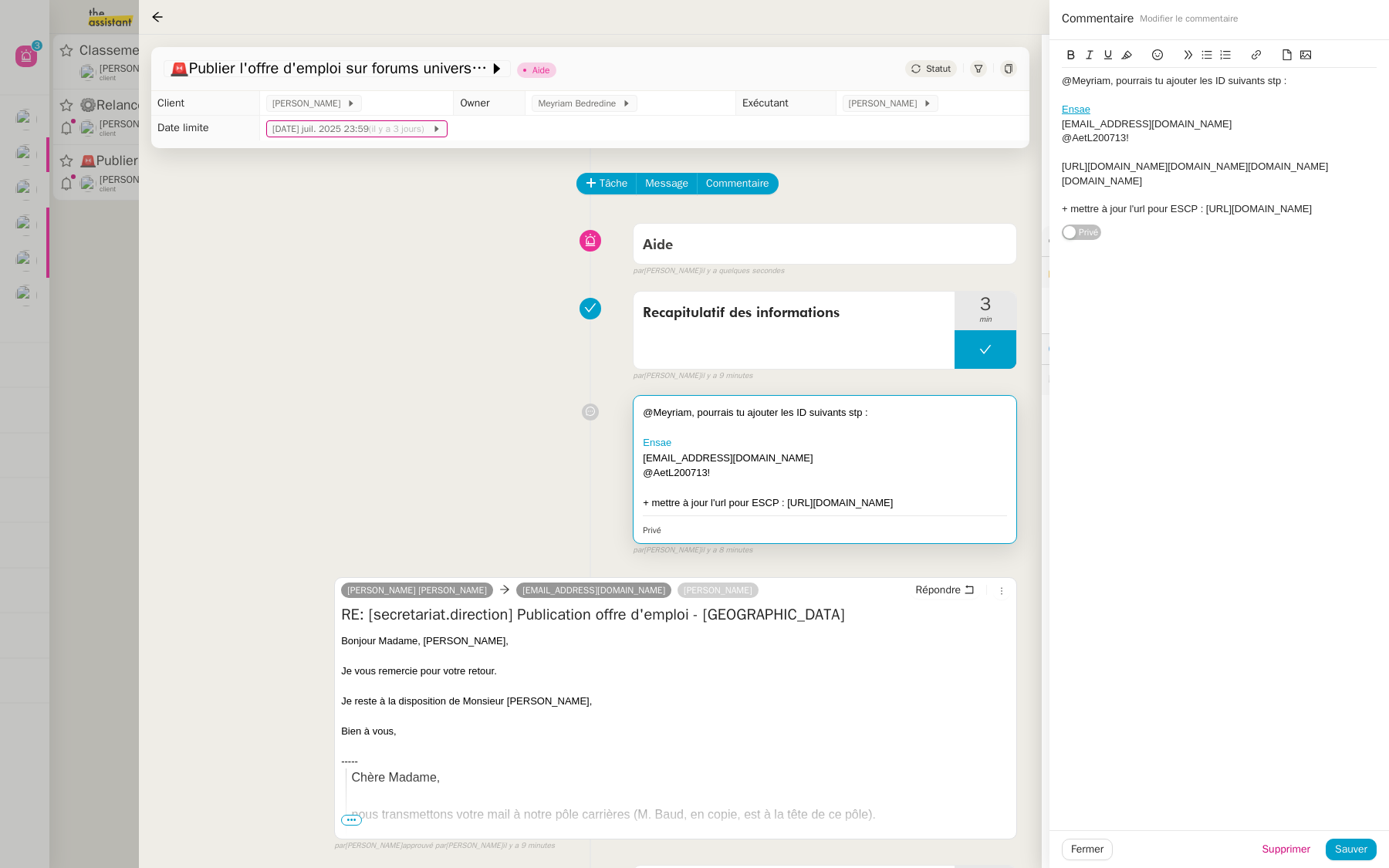 click on "@Meyriam, pourrais tu ajouter les ID suivants stp : Ensae [EMAIL_ADDRESS][DOMAIN_NAME] @AetL200713! [URL][DOMAIN_NAME][DOMAIN_NAME][DOMAIN_NAME][DOMAIN_NAME] + mettre à jour l'url pour ESCP : [URL][DOMAIN_NAME] Privé" 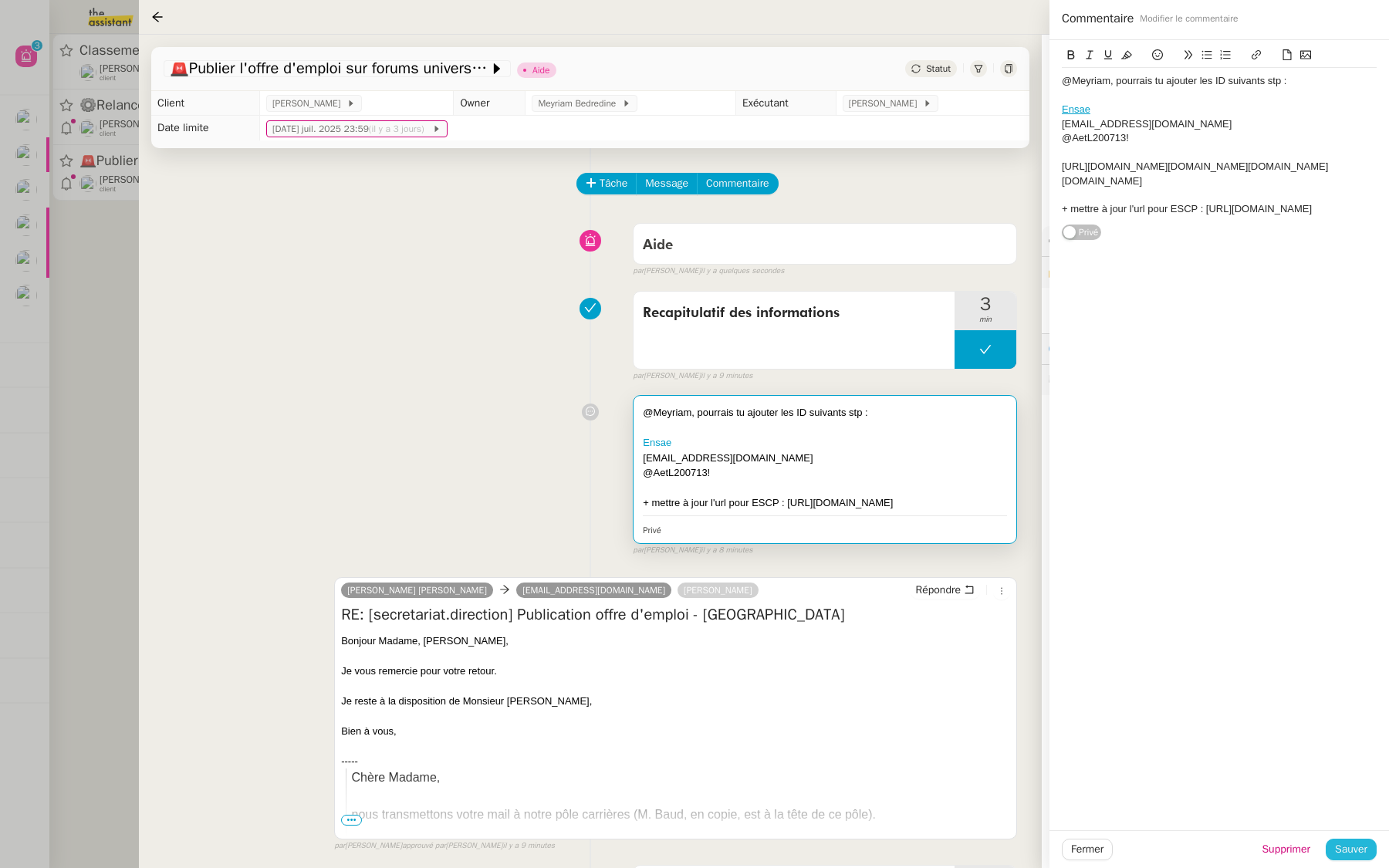 click on "Sauver" 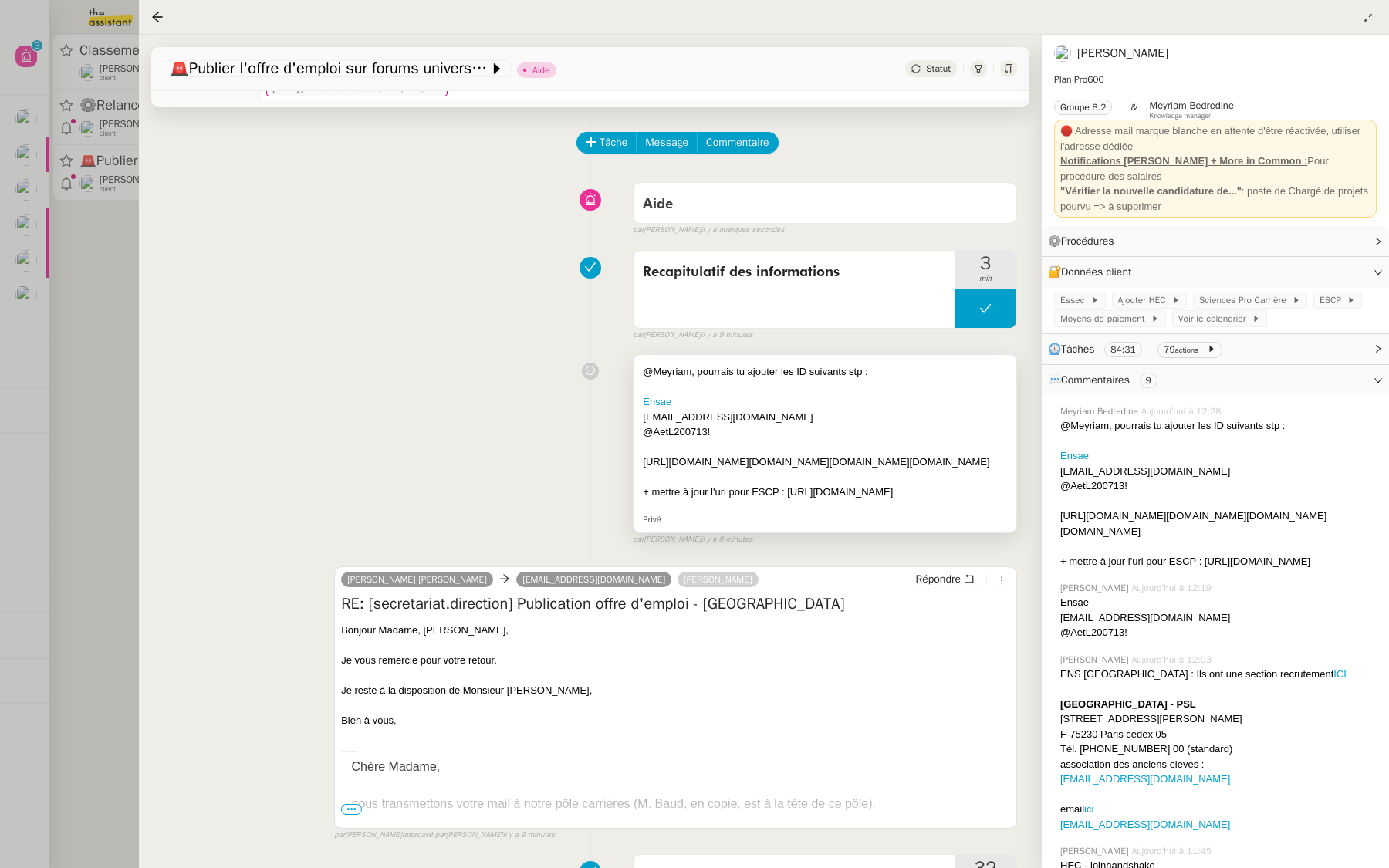 scroll, scrollTop: 62, scrollLeft: 0, axis: vertical 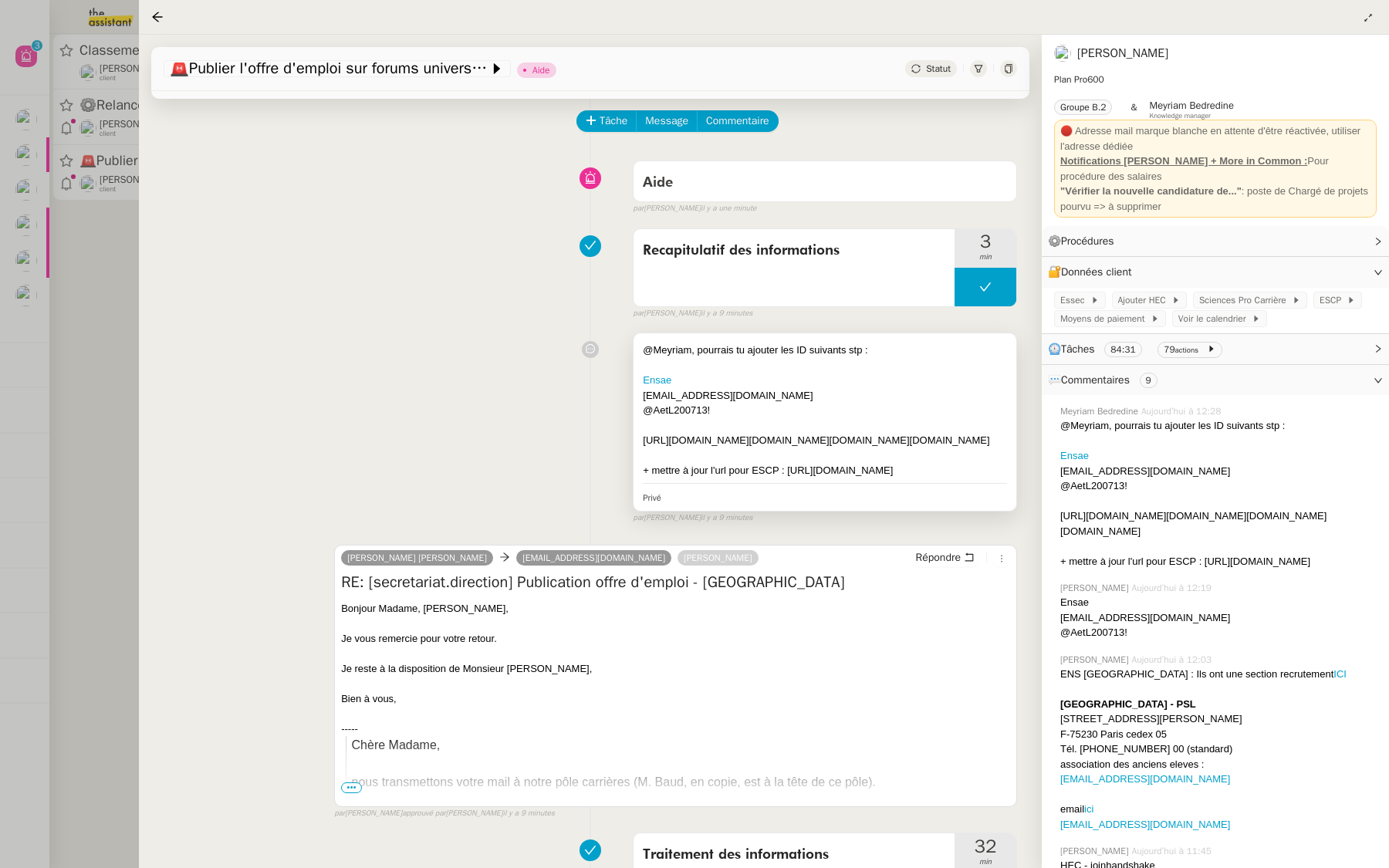click at bounding box center [825, 426] 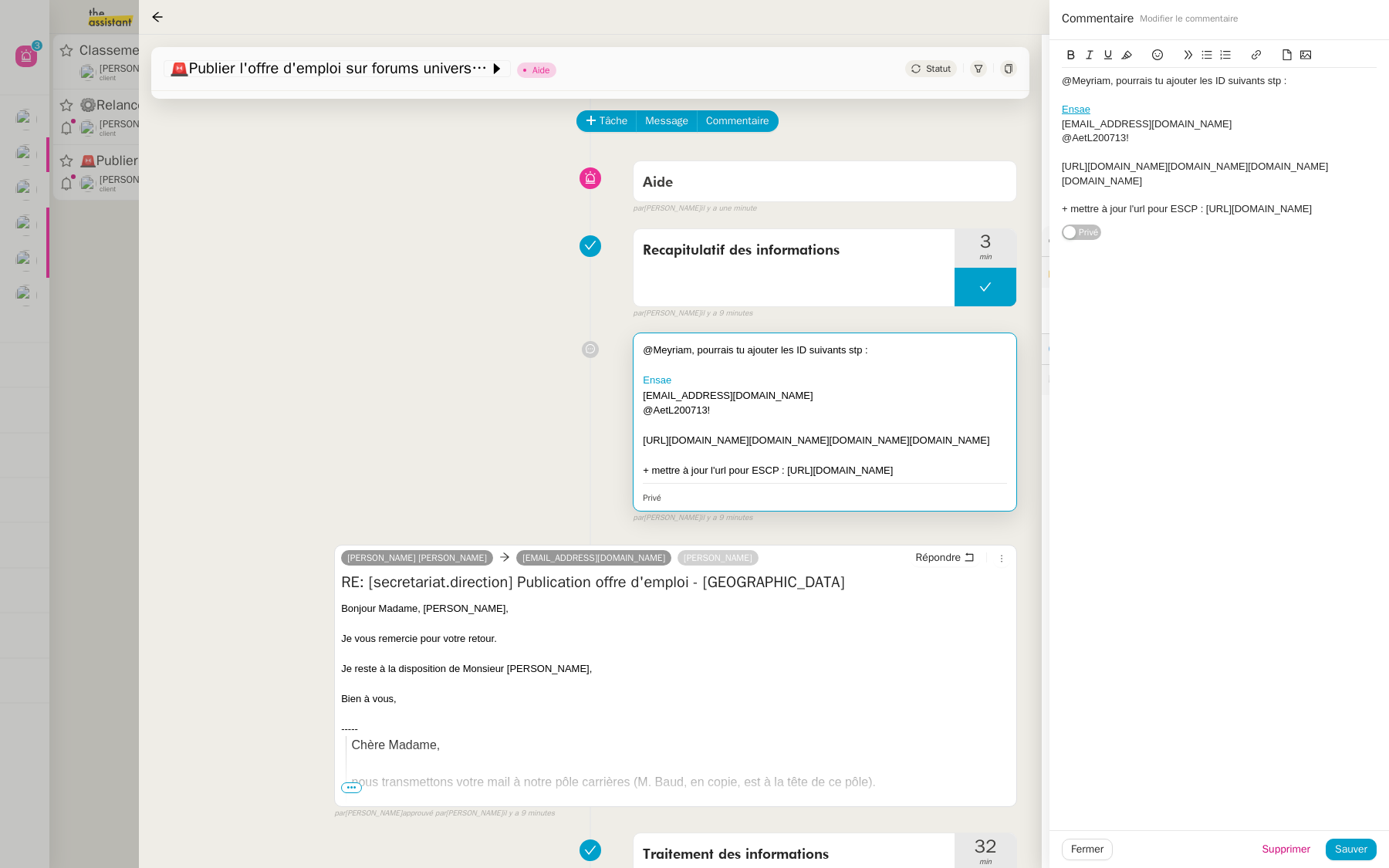 drag, startPoint x: 1094, startPoint y: 344, endPoint x: 1057, endPoint y: 98, distance: 248.76696 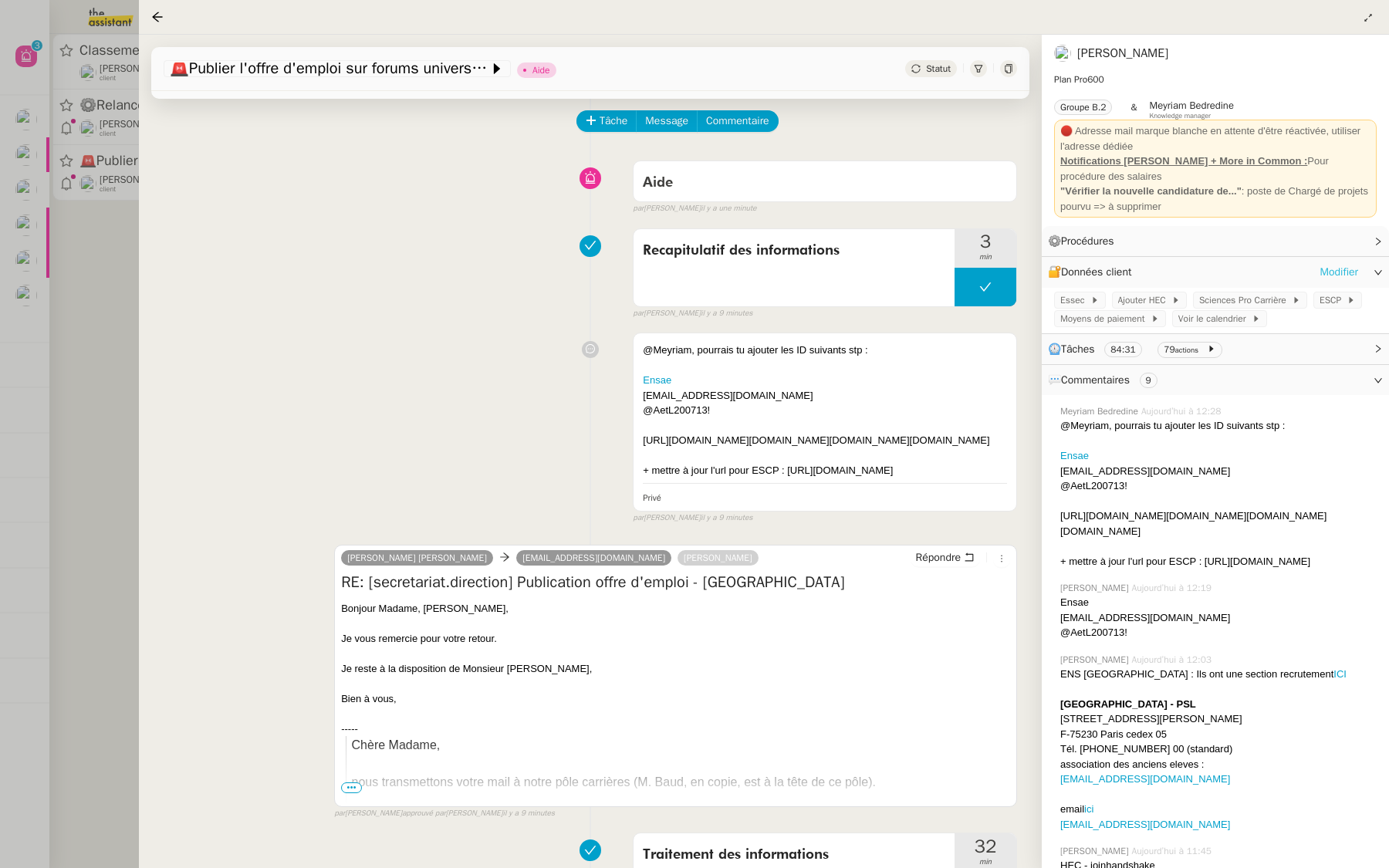 click on "Modifier" 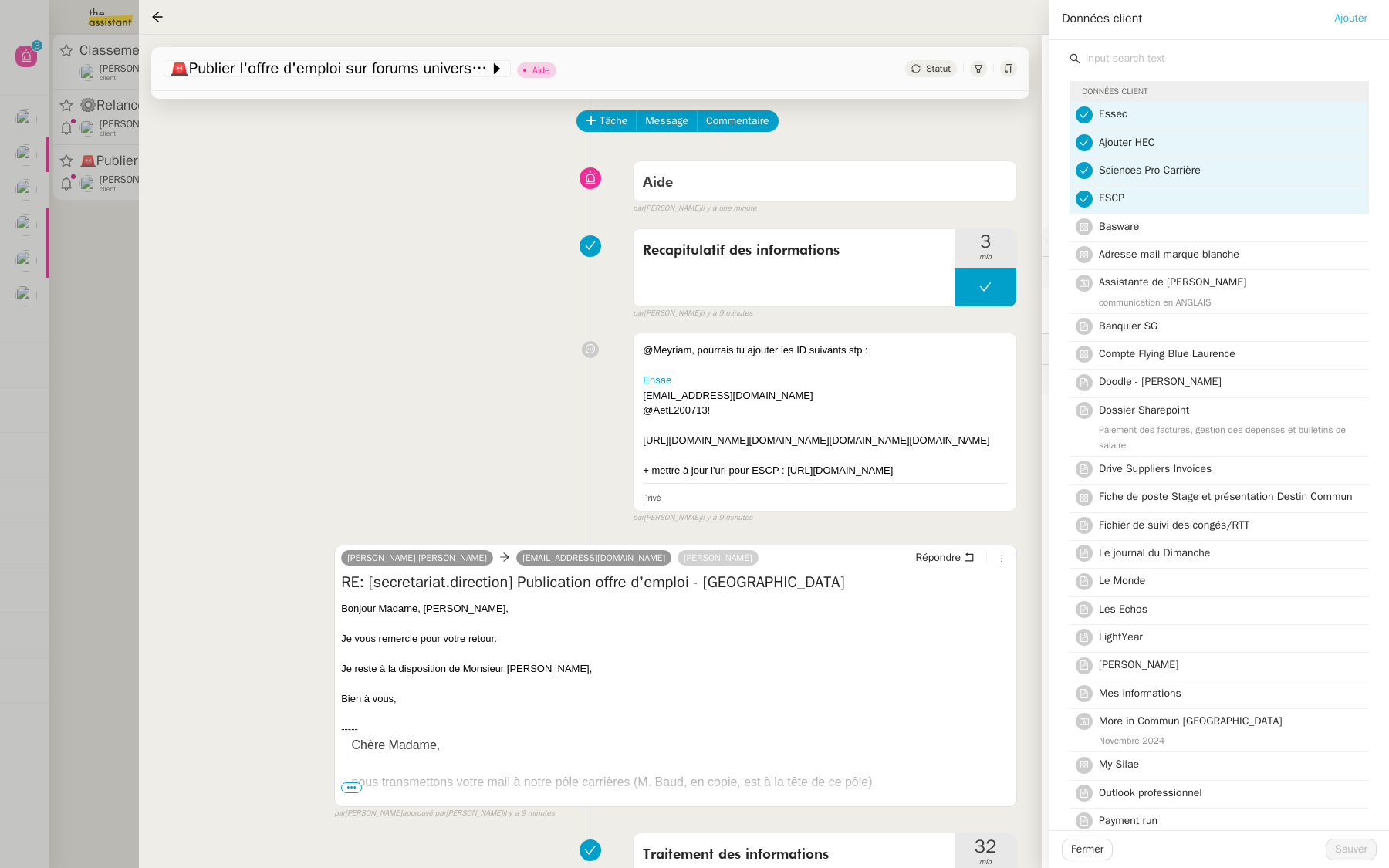 click on "Ajouter" 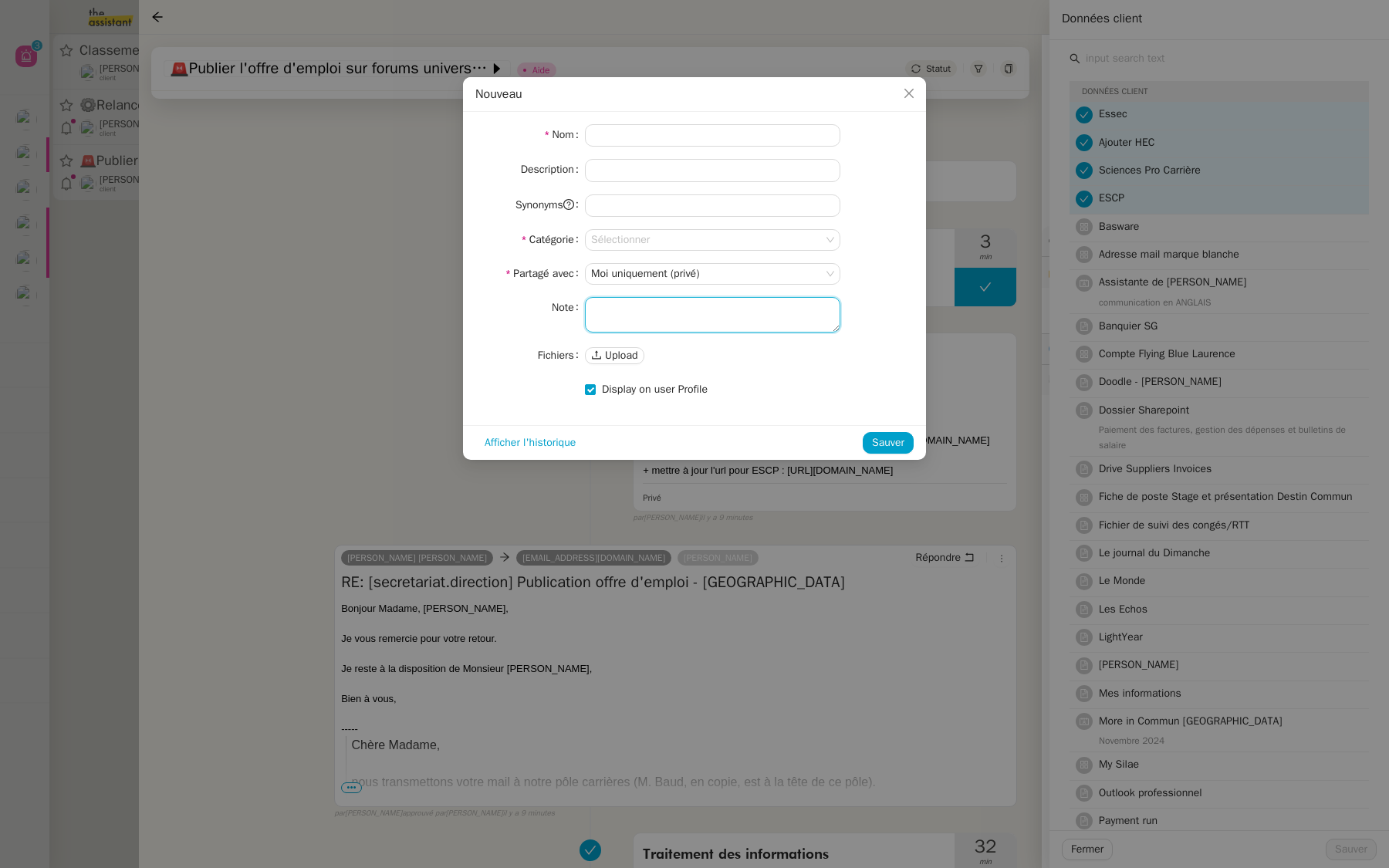 click 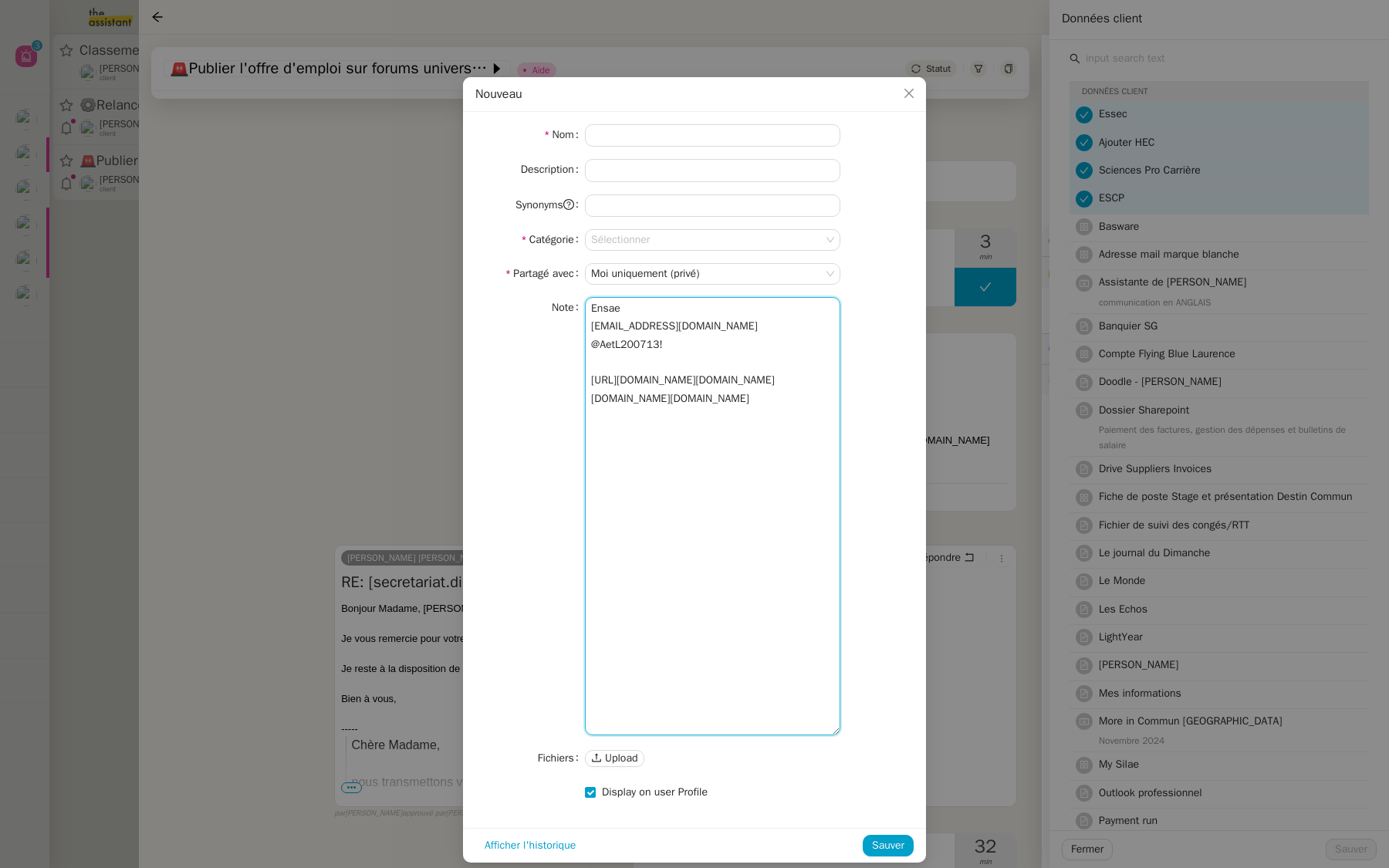 drag, startPoint x: 639, startPoint y: 325, endPoint x: 523, endPoint y: 314, distance: 116.52038 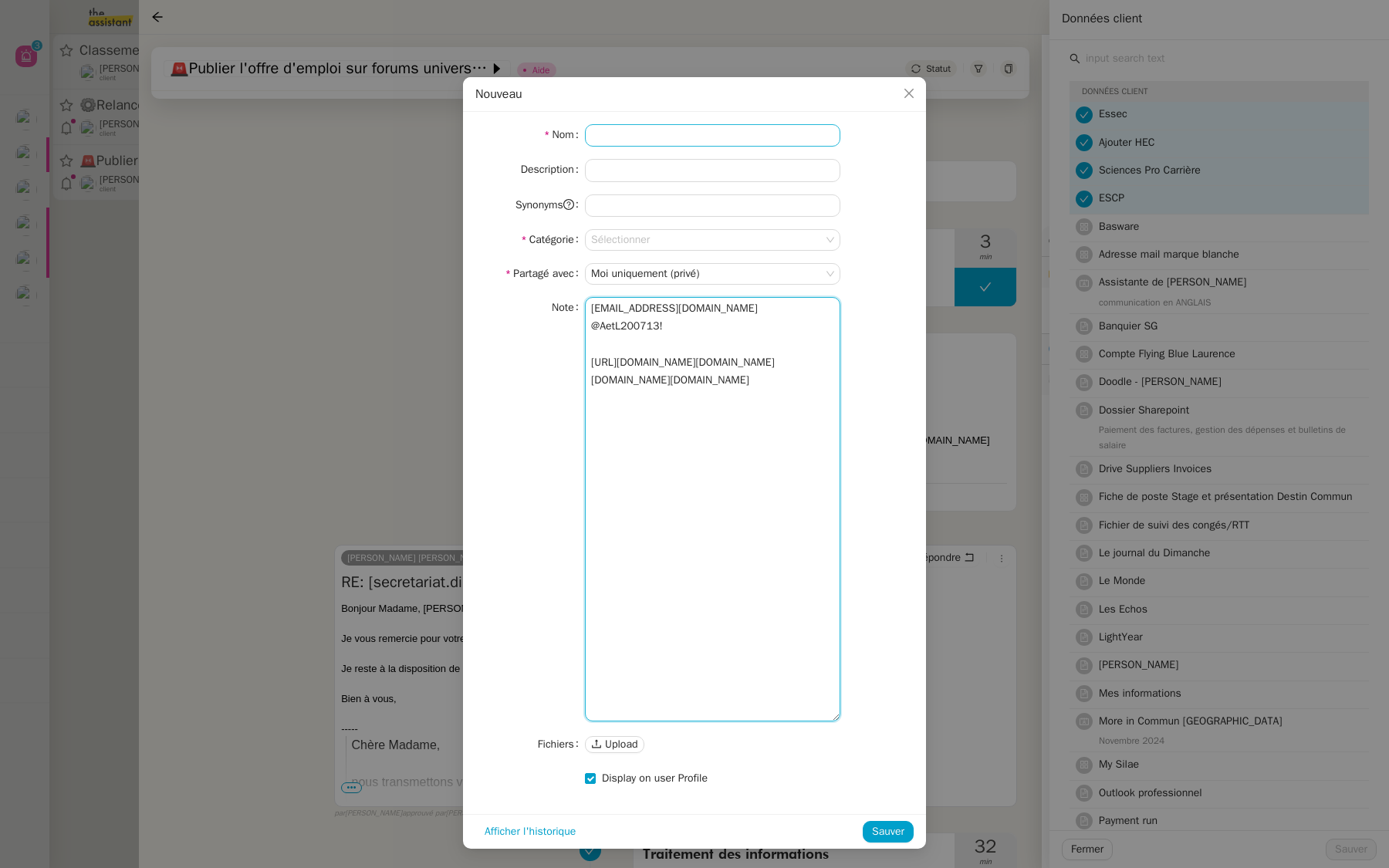 type on "[EMAIL_ADDRESS][DOMAIN_NAME]
@AetL200713!
[URL][DOMAIN_NAME][DOMAIN_NAME][DOMAIN_NAME][DOMAIN_NAME]" 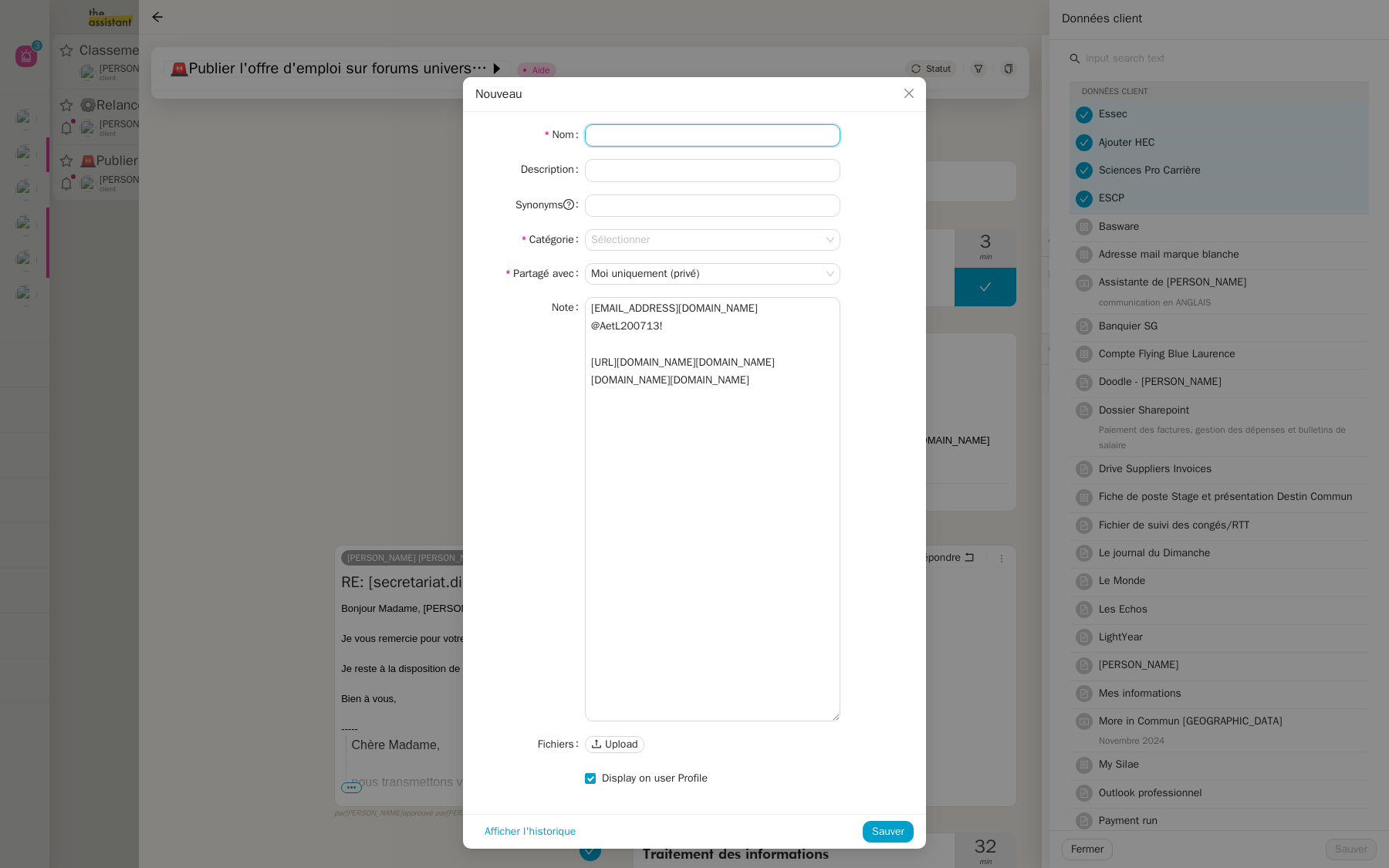 click 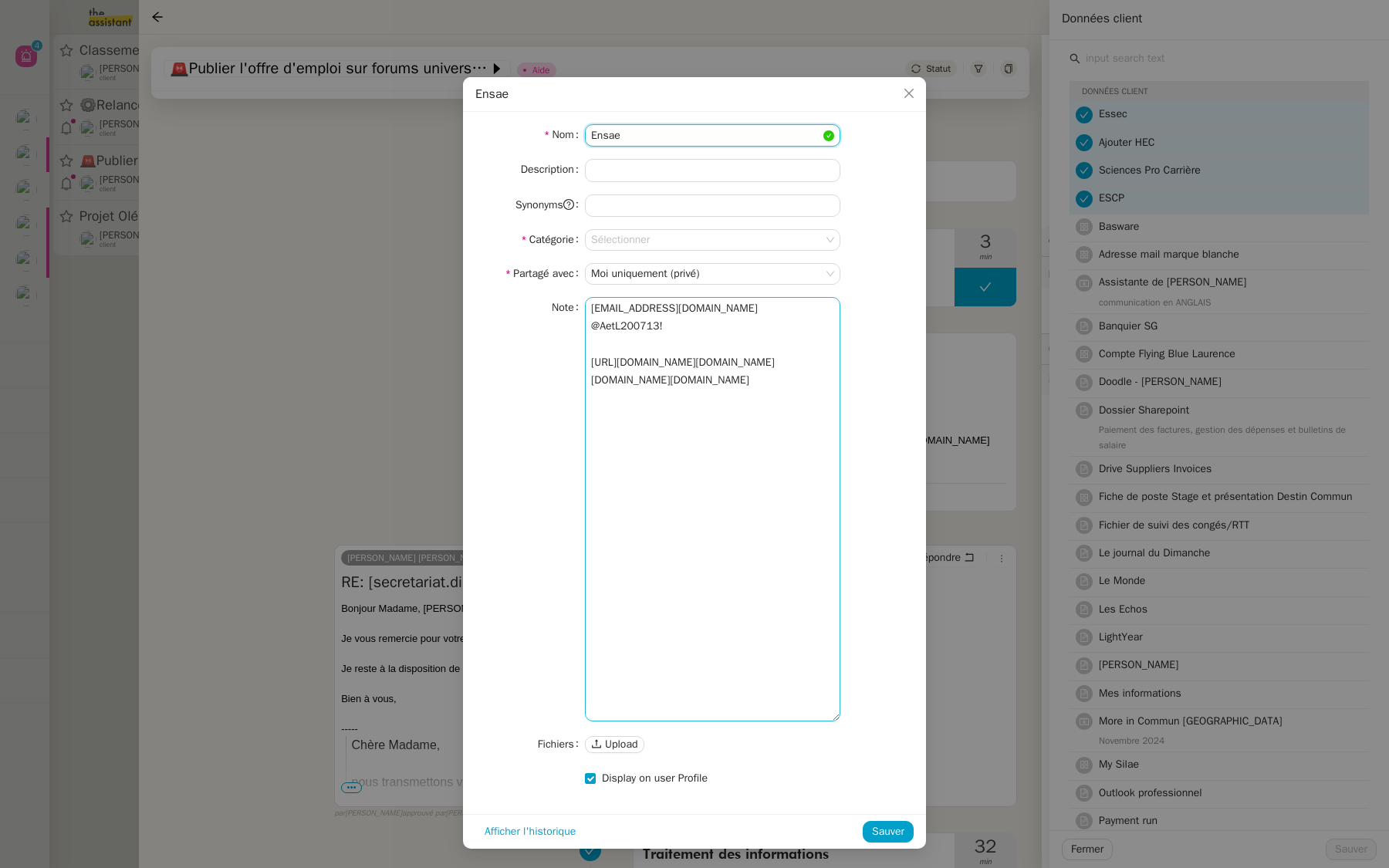 type on "Ensae" 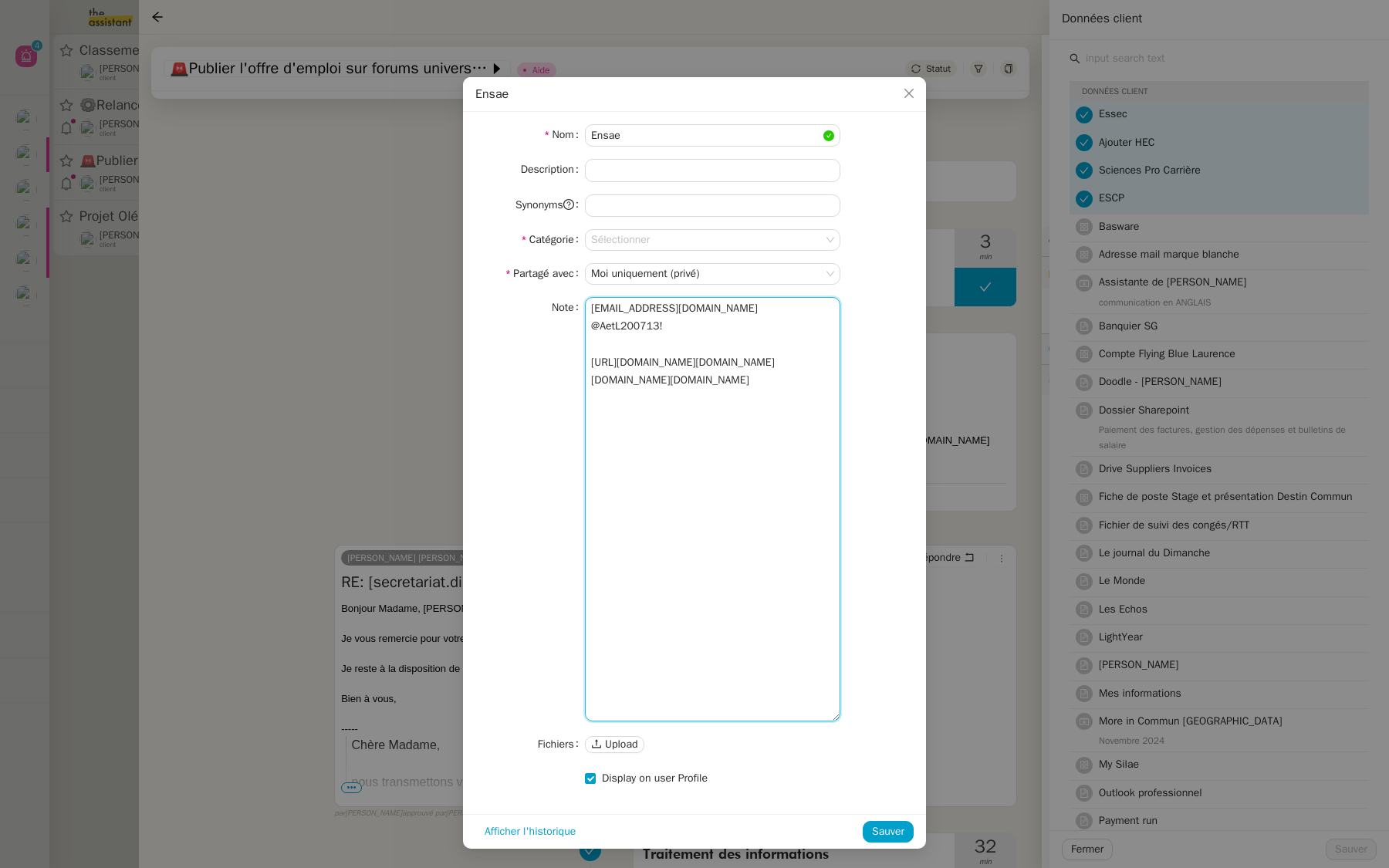 drag, startPoint x: 785, startPoint y: 328, endPoint x: 434, endPoint y: 312, distance: 351.3645 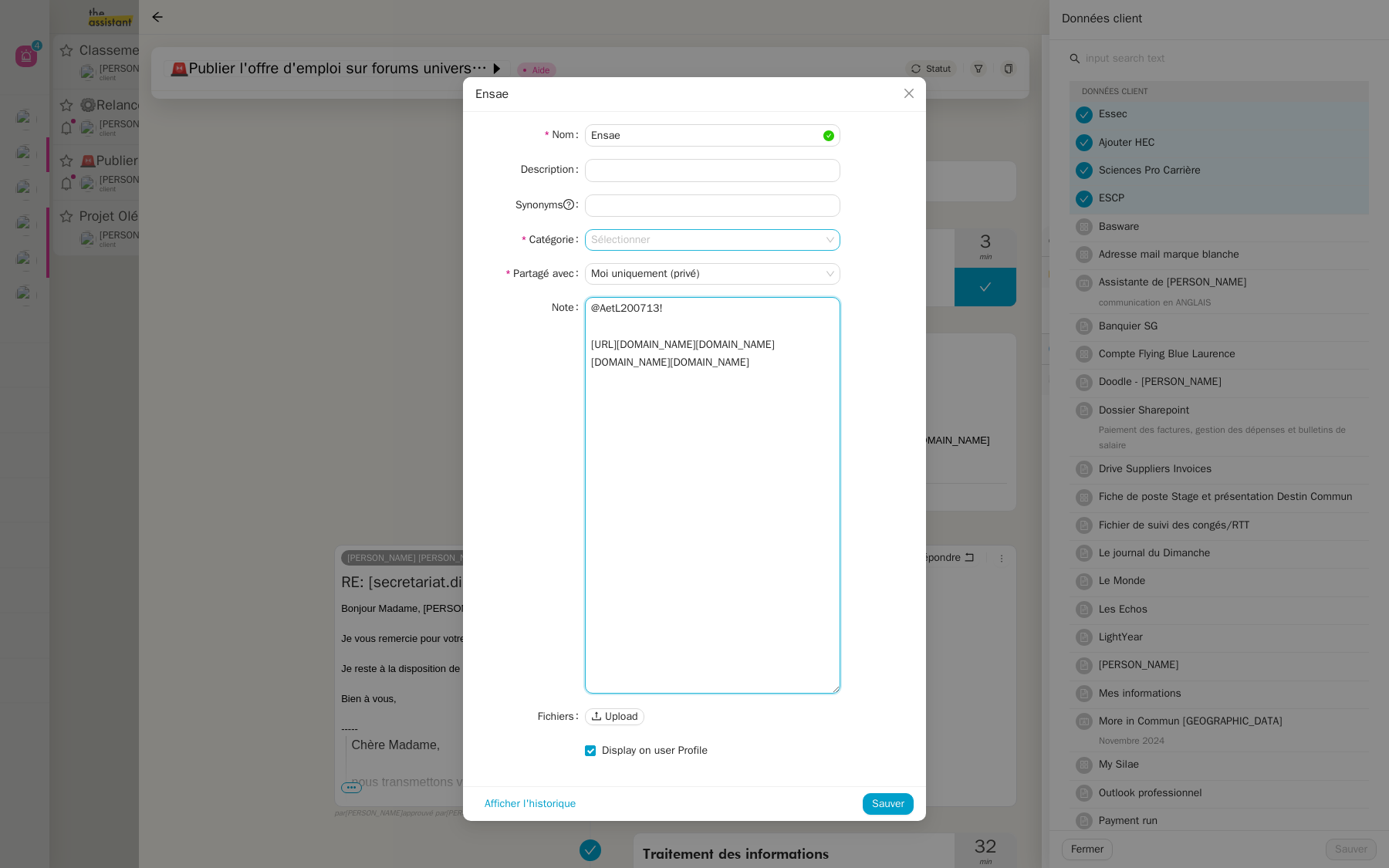 type on "@AetL200713!
[URL][DOMAIN_NAME][DOMAIN_NAME][DOMAIN_NAME][DOMAIN_NAME]" 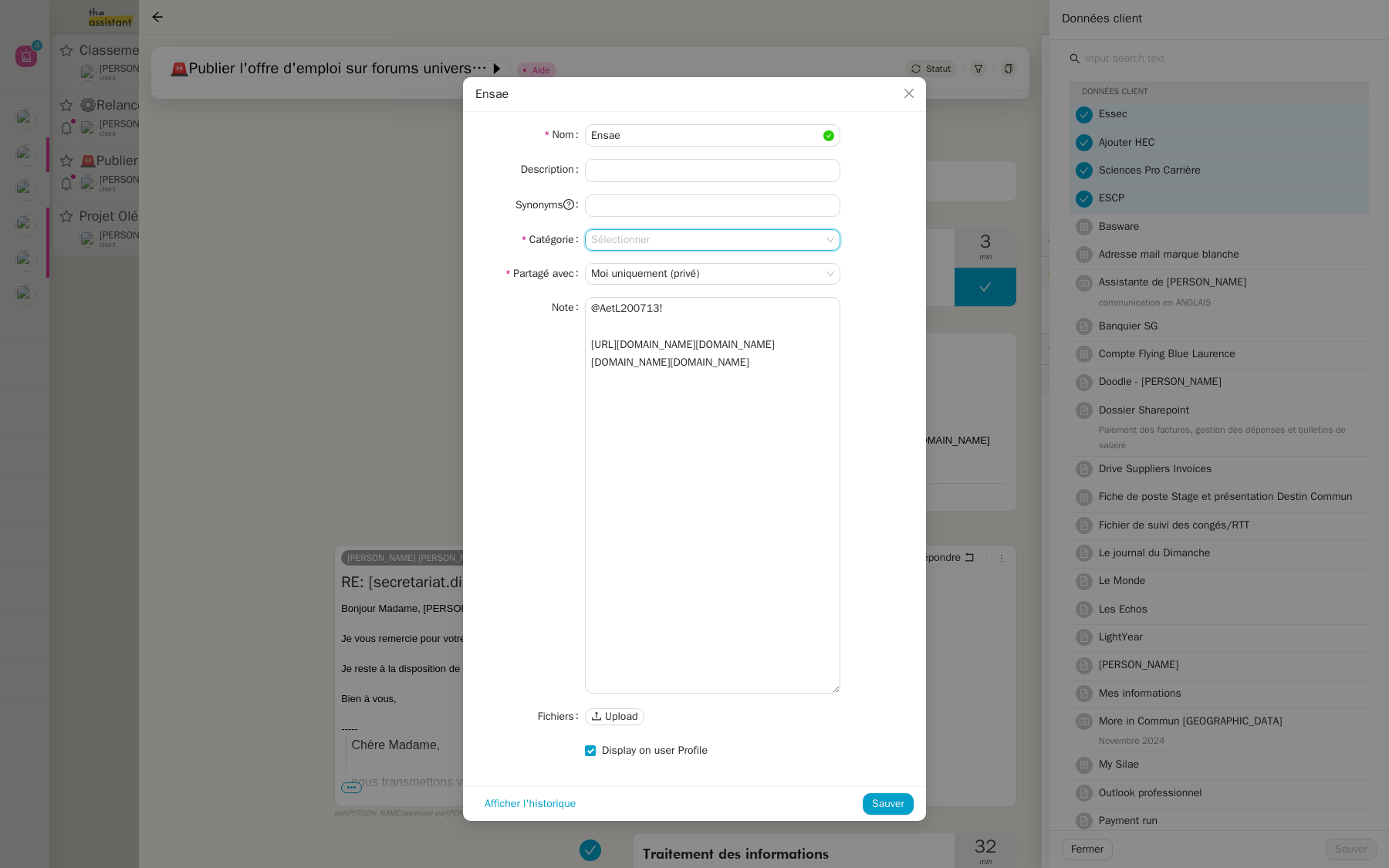 click 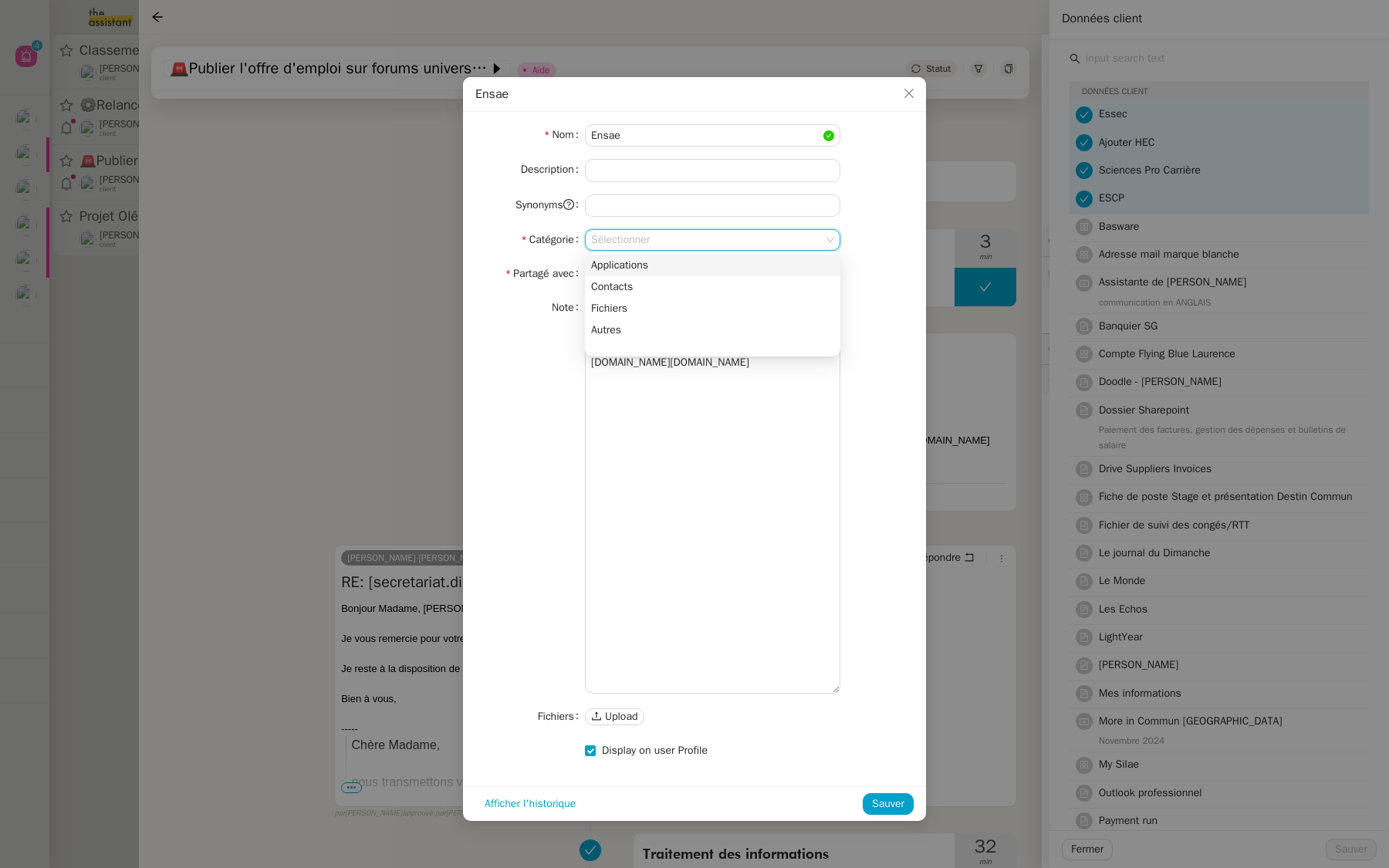 click on "Applications" at bounding box center [712, 265] 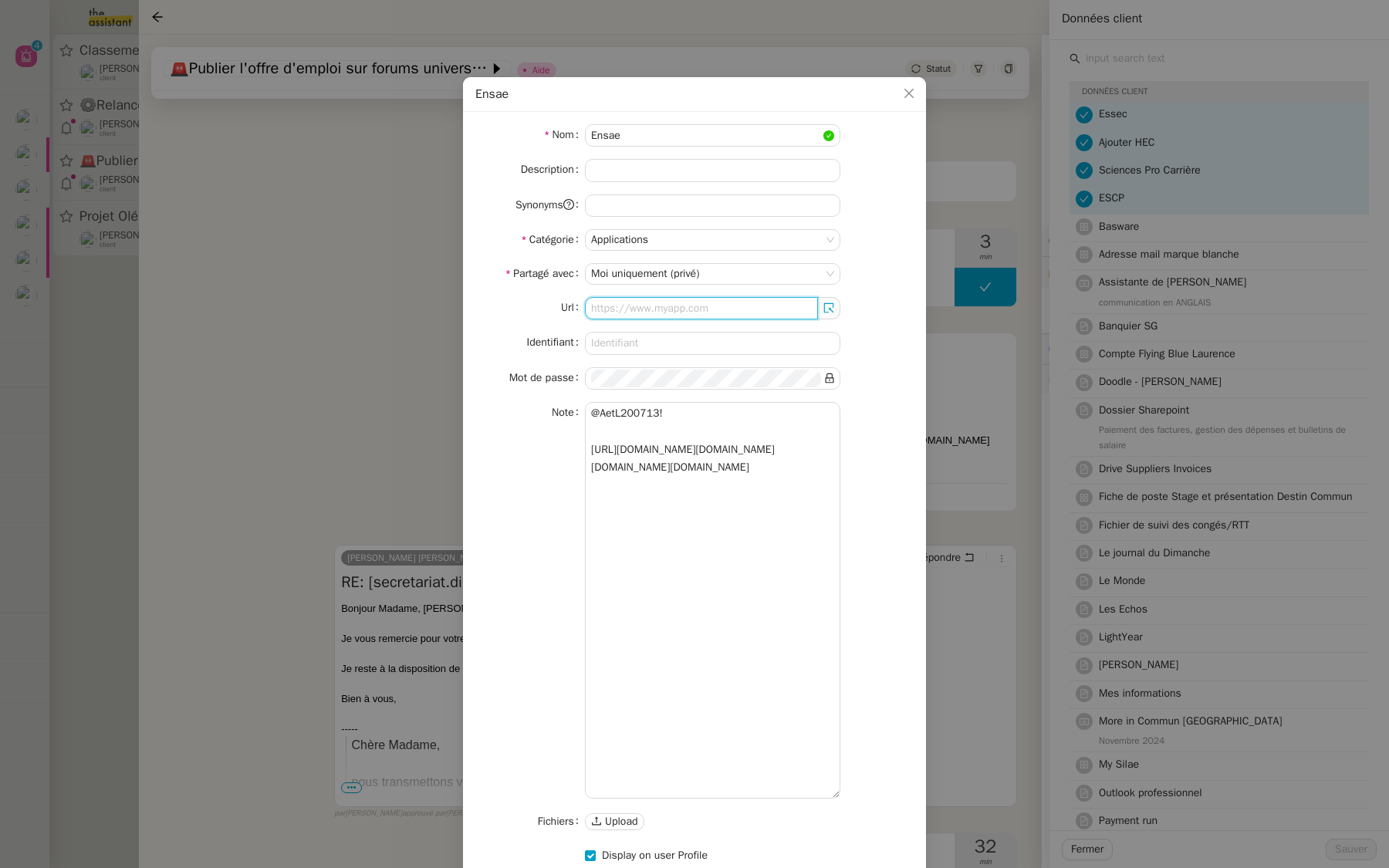 click 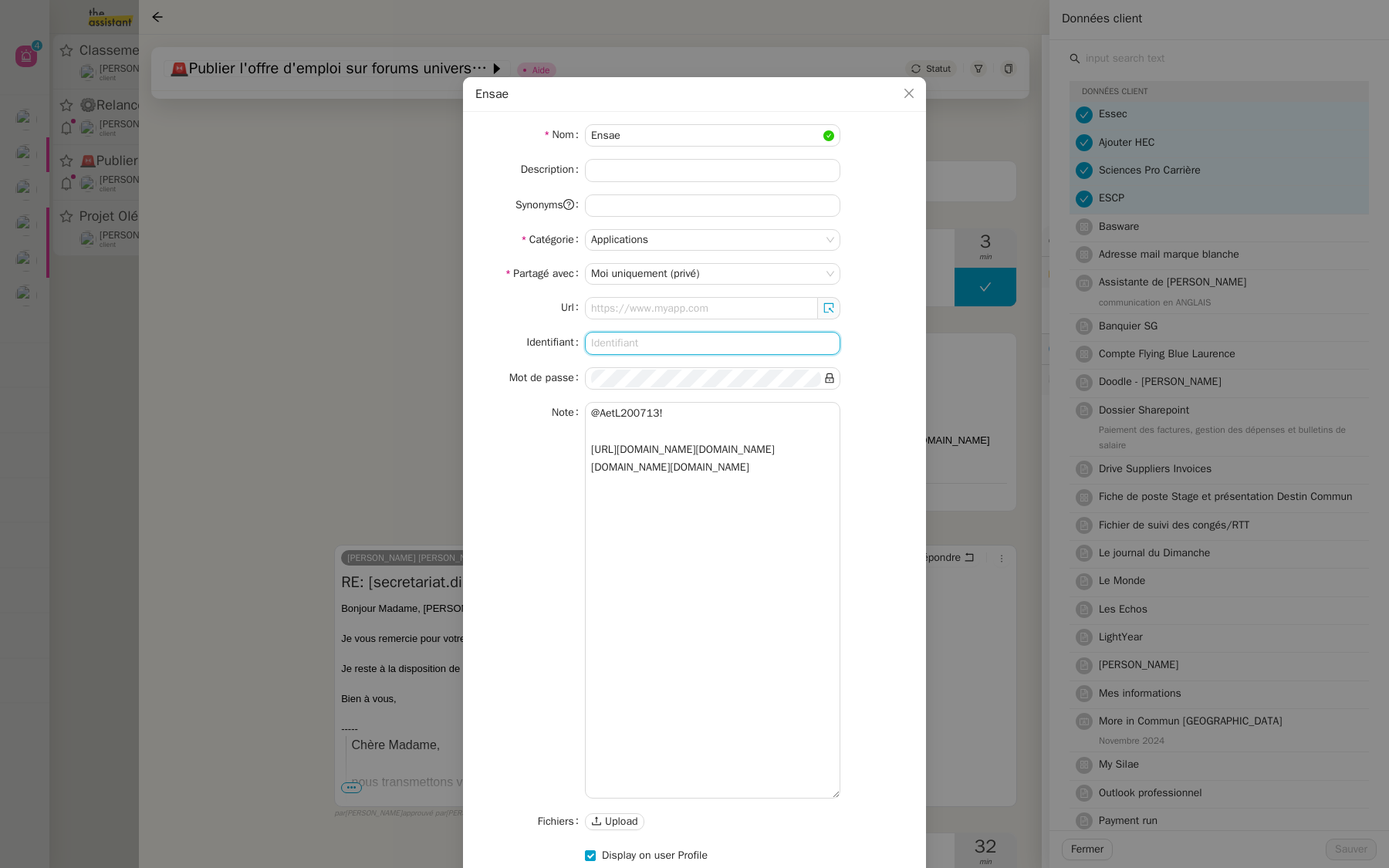 click 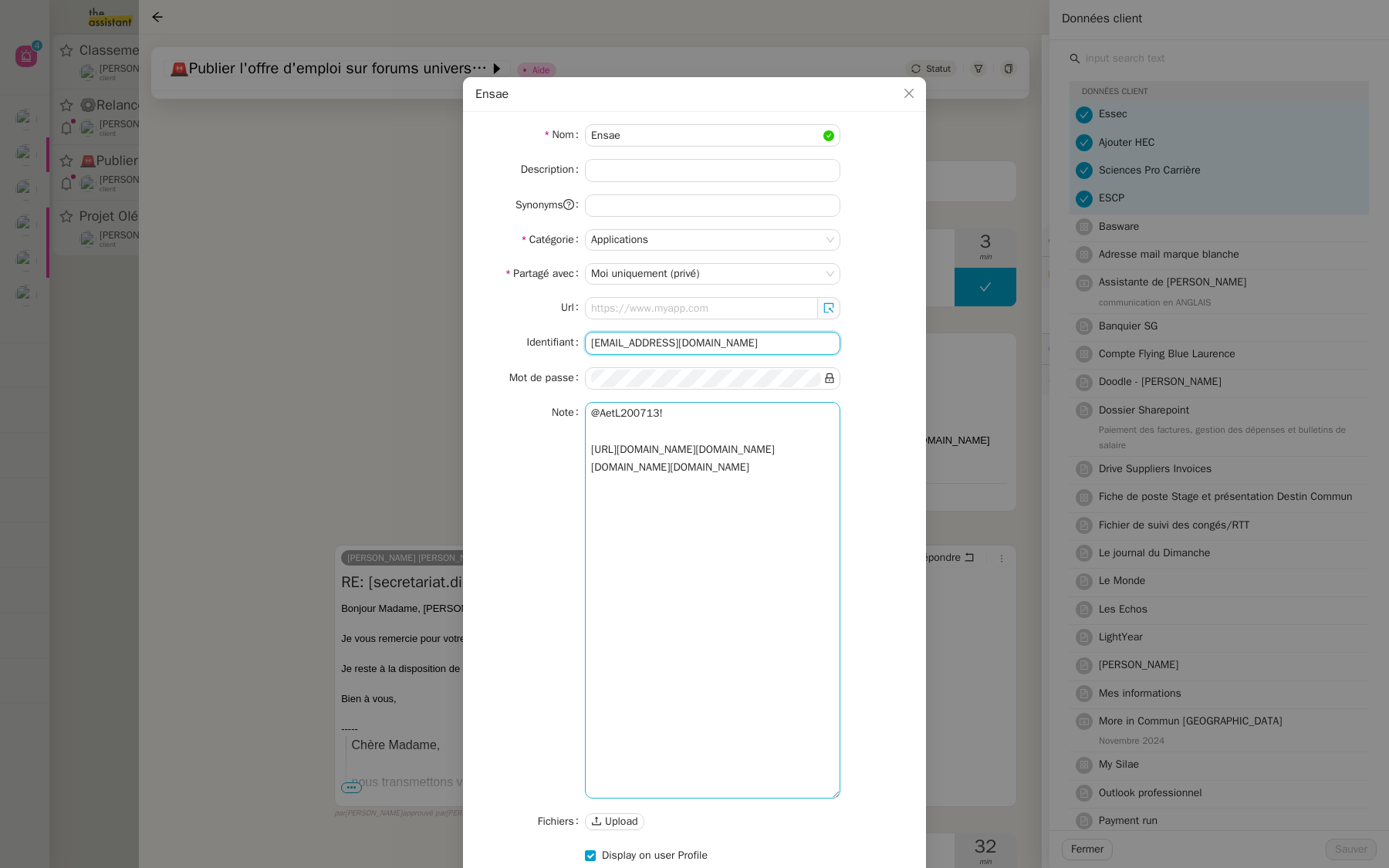 type on "[EMAIL_ADDRESS][DOMAIN_NAME]" 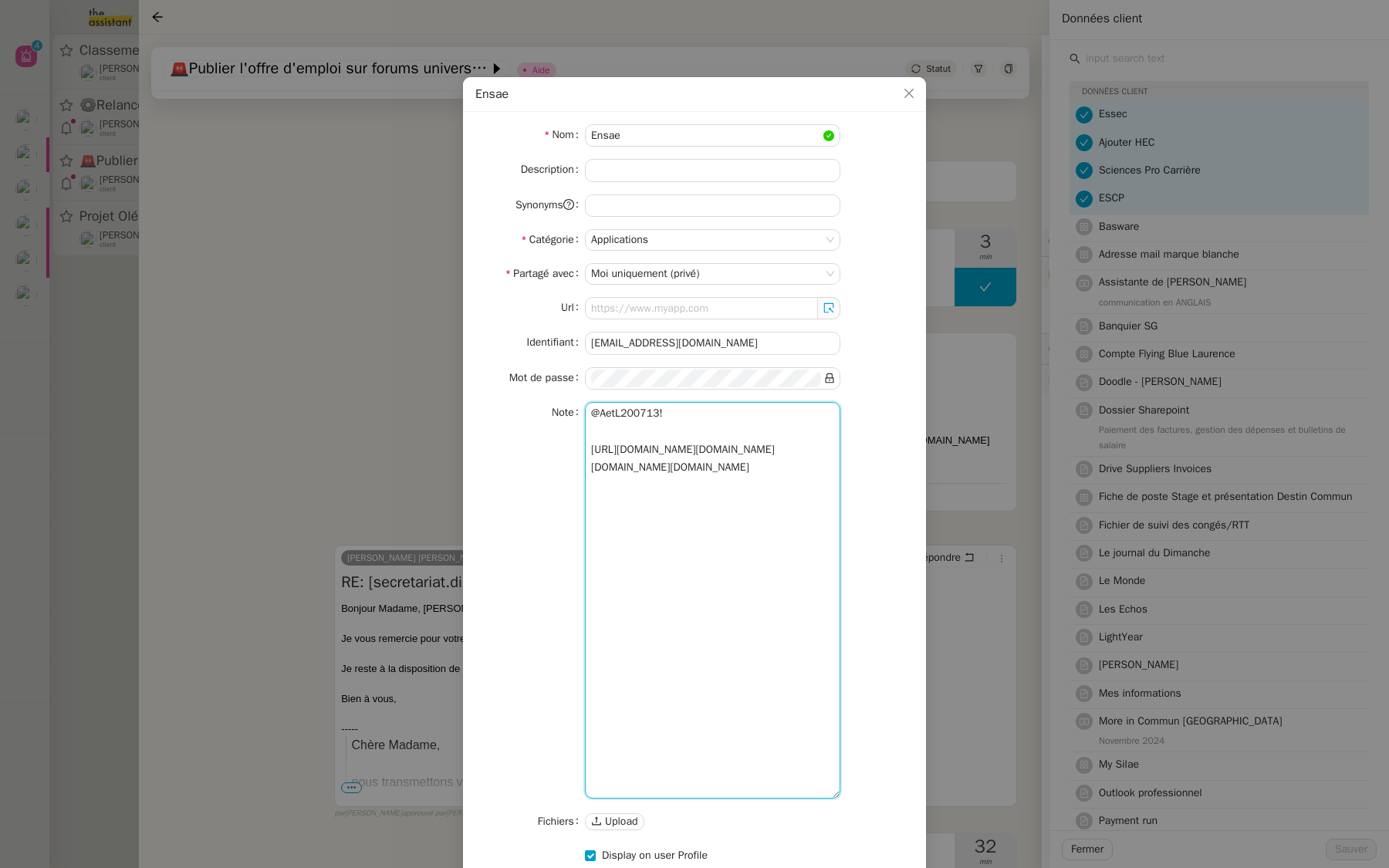 drag, startPoint x: 683, startPoint y: 427, endPoint x: 546, endPoint y: 427, distance: 137 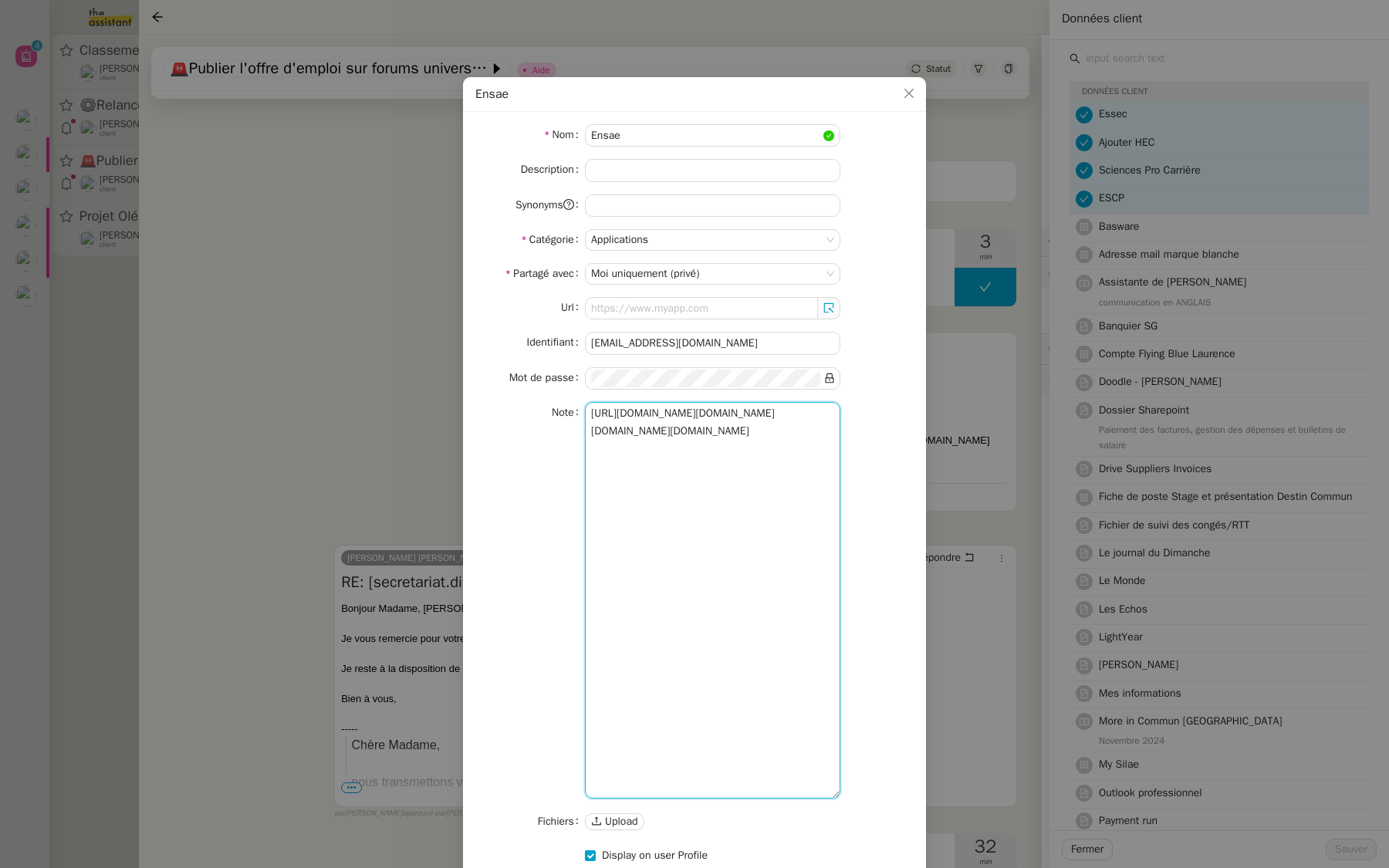 type on "[URL][DOMAIN_NAME][DOMAIN_NAME][DOMAIN_NAME][DOMAIN_NAME]" 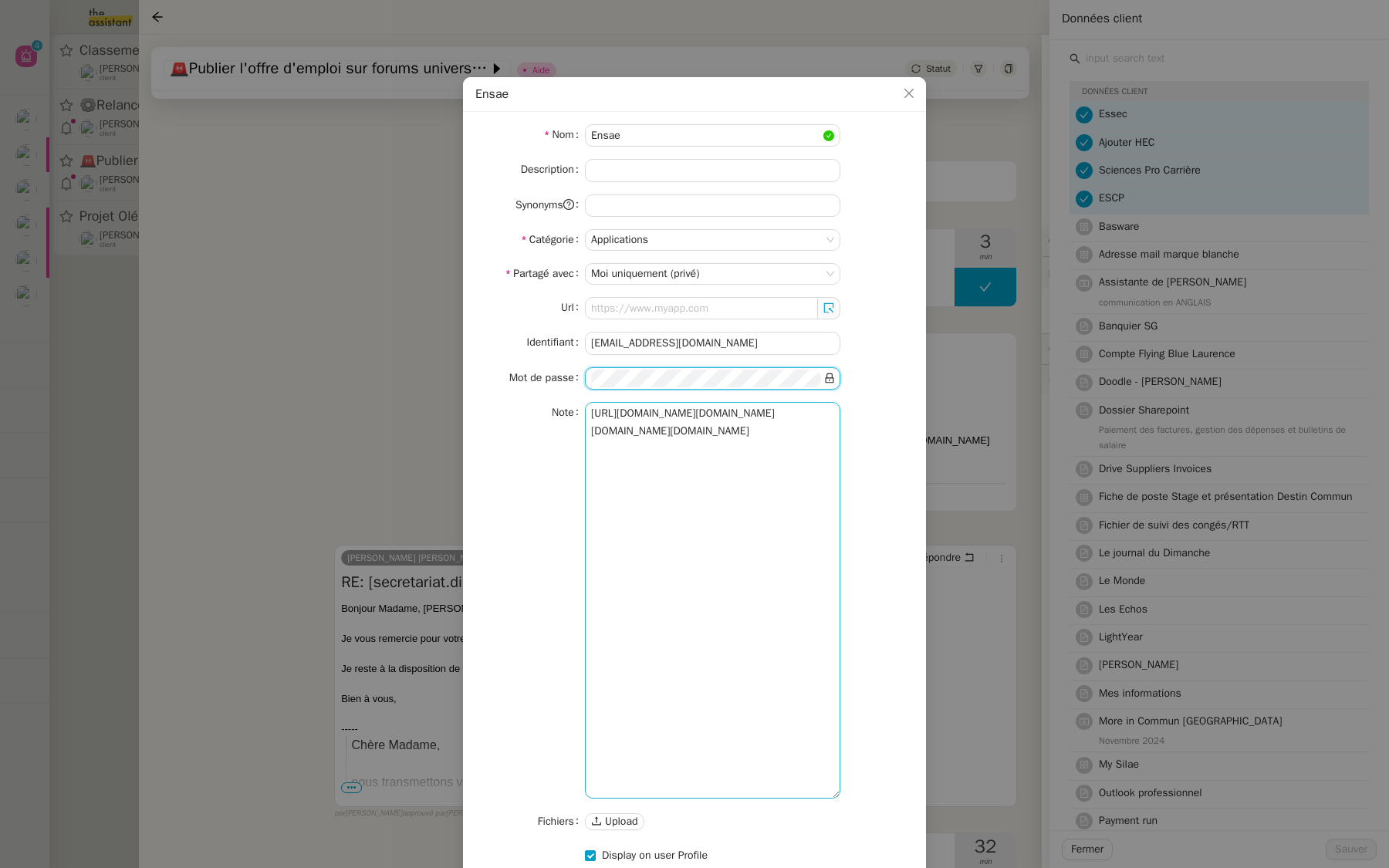 scroll, scrollTop: 3, scrollLeft: 0, axis: vertical 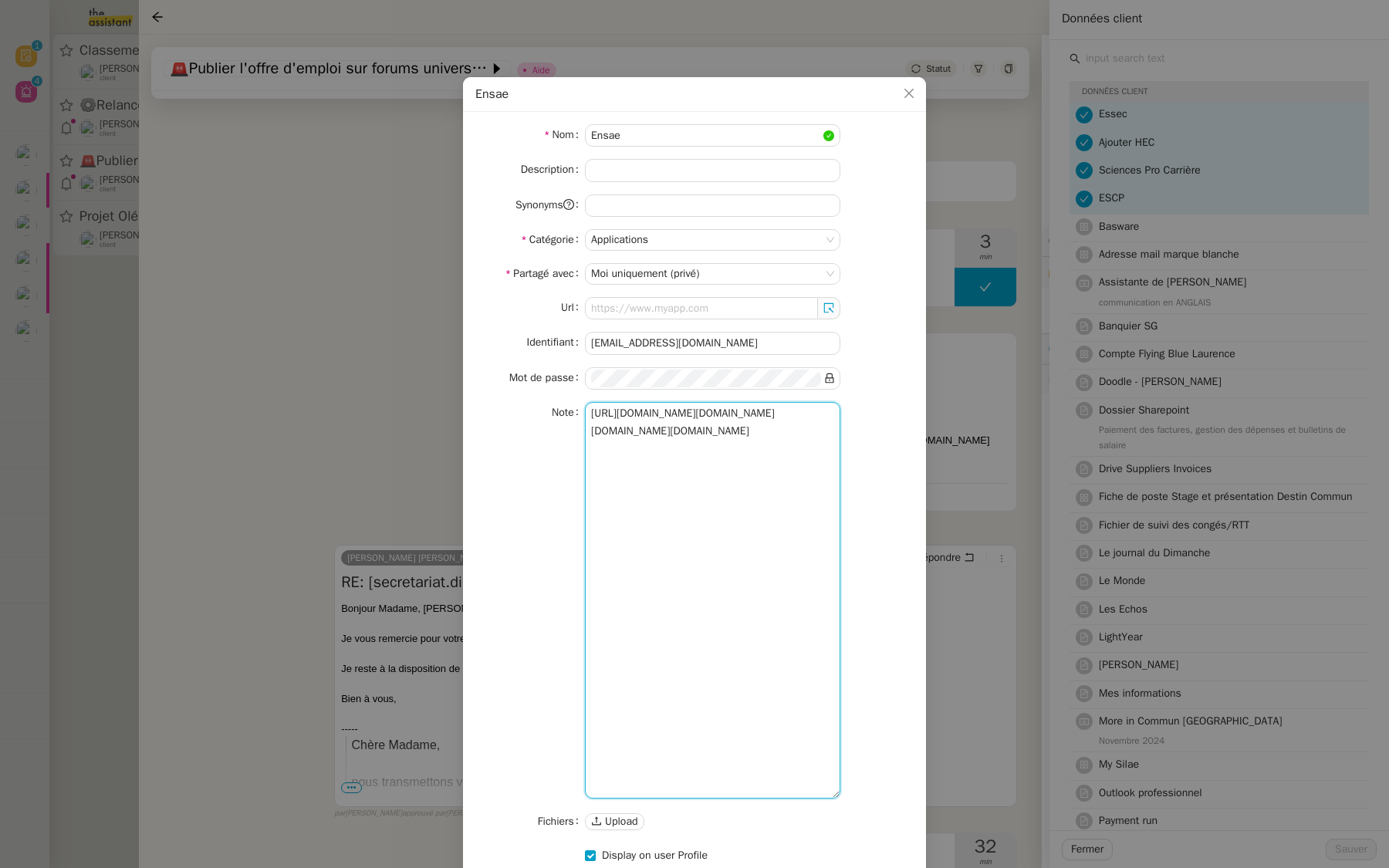 drag, startPoint x: 678, startPoint y: 783, endPoint x: 574, endPoint y: 445, distance: 353.63823 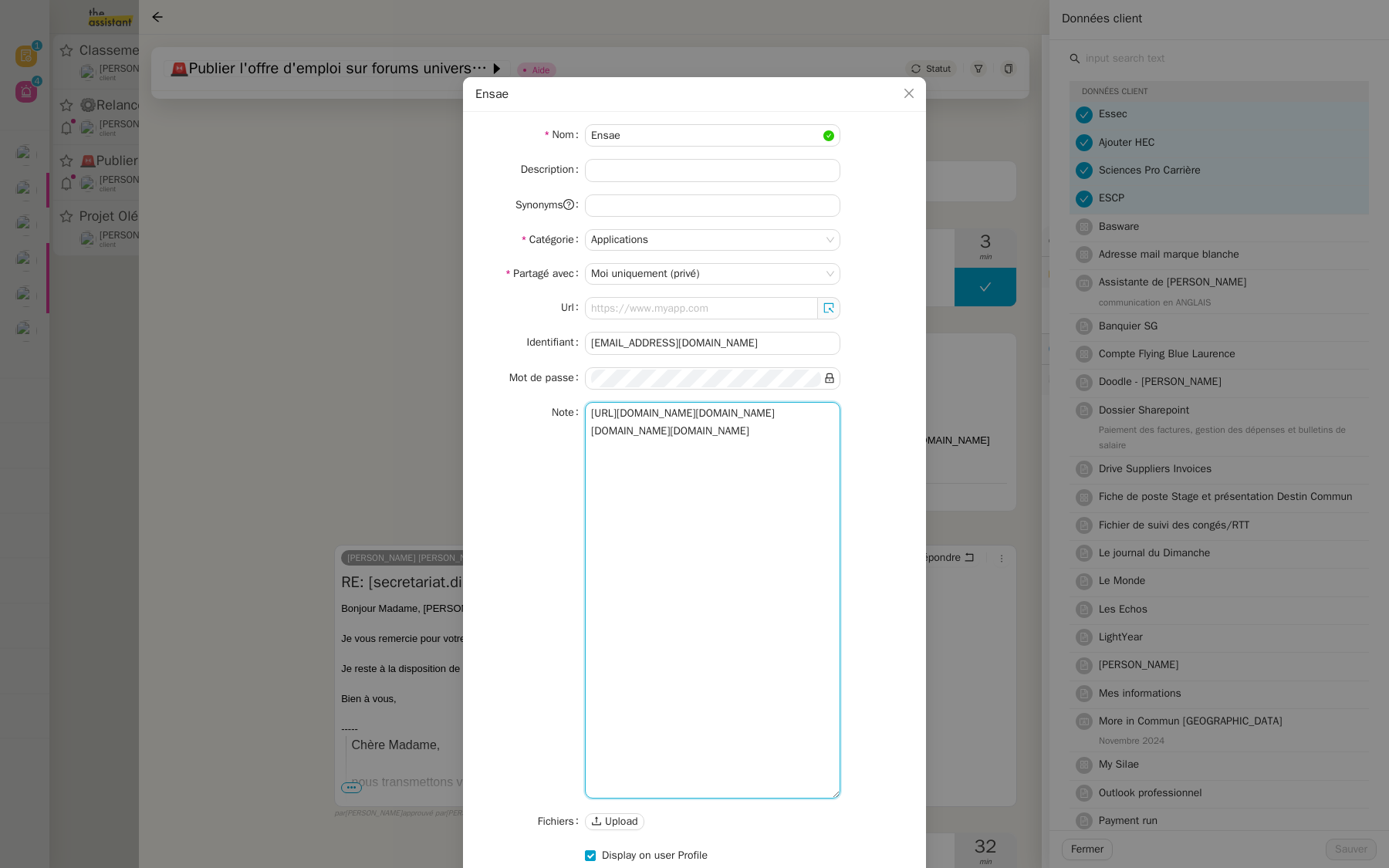 click on "Note [URL][DOMAIN_NAME][DOMAIN_NAME][DOMAIN_NAME][DOMAIN_NAME]" at bounding box center (694, 600) 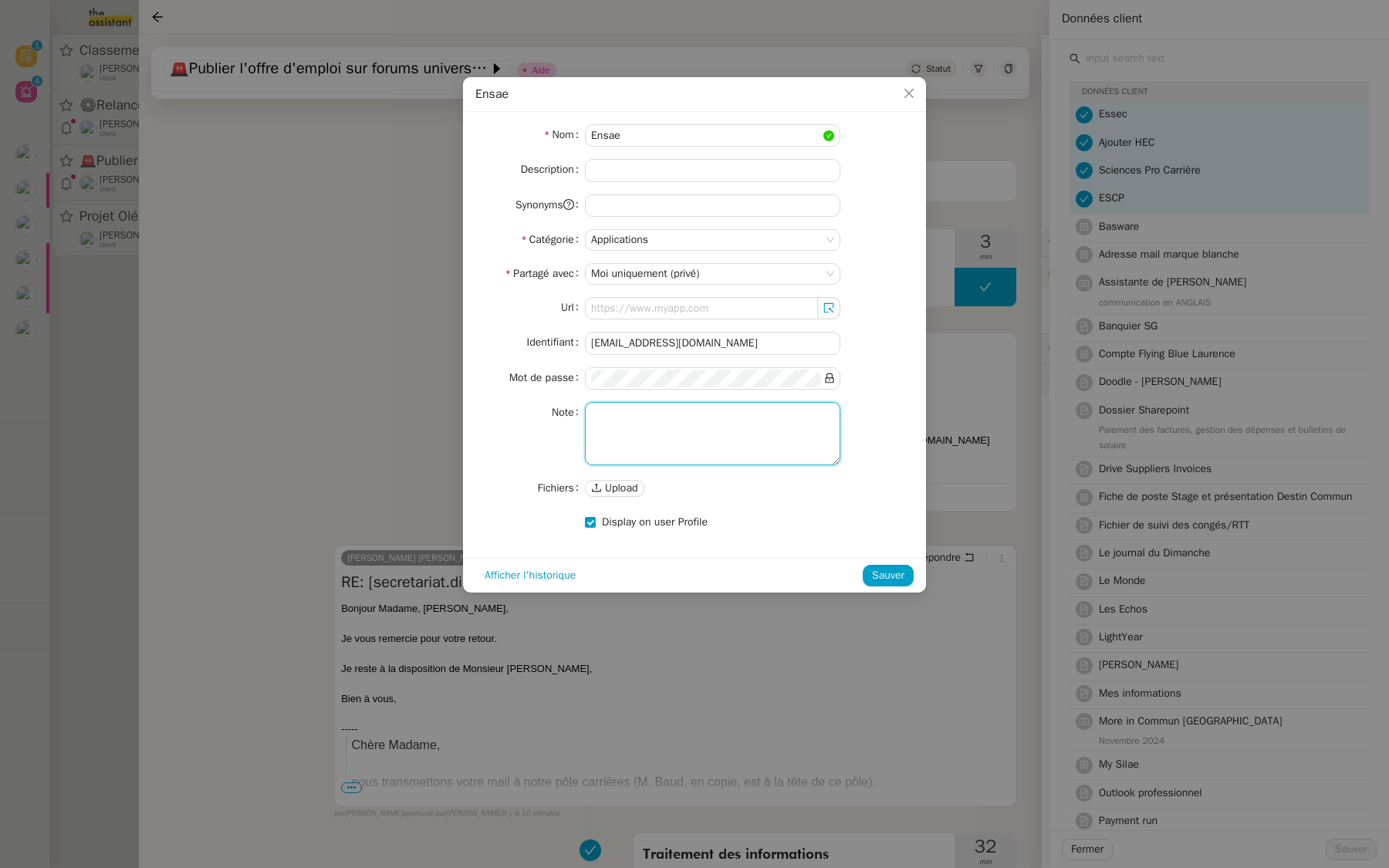 scroll, scrollTop: 0, scrollLeft: 0, axis: both 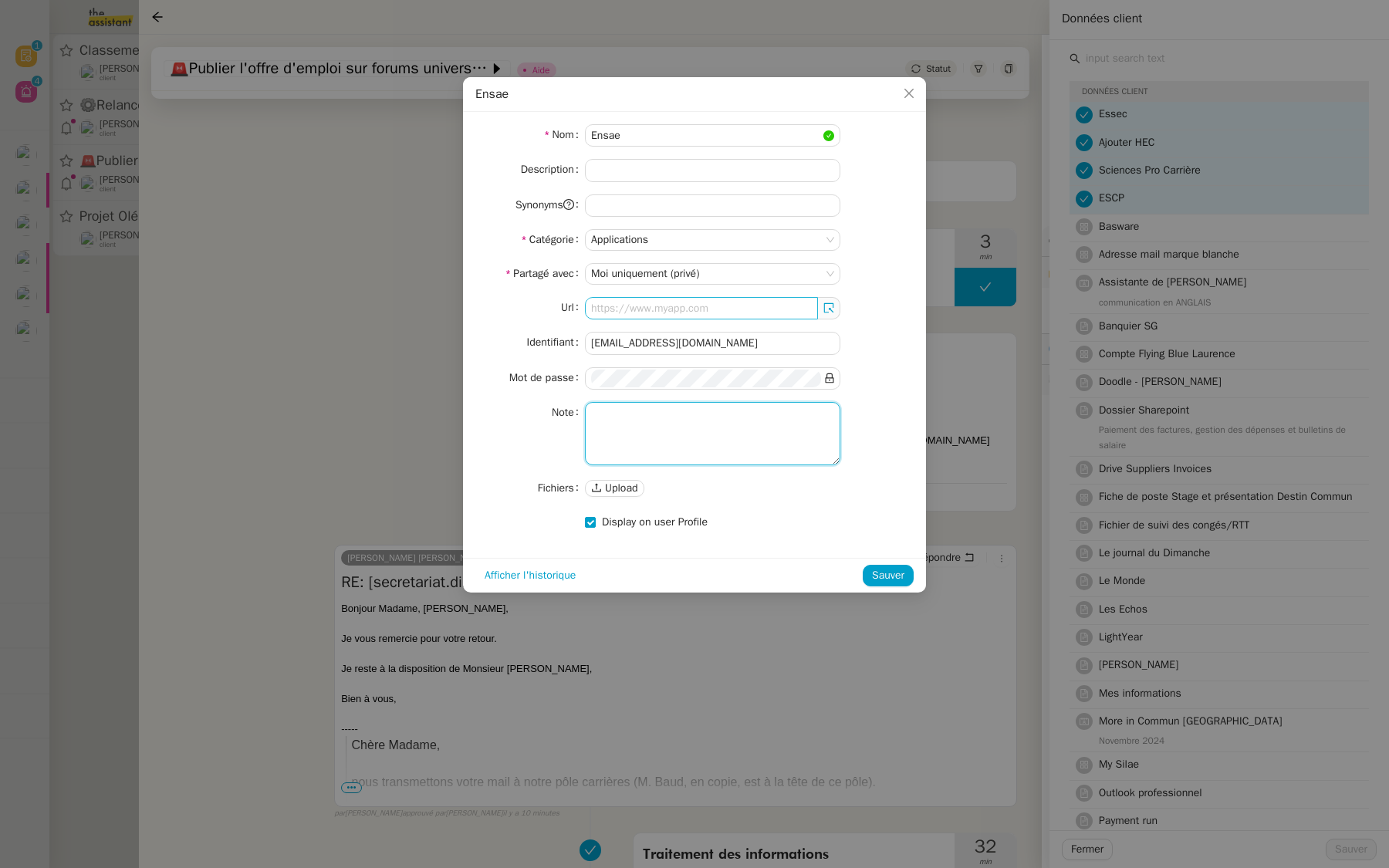 type 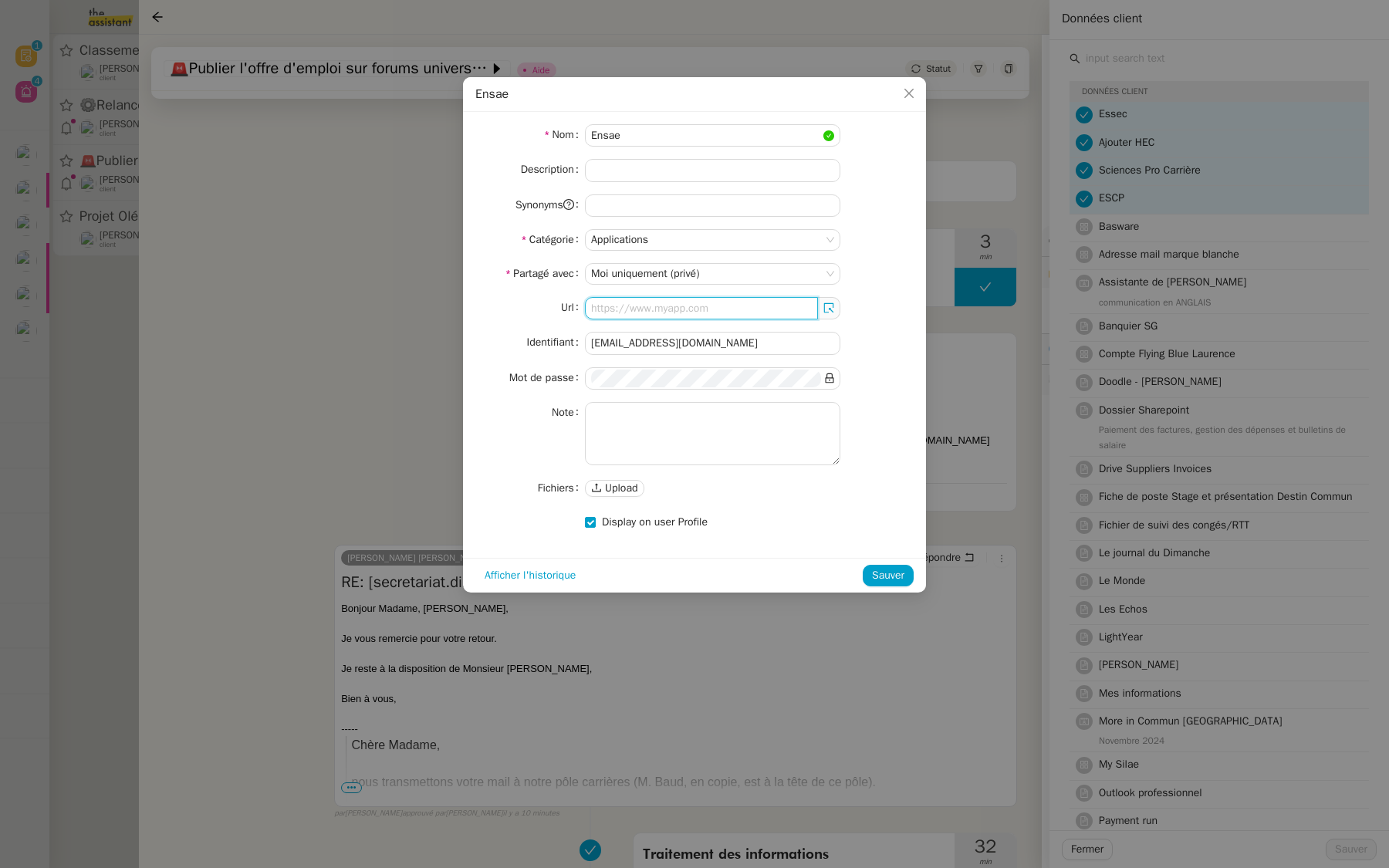 click 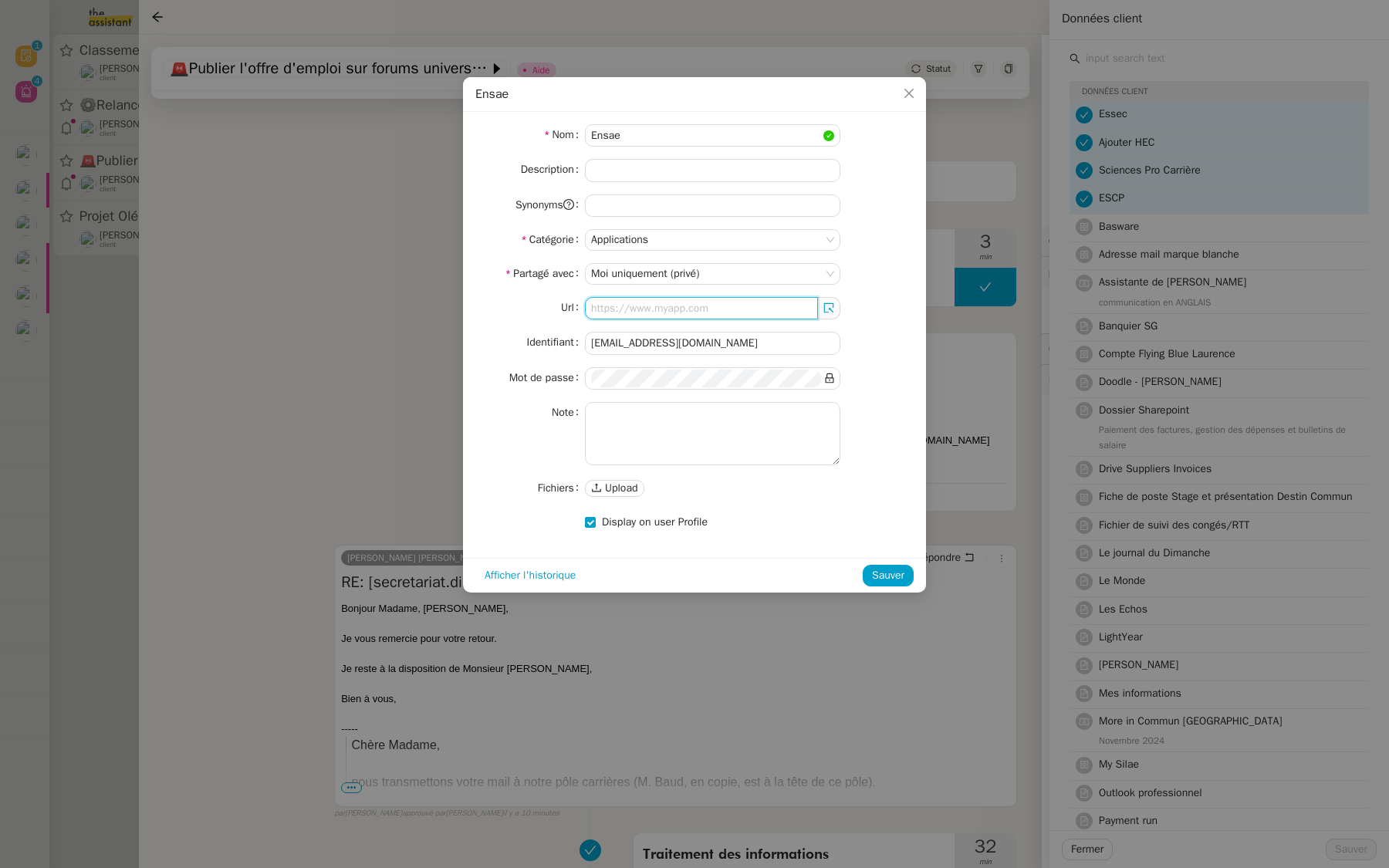 paste on "[URL][DOMAIN_NAME][DOMAIN_NAME][DOMAIN_NAME][DOMAIN_NAME]" 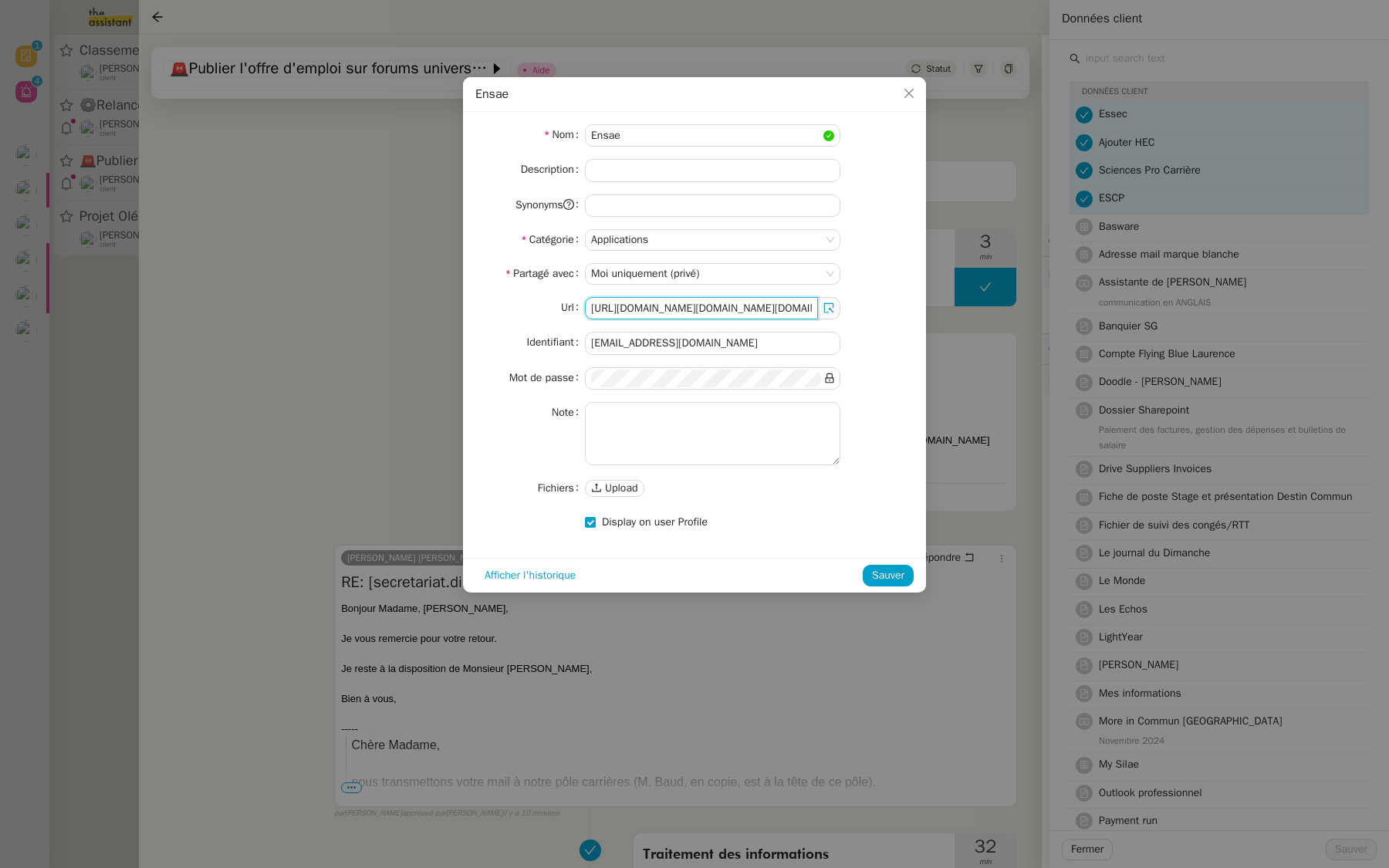 scroll, scrollTop: 0, scrollLeft: 4061, axis: horizontal 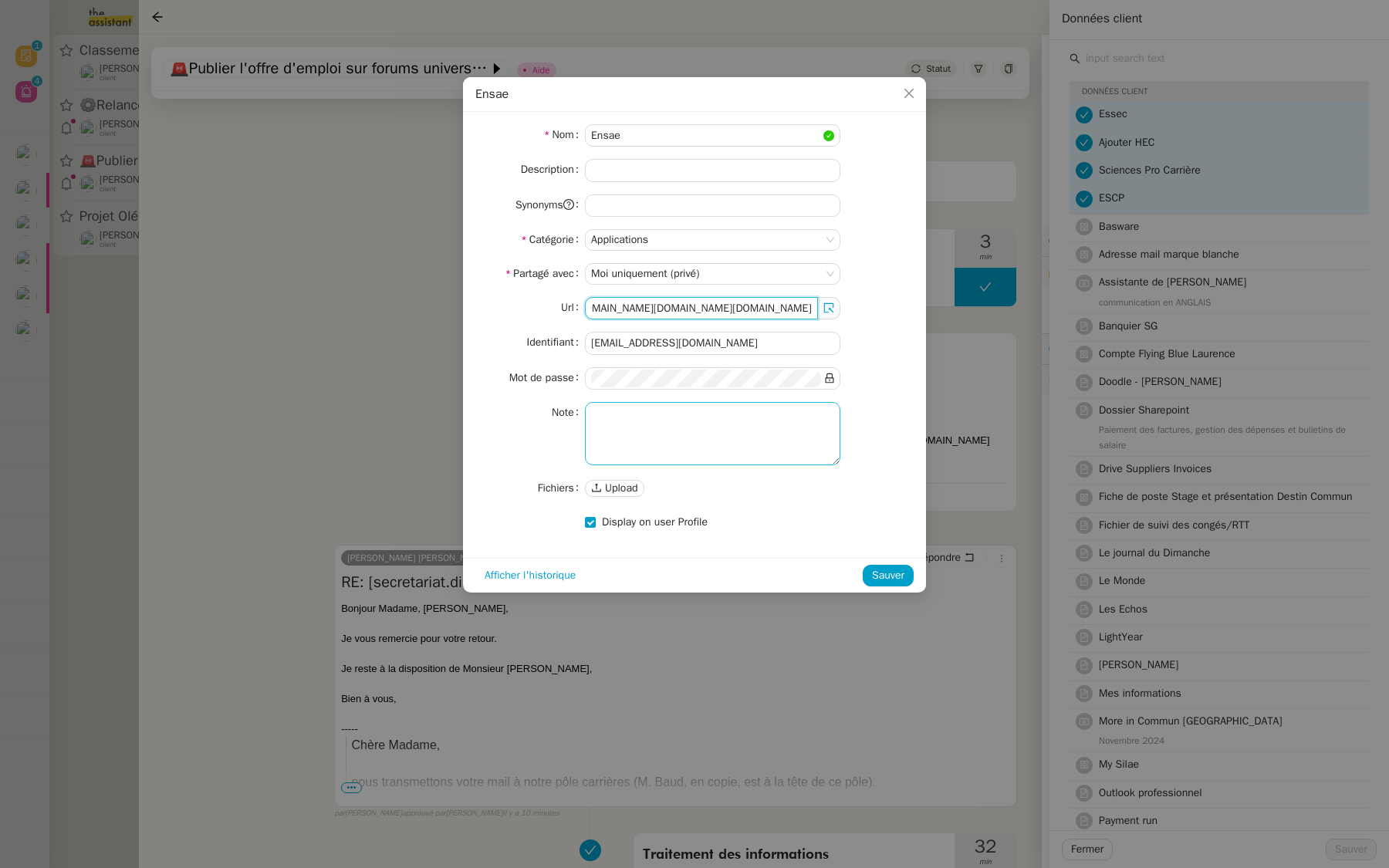 type on "[URL][DOMAIN_NAME][DOMAIN_NAME][DOMAIN_NAME][DOMAIN_NAME]" 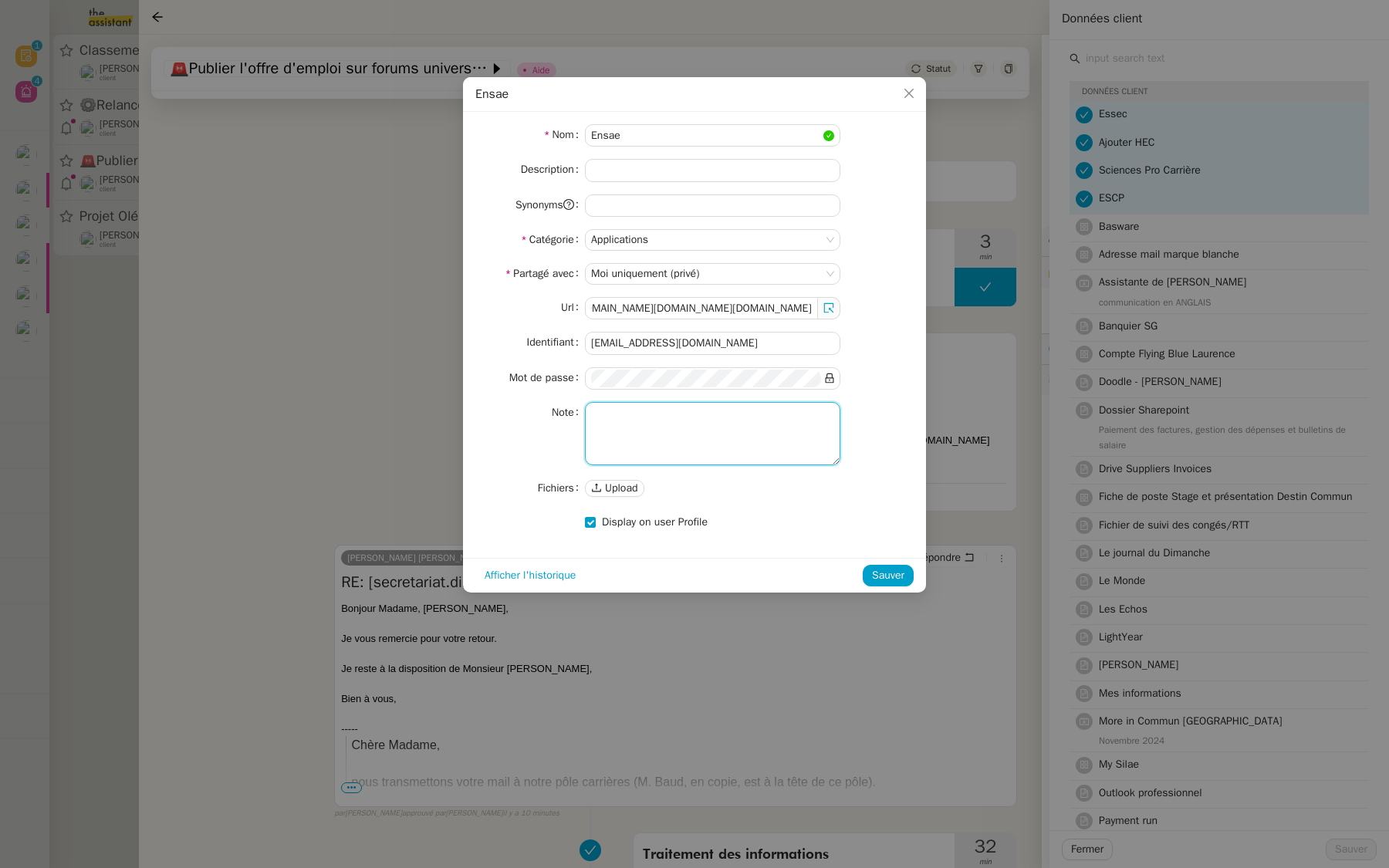 click 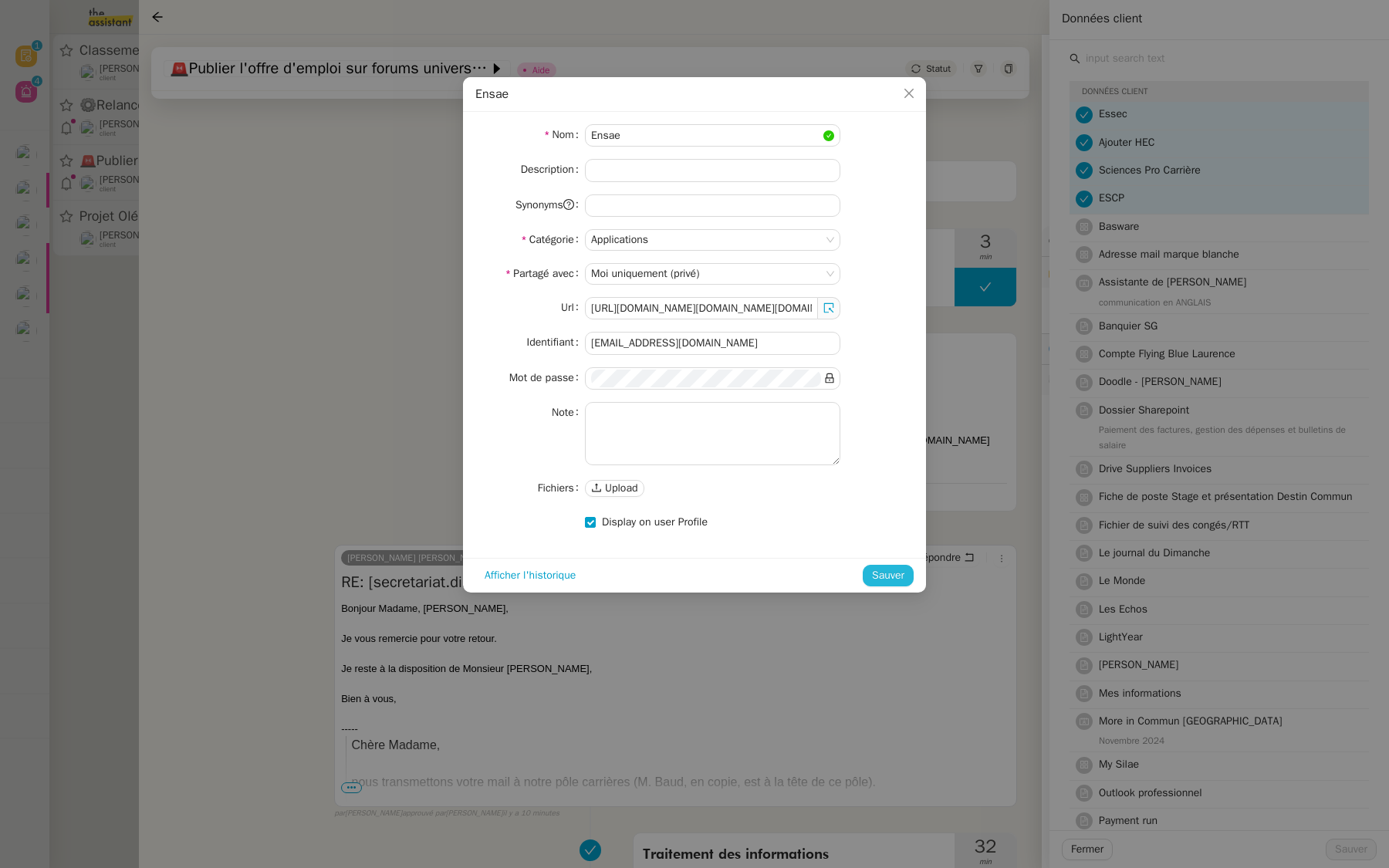 click on "Sauver" at bounding box center [888, 575] 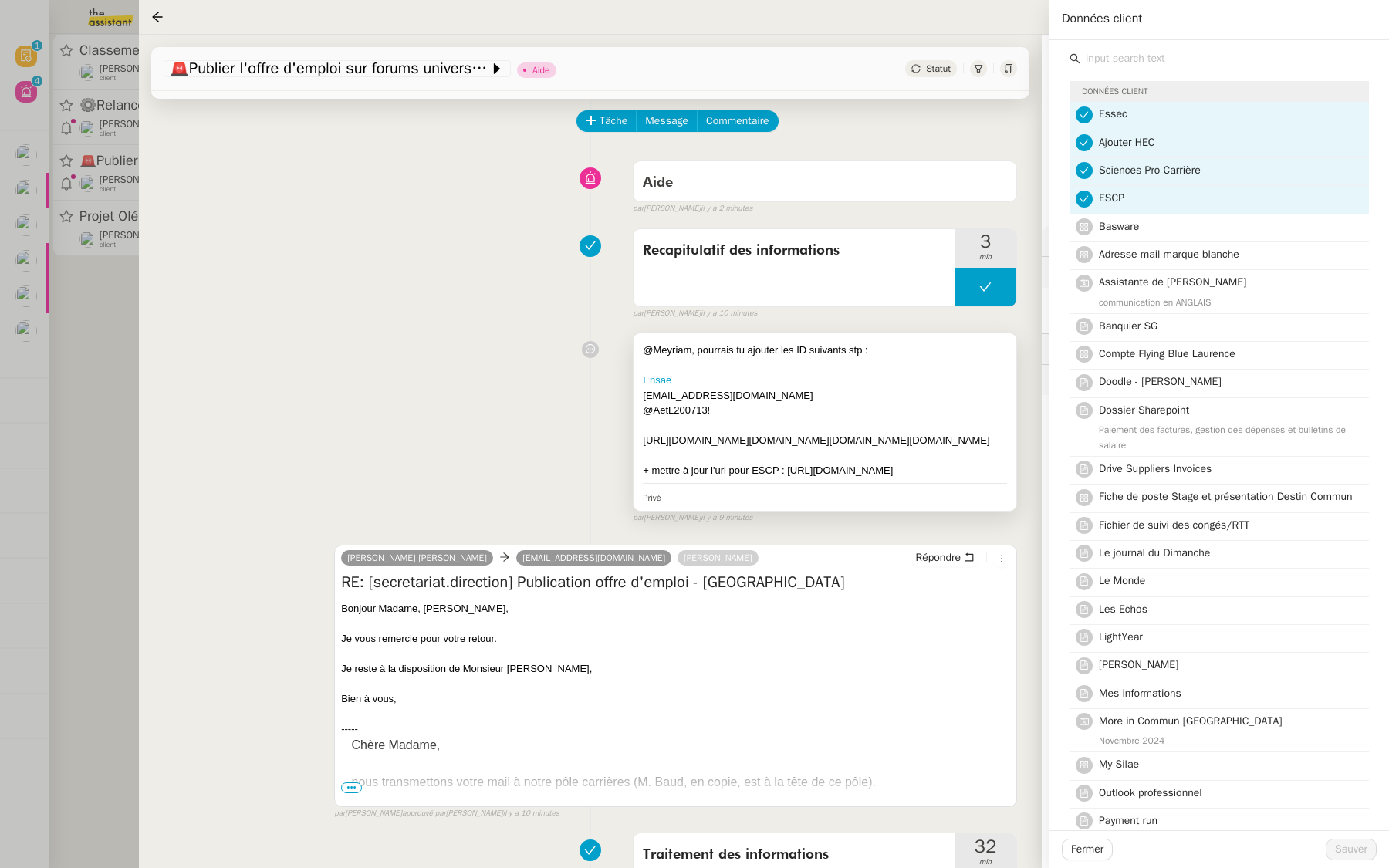 scroll, scrollTop: 0, scrollLeft: 0, axis: both 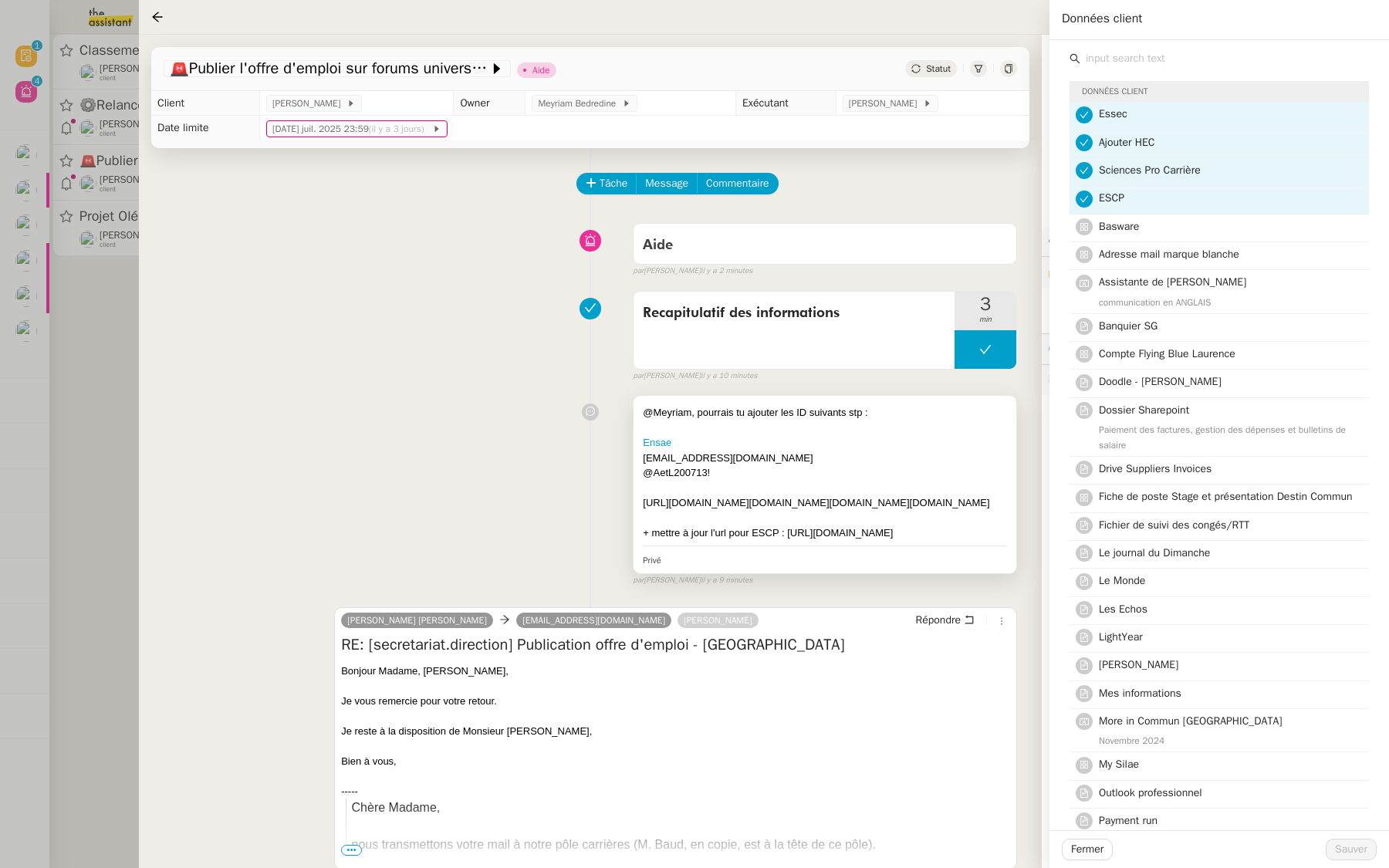 drag, startPoint x: 918, startPoint y: 542, endPoint x: 784, endPoint y: 545, distance: 134.03358 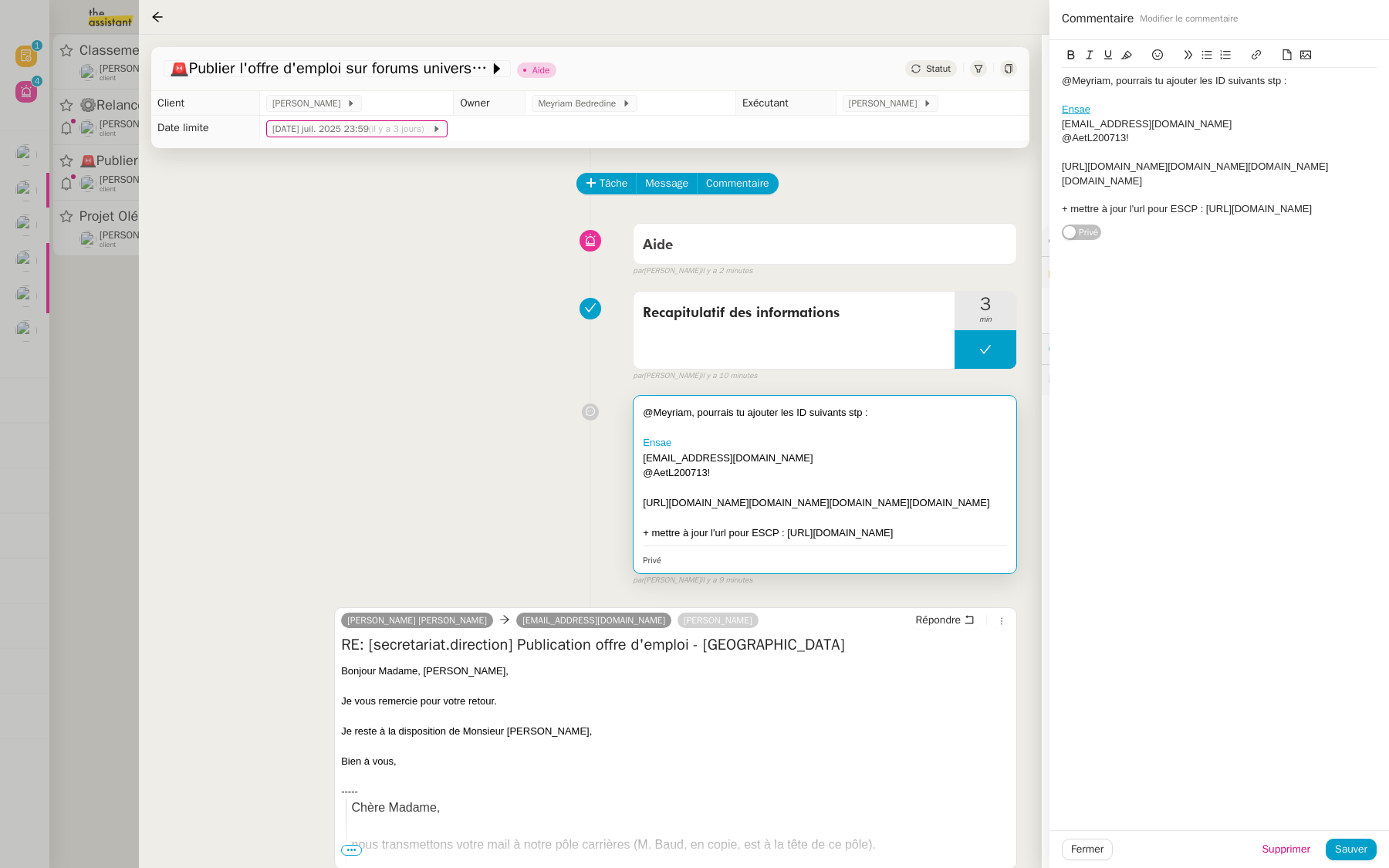 click on "@Meyriam, pourrais tu ajouter les ID suivants stp : Ensae [EMAIL_ADDRESS][DOMAIN_NAME] @AetL200713! [URL][DOMAIN_NAME][DOMAIN_NAME][DOMAIN_NAME][DOMAIN_NAME] + mettre à jour l'url pour ESCP : [URL][DOMAIN_NAME] Privé false par   [PERSON_NAME]   il y a 9 minutes" at bounding box center [590, 487] 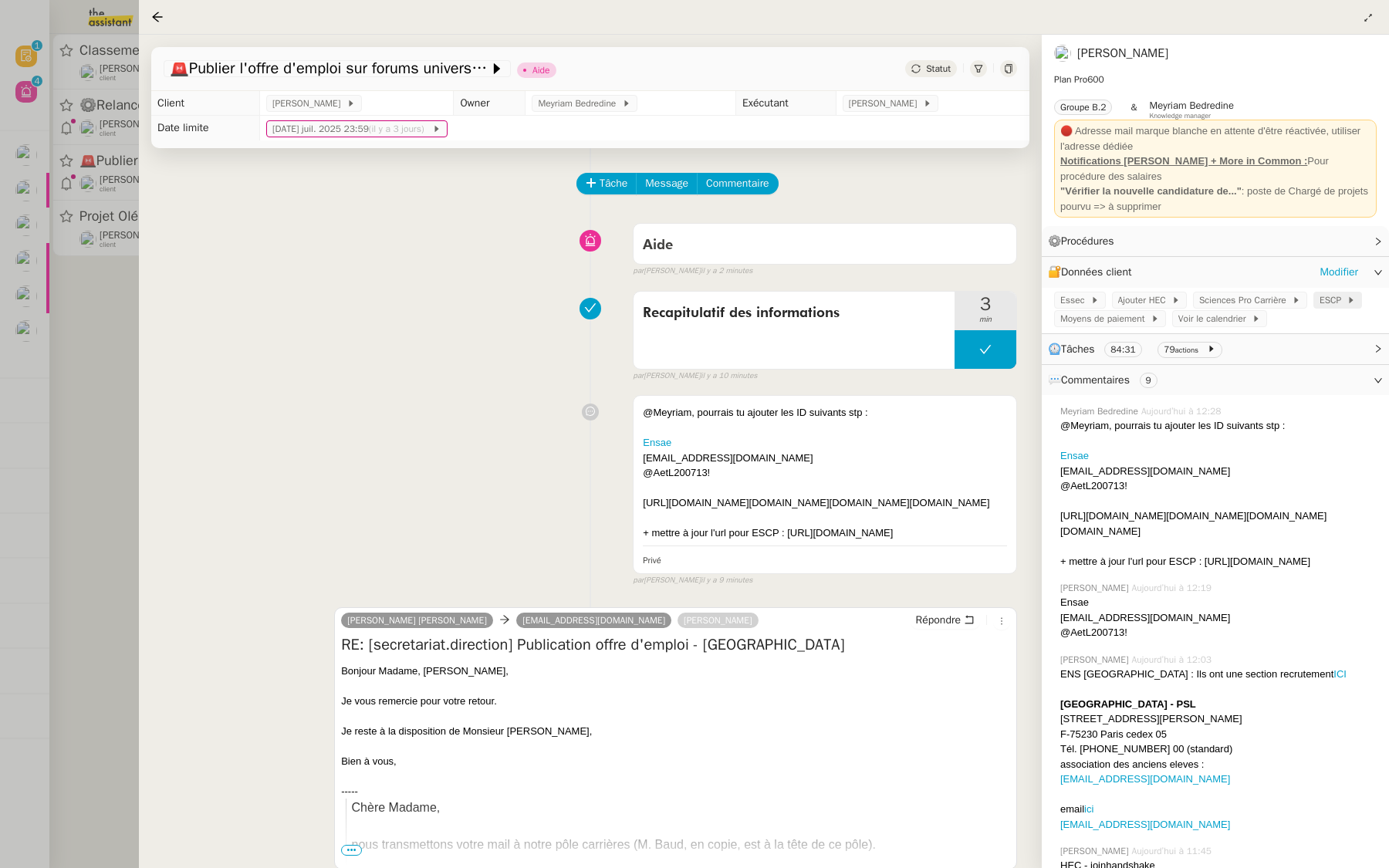 click 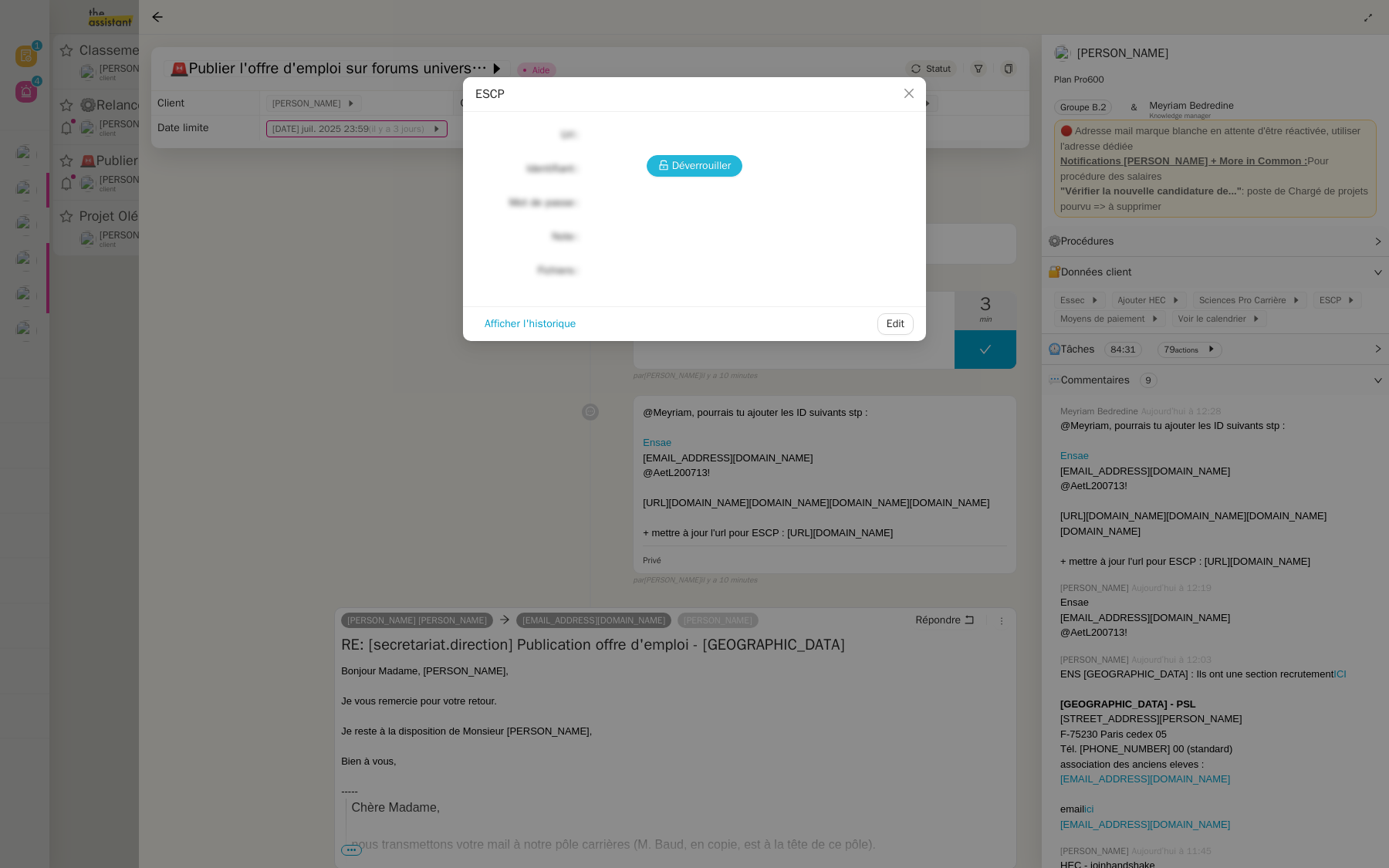 click on "Déverrouiller" at bounding box center (701, 165) 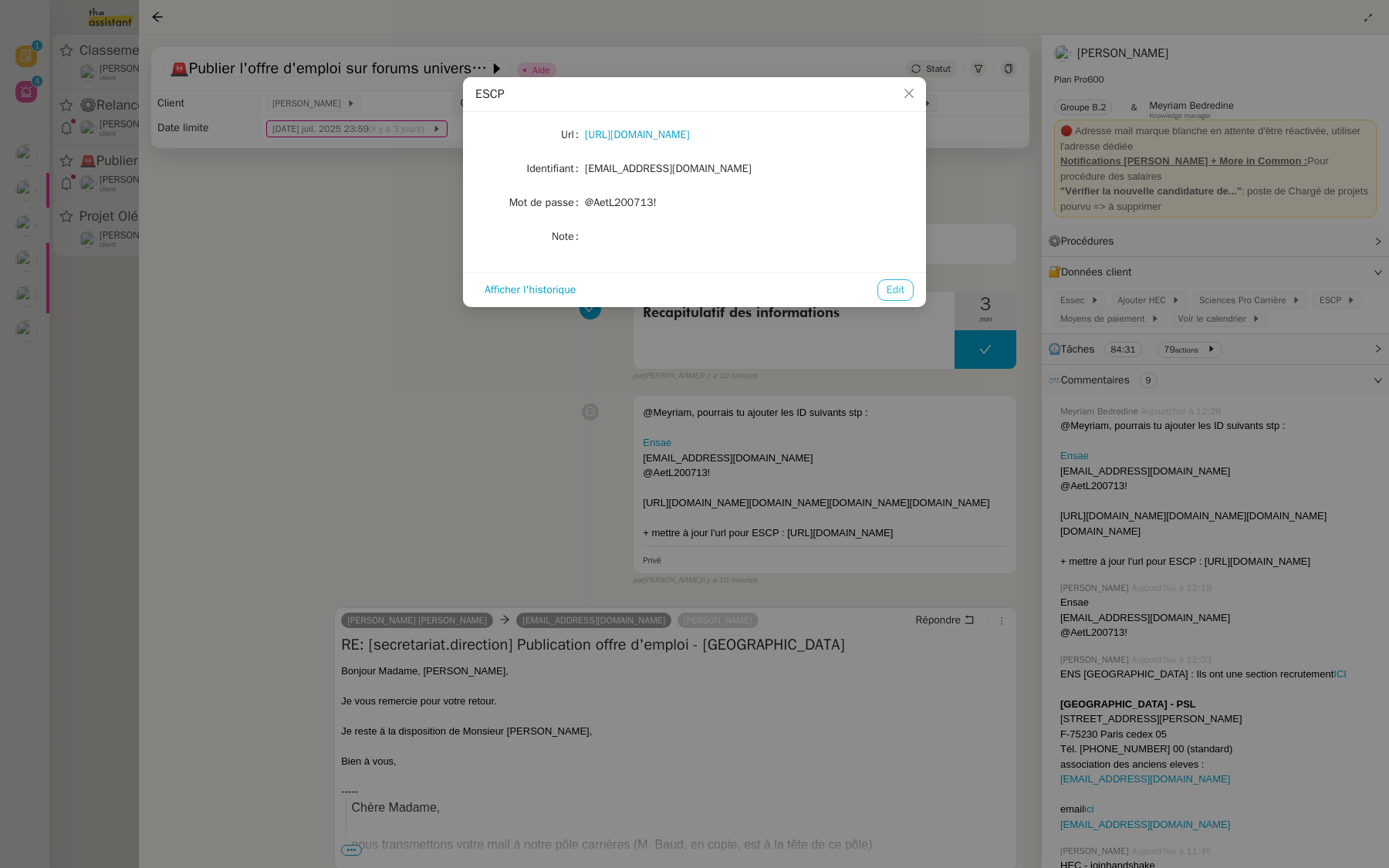 click on "Edit" at bounding box center [895, 290] 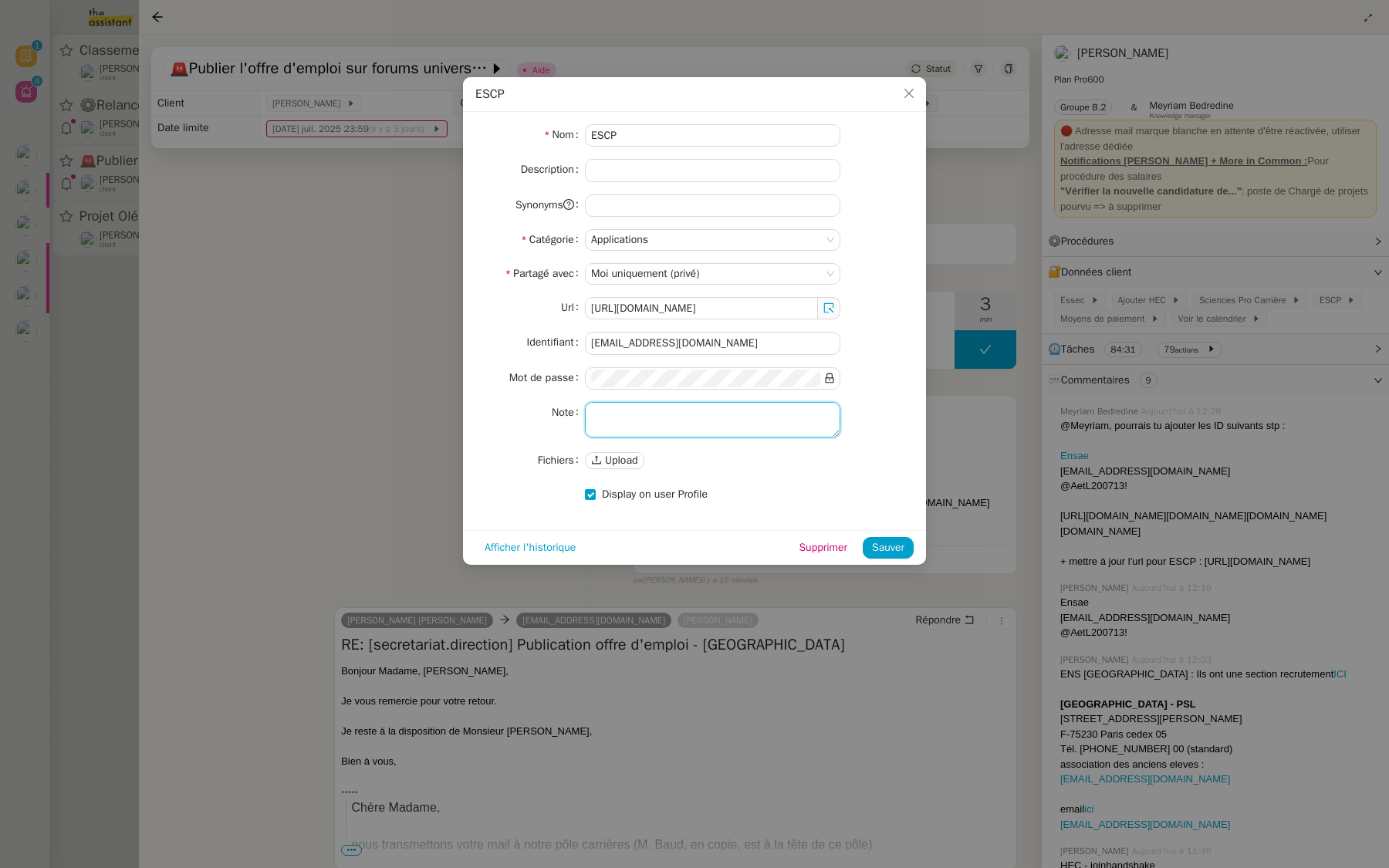 click 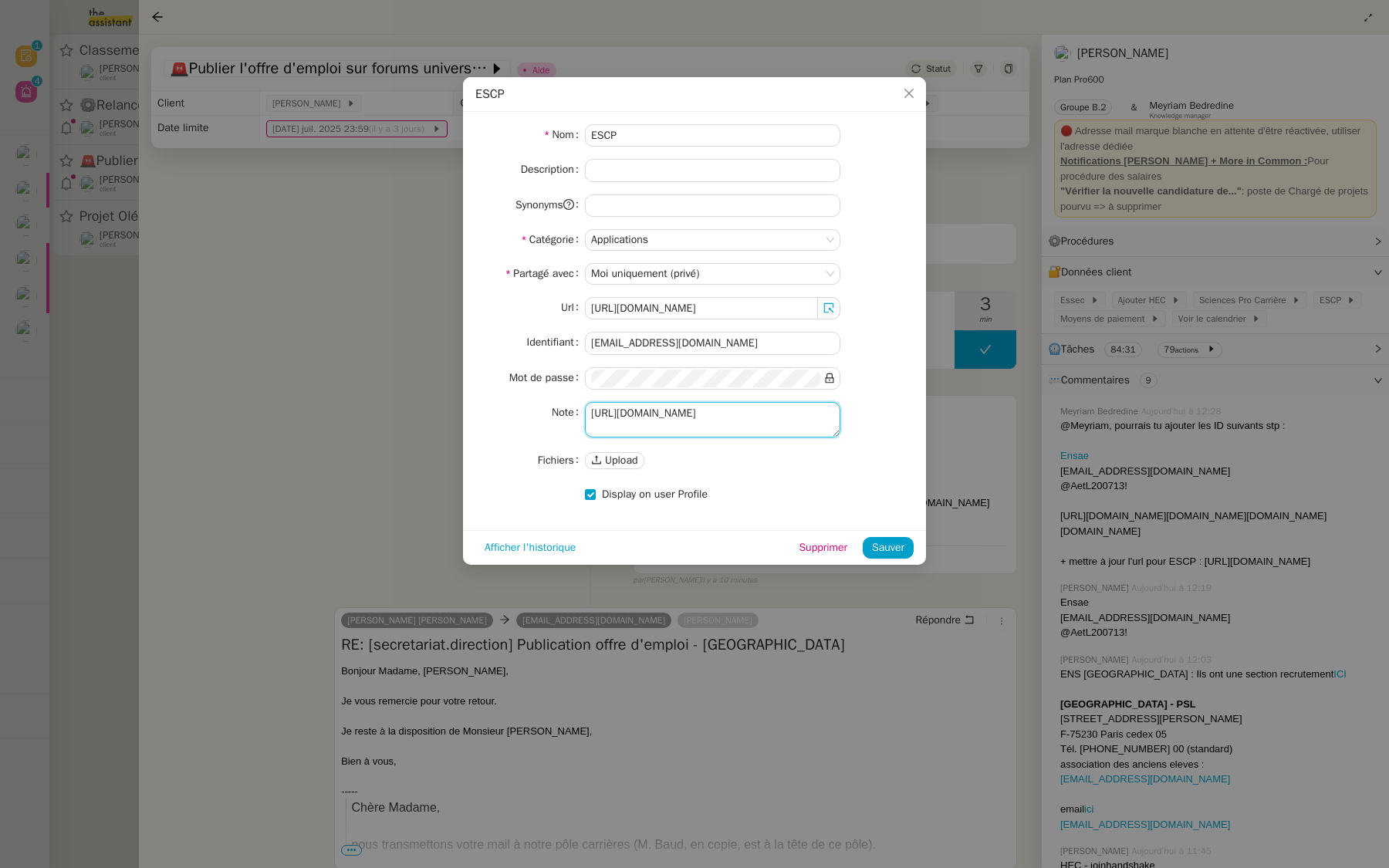 drag, startPoint x: 752, startPoint y: 408, endPoint x: 512, endPoint y: 407, distance: 240.00208 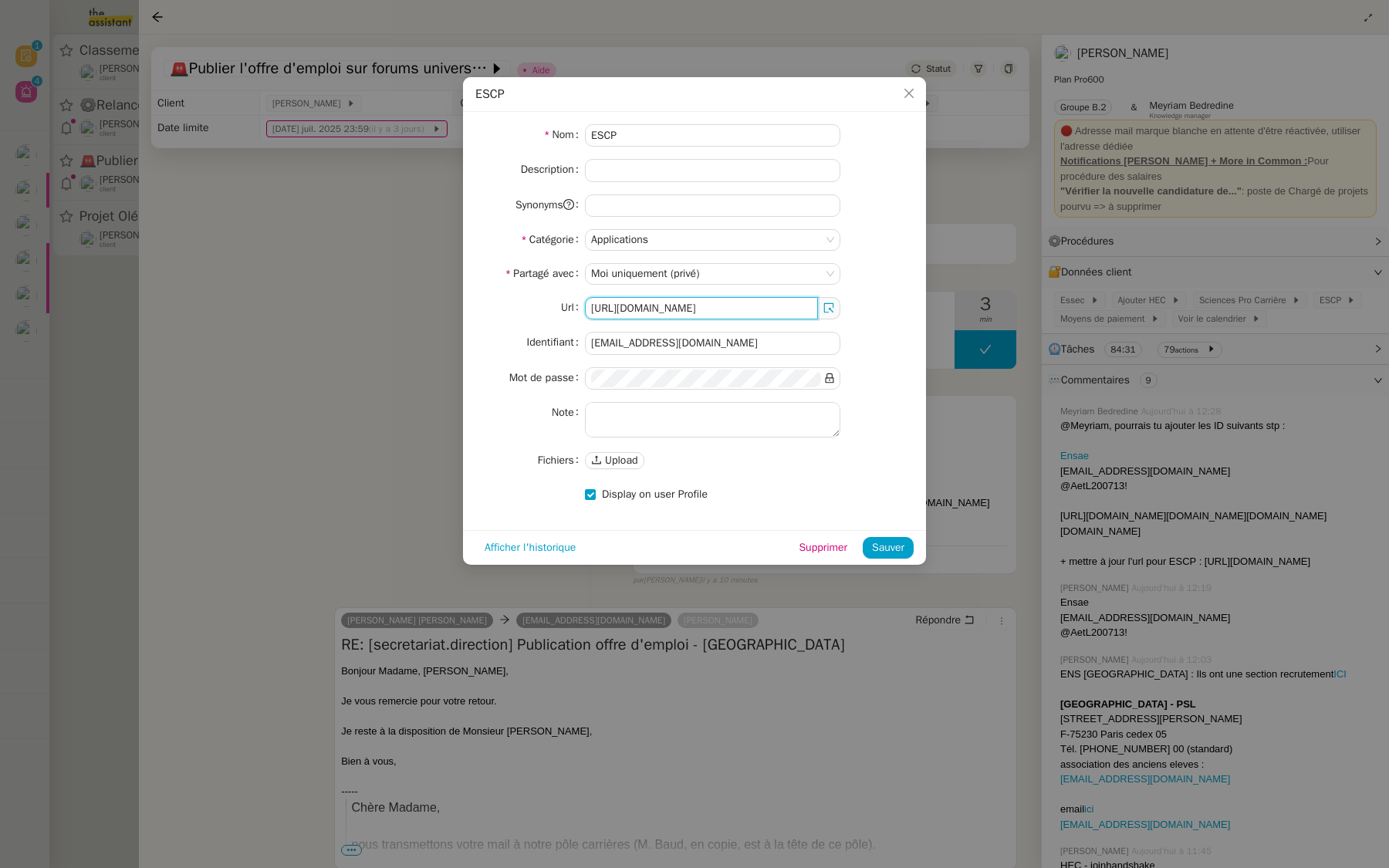 scroll, scrollTop: 0, scrollLeft: 85, axis: horizontal 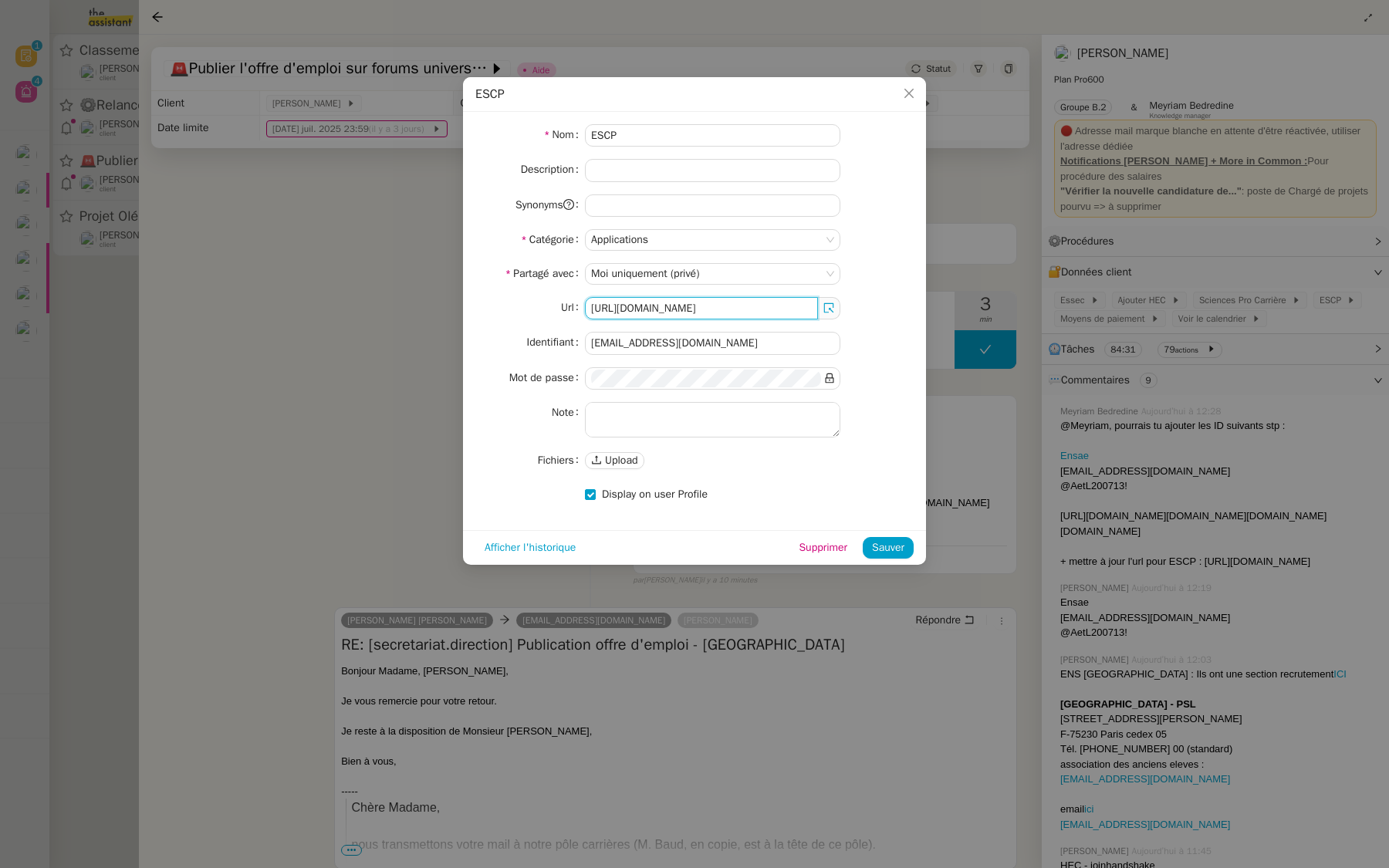drag, startPoint x: 590, startPoint y: 308, endPoint x: 1130, endPoint y: 397, distance: 547.28512 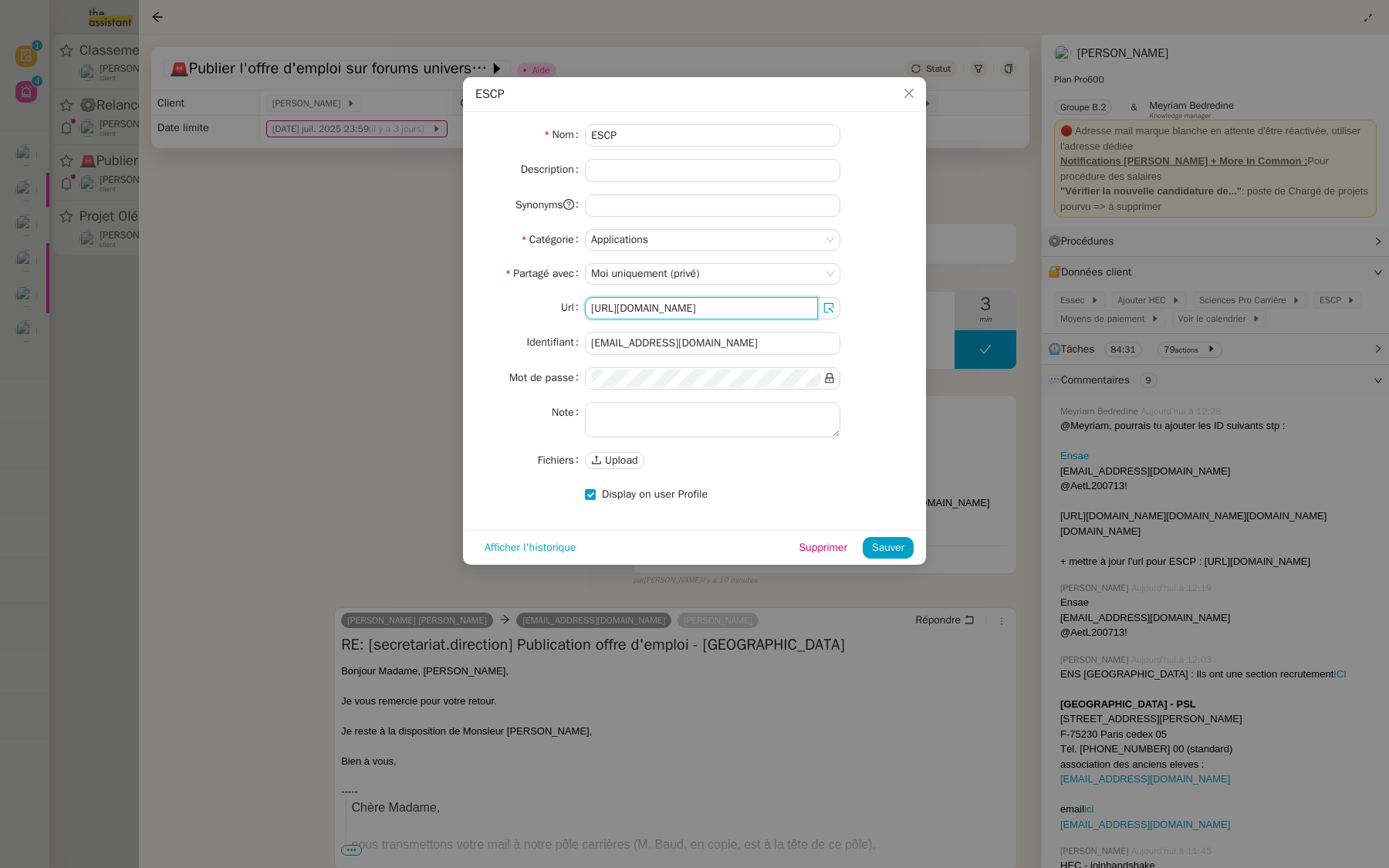 click on "ESCP Nom ESCP Description  Synonyms  Catégorie Applications Partagé avec Moi uniquement (privé) Url [URL][DOMAIN_NAME] Identifiant [EMAIL_ADDRESS][DOMAIN_NAME] Mot de passe Note Fichiers Upload Display on user Profile Afficher l'historique Supprimer Sauver" at bounding box center [694, 434] 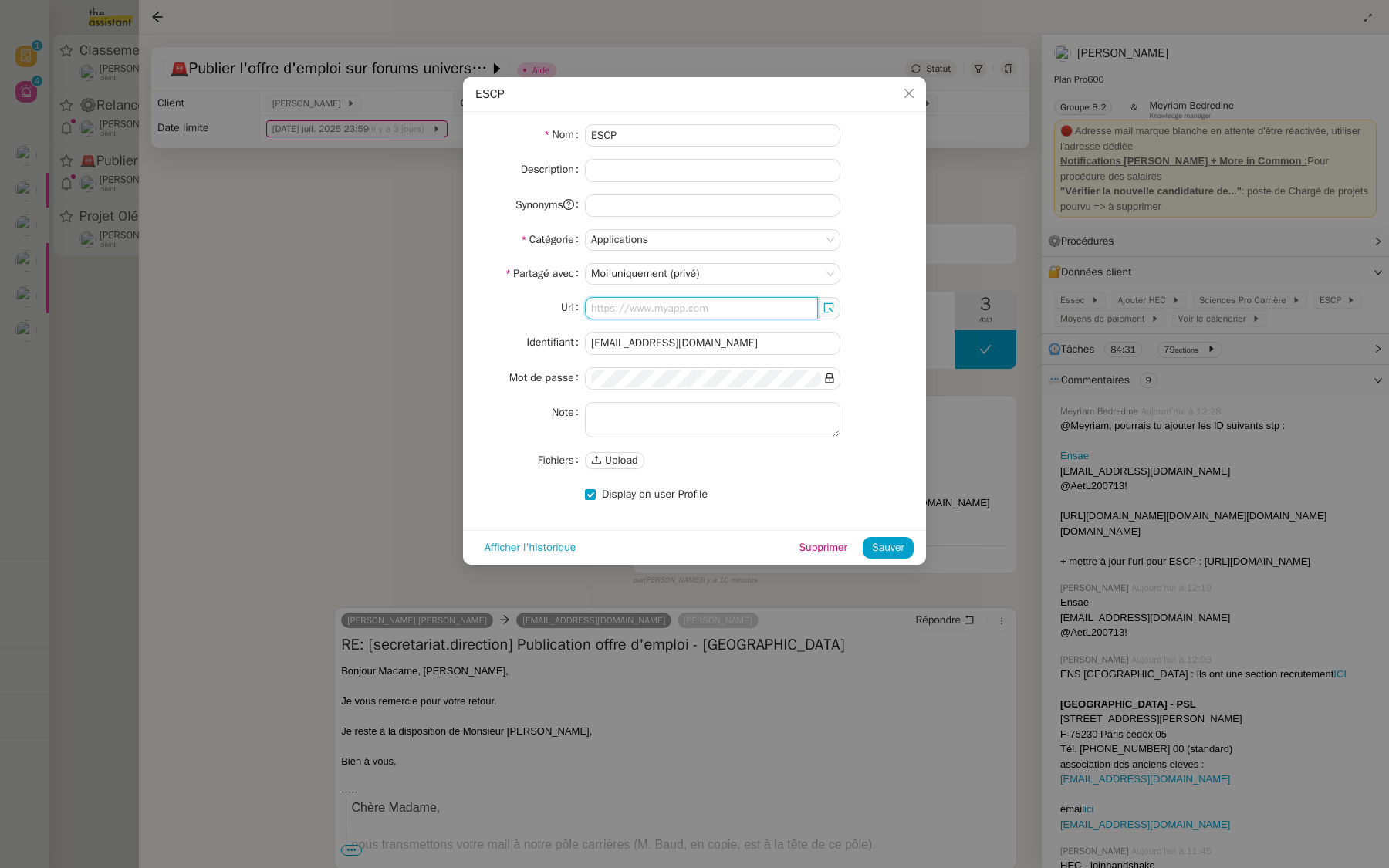 scroll, scrollTop: 0, scrollLeft: 0, axis: both 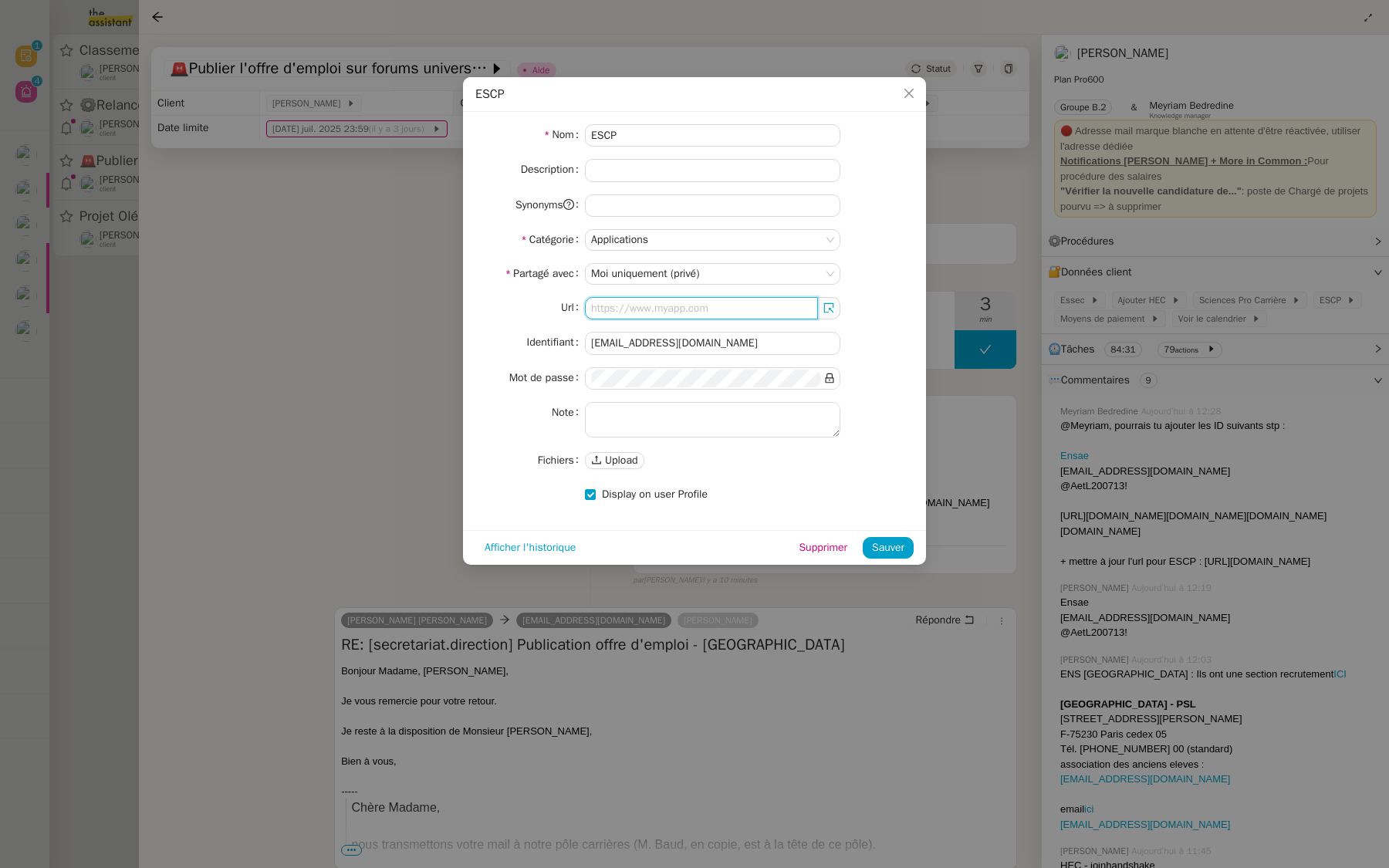 paste on "[URL][DOMAIN_NAME]" 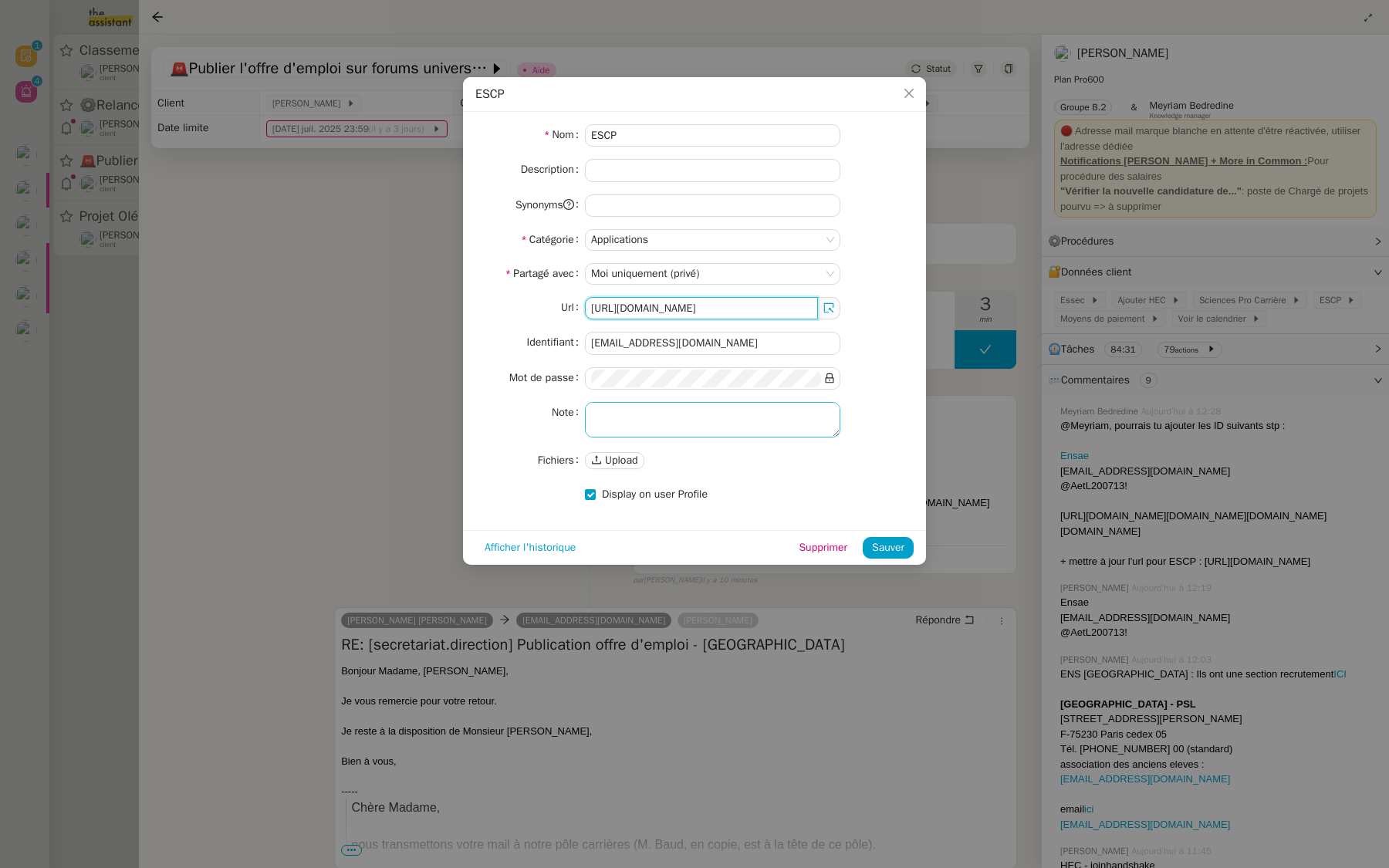 type on "[URL][DOMAIN_NAME]" 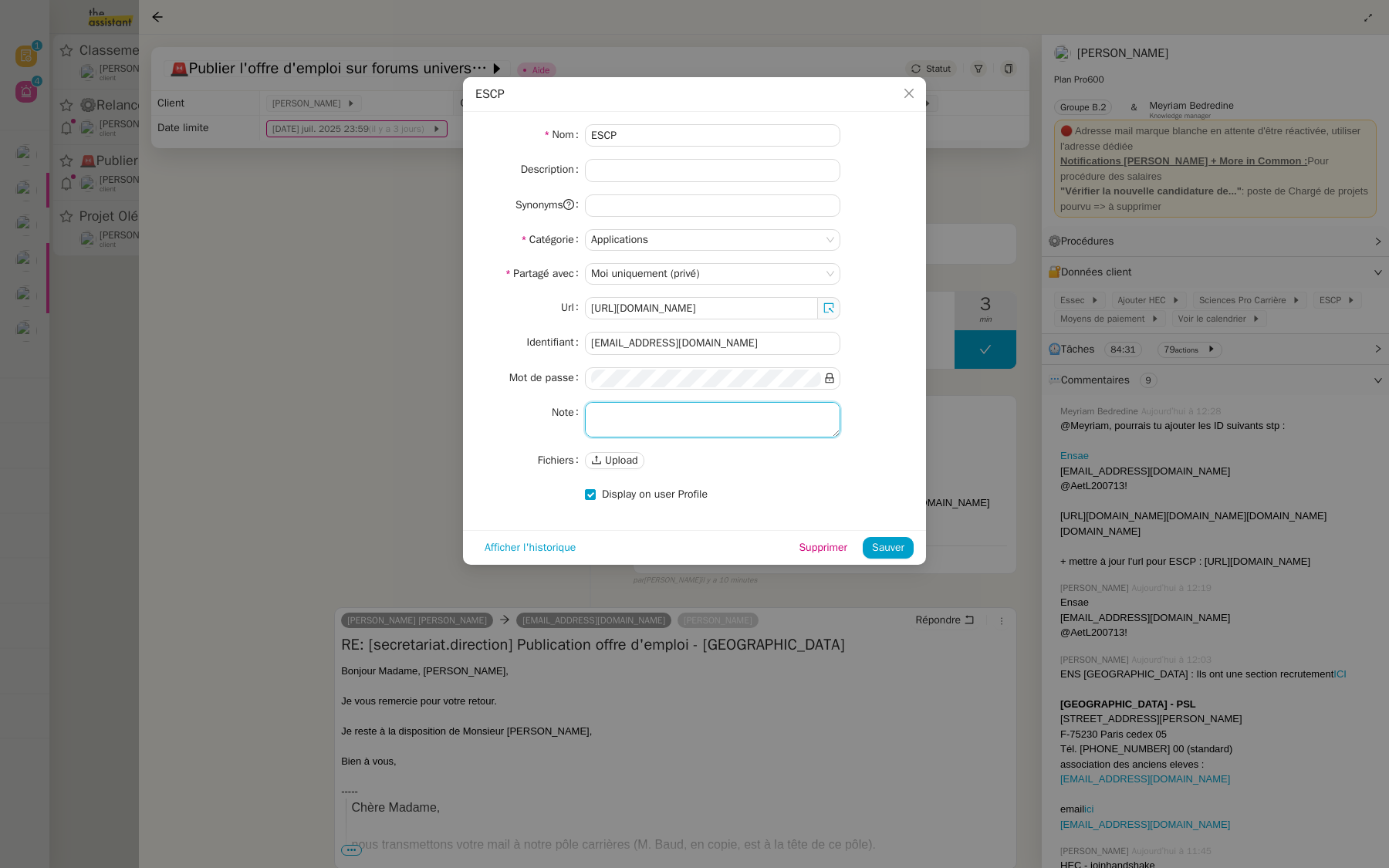 click 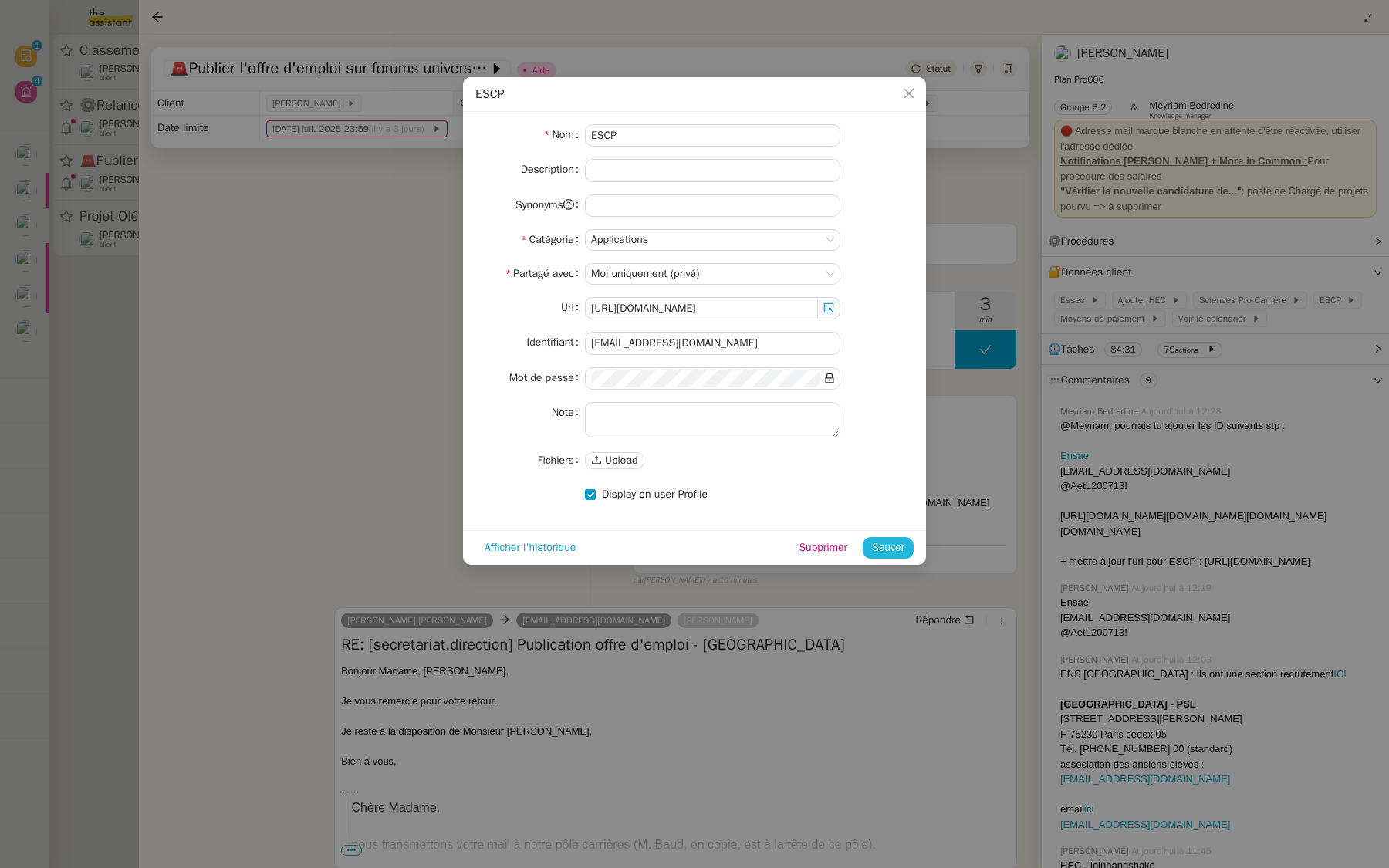 click on "Sauver" at bounding box center [888, 547] 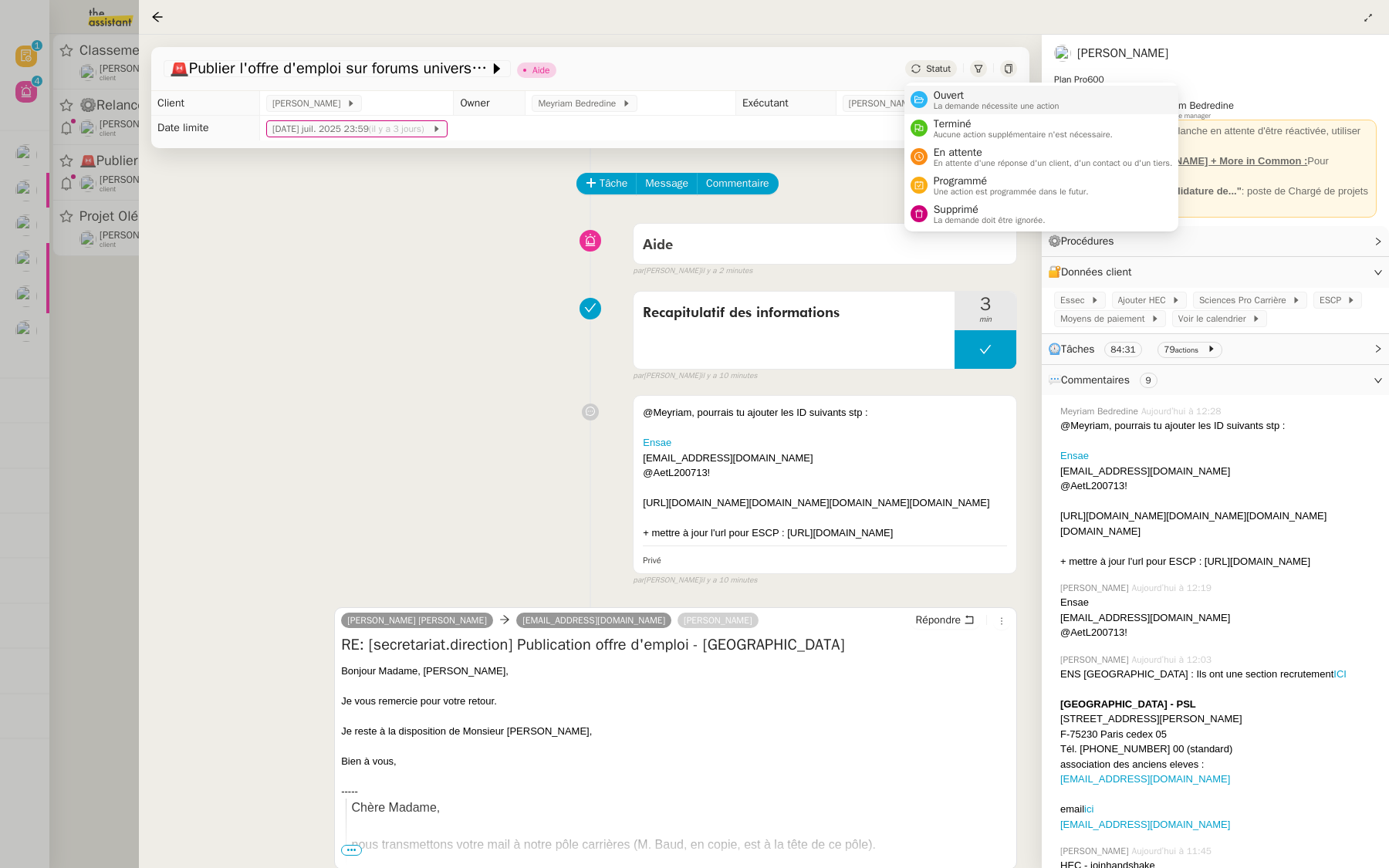 click on "Ouvert La demande nécessite une action" at bounding box center [993, 100] 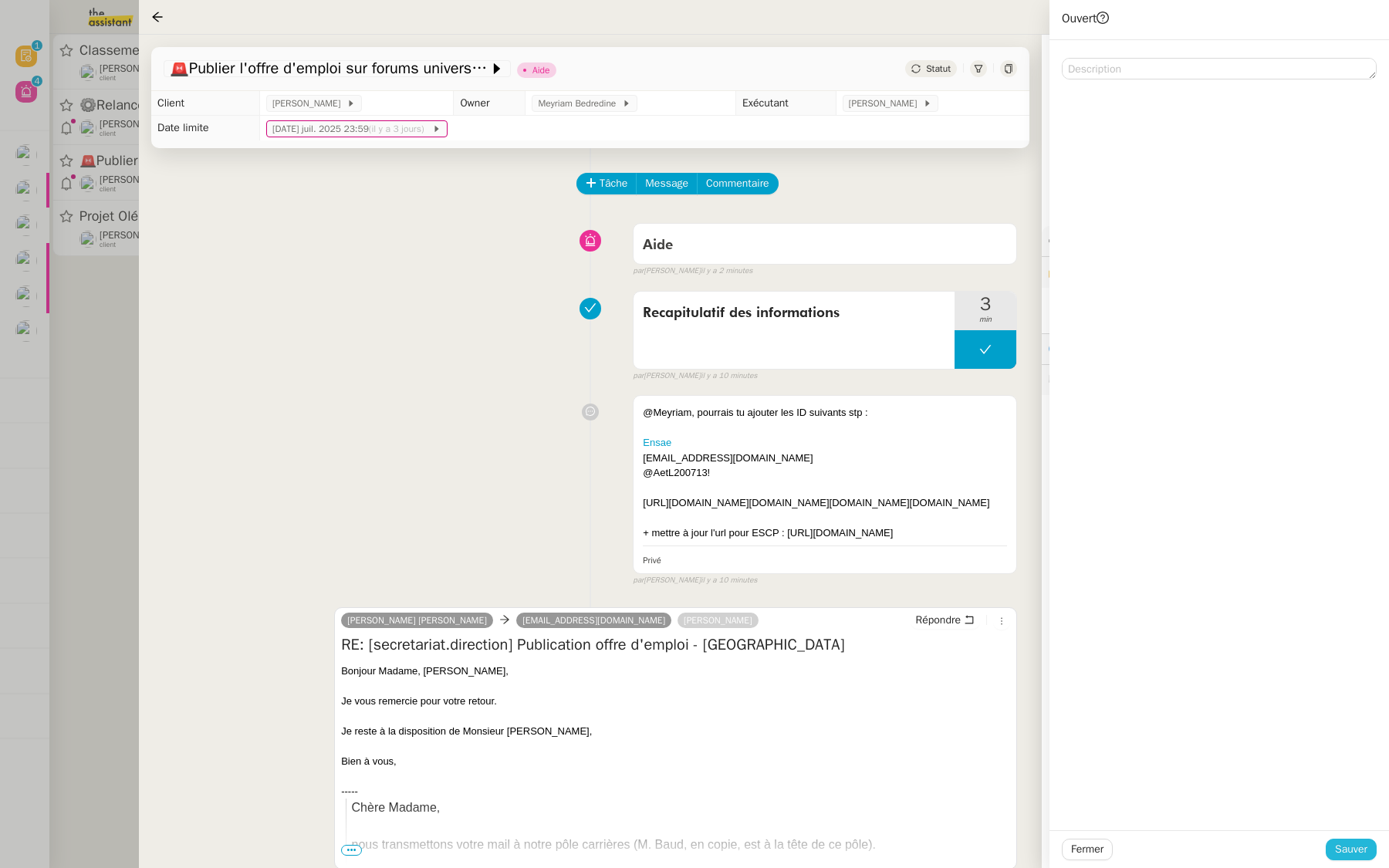 click on "Sauver" 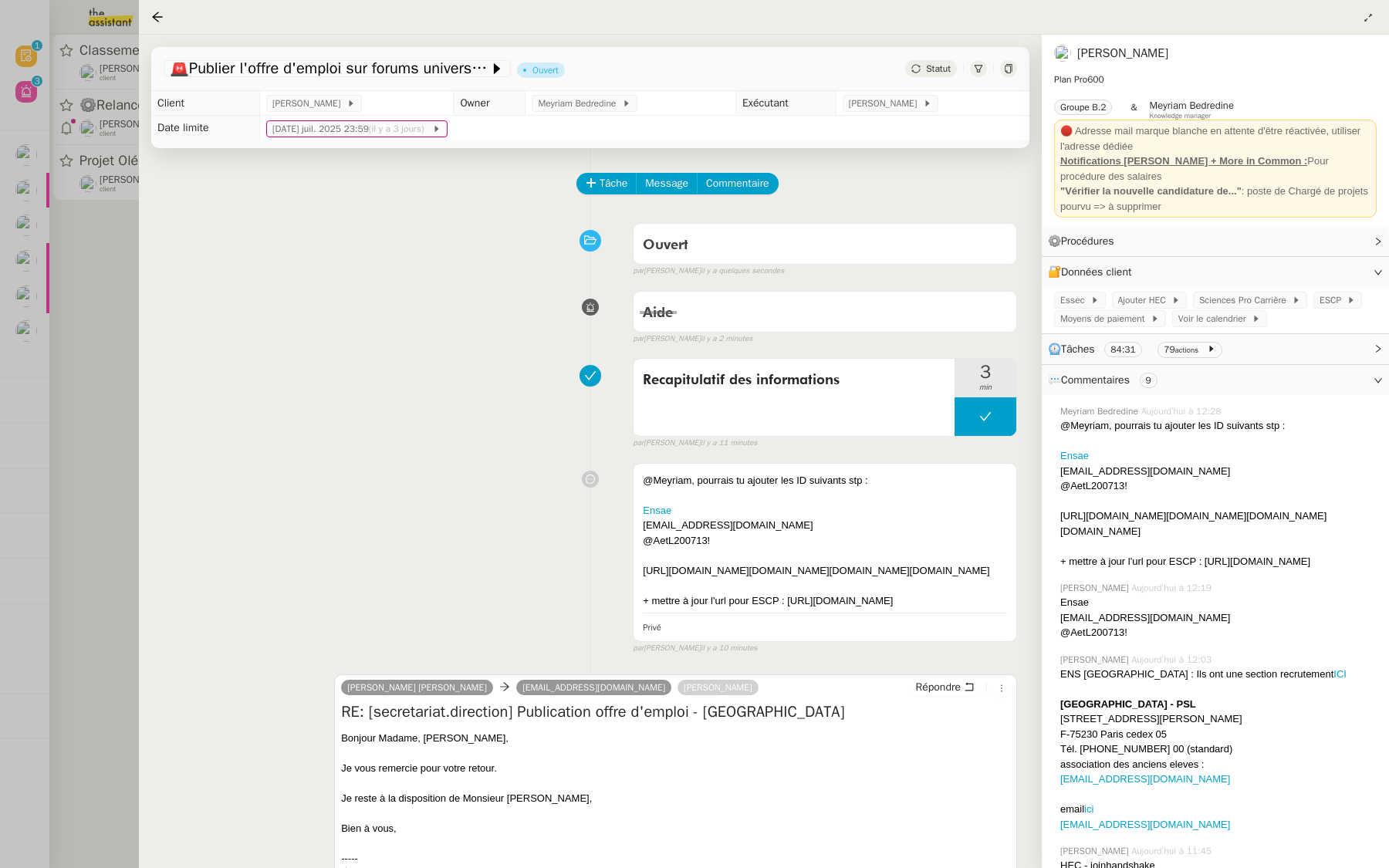 click at bounding box center (694, 434) 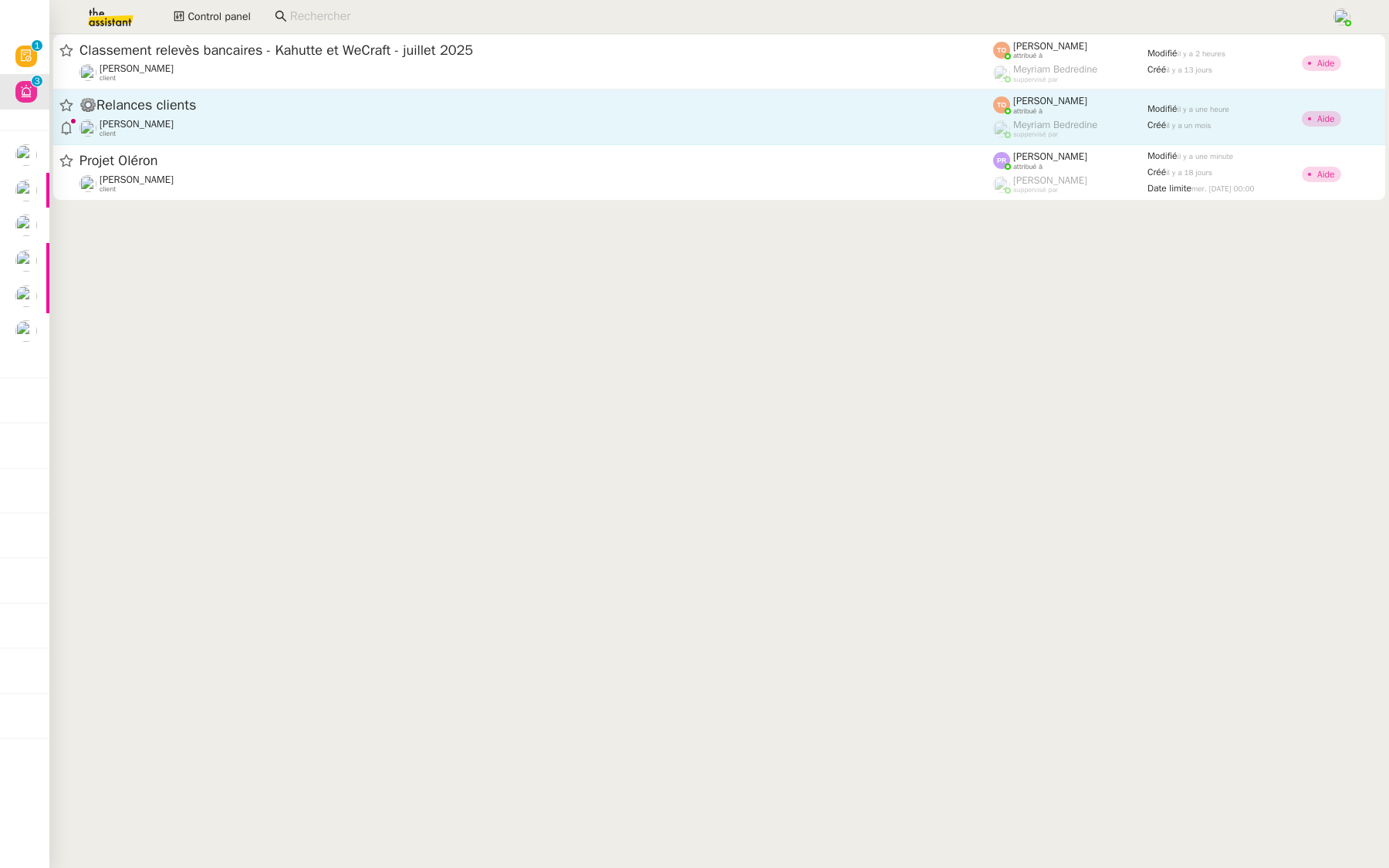 click on "⚙️Relances clients" 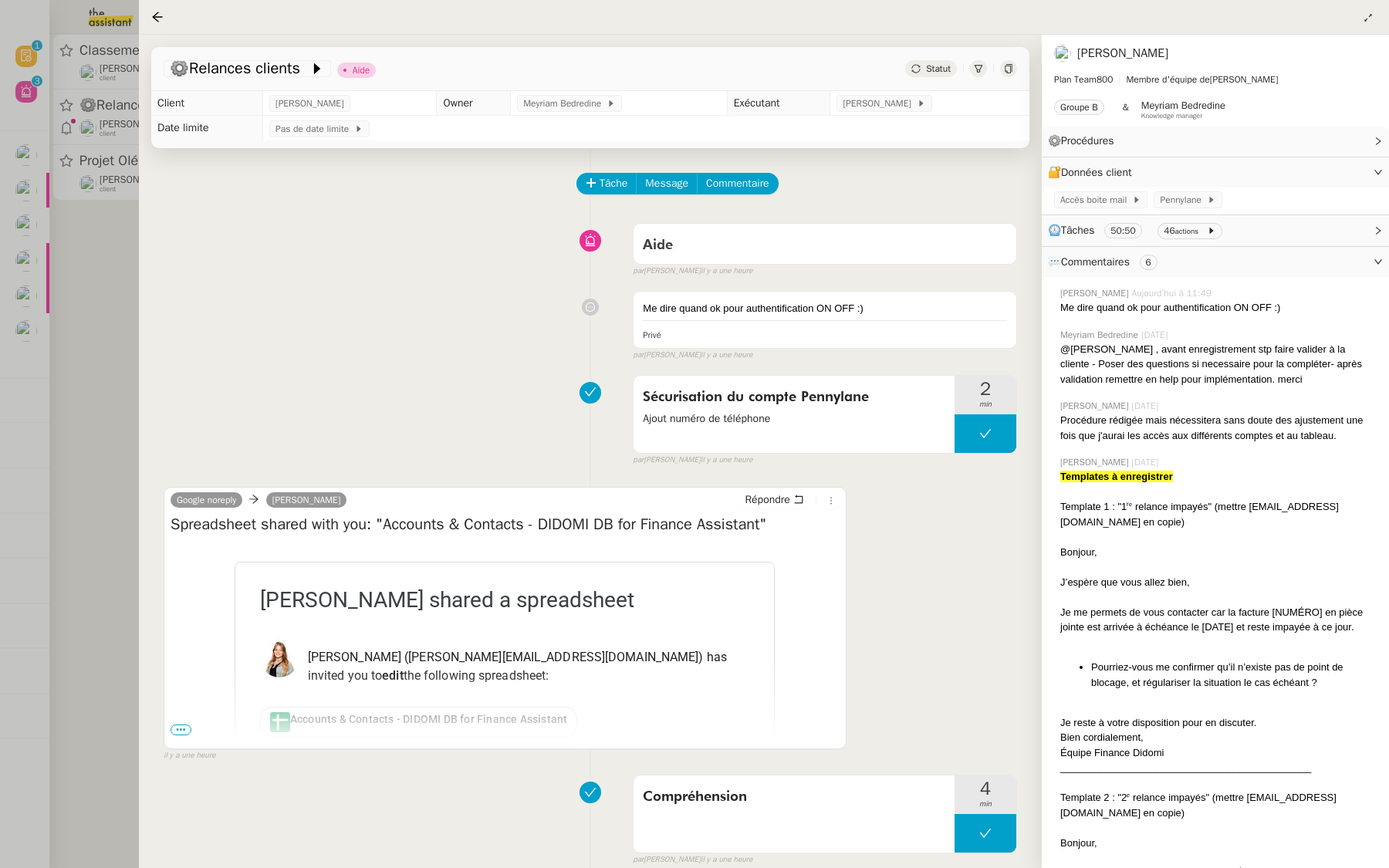 click at bounding box center [694, 434] 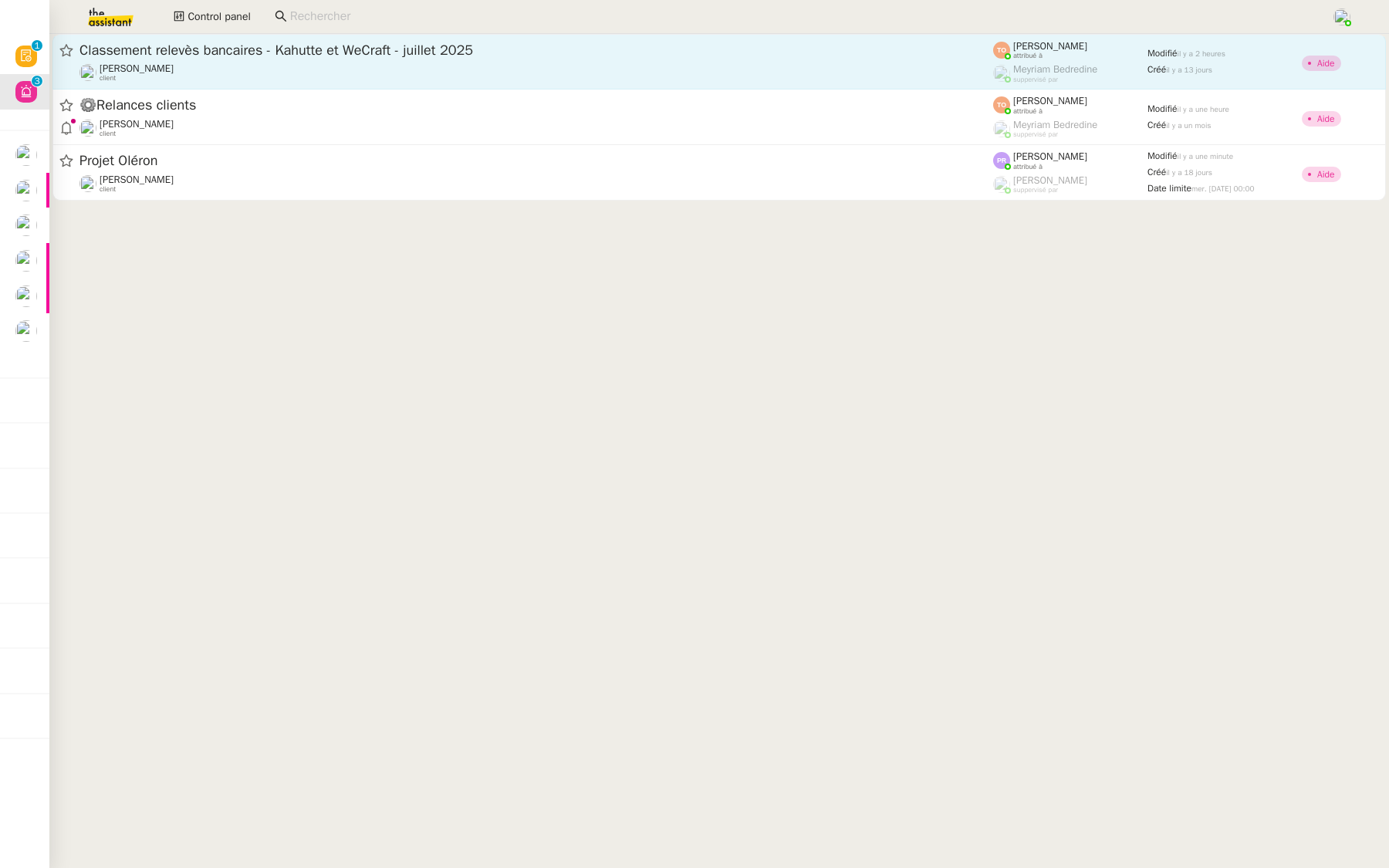 click on "[PERSON_NAME]    client" 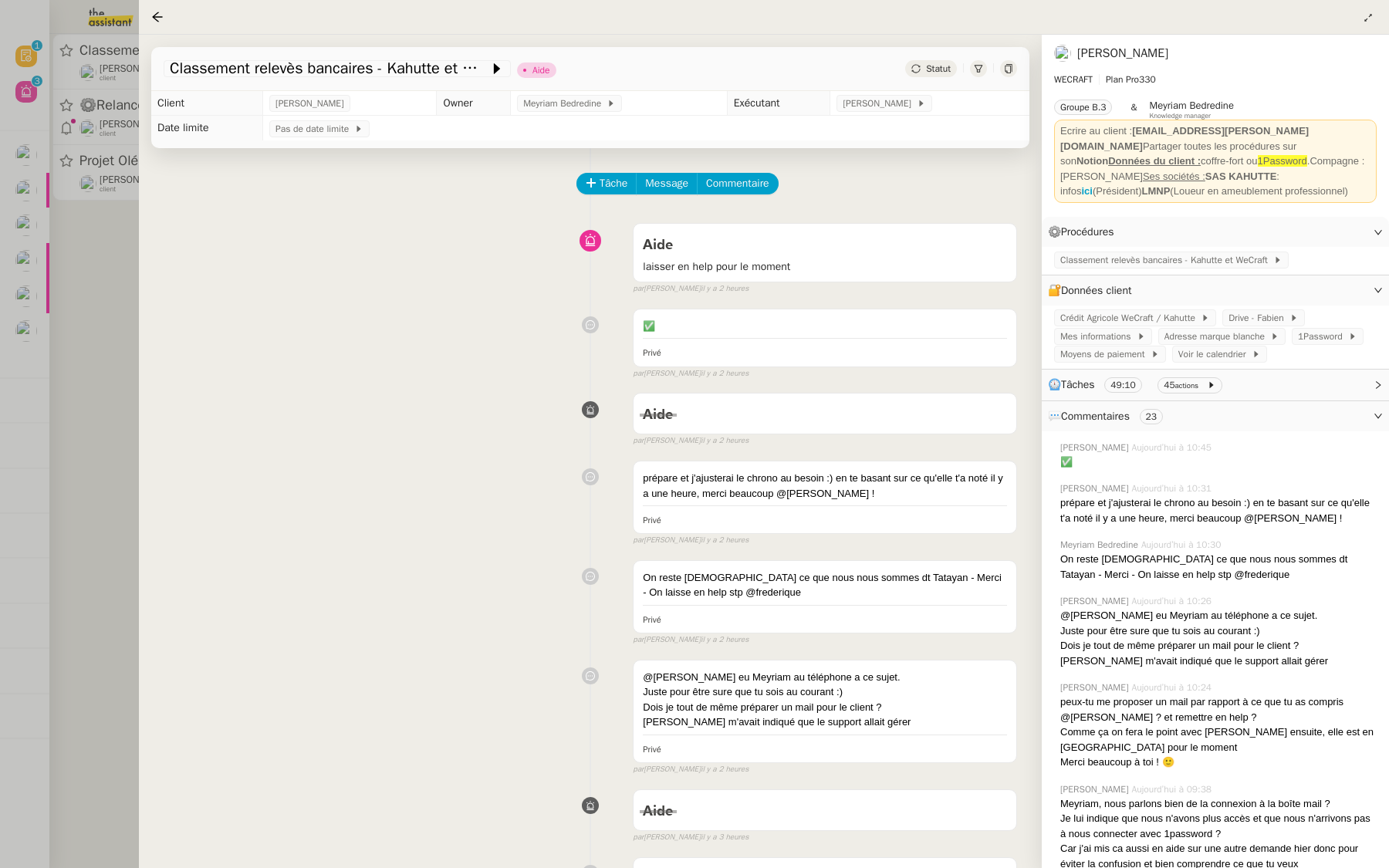 click at bounding box center (694, 434) 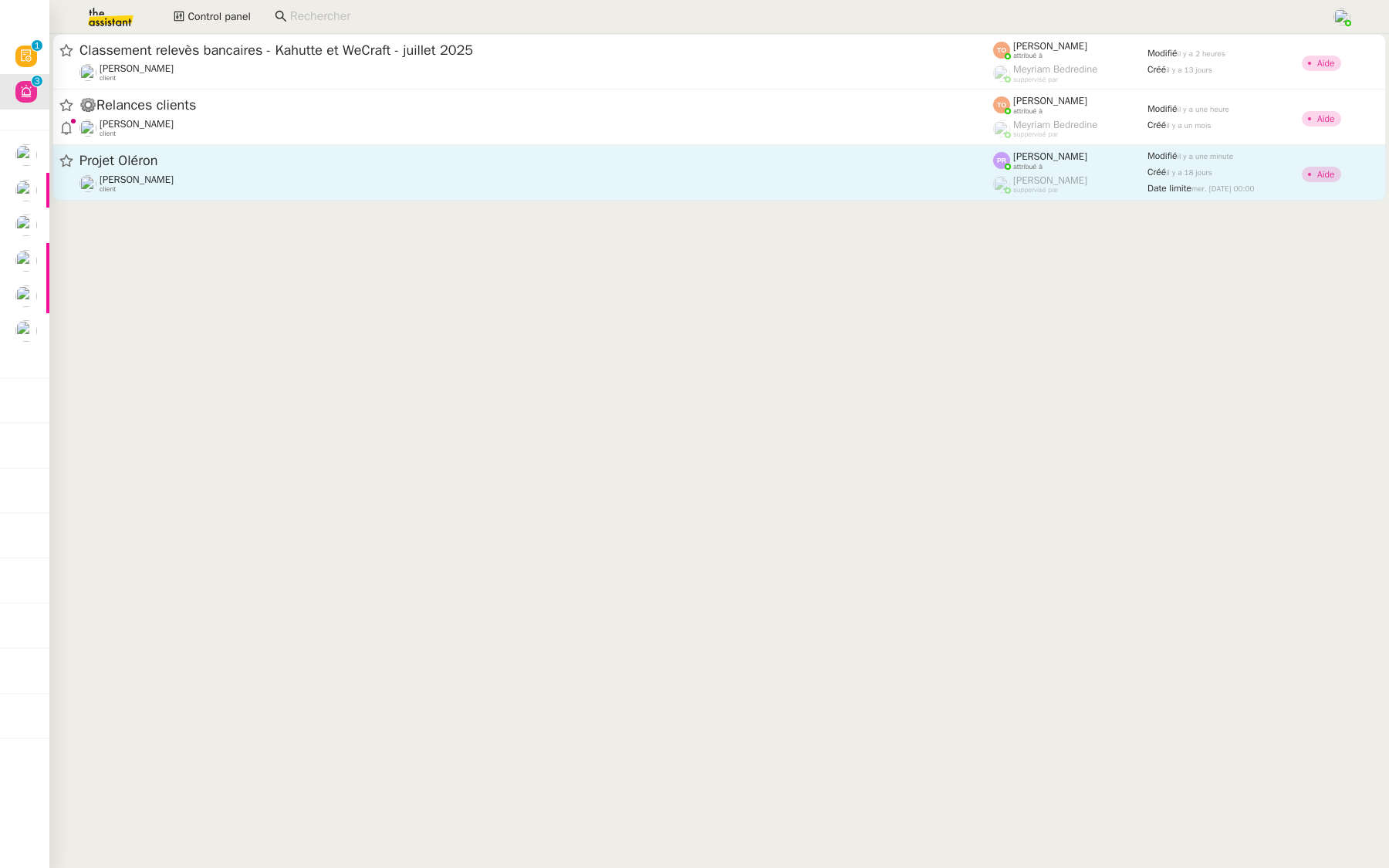 click on "Projet Oléron" 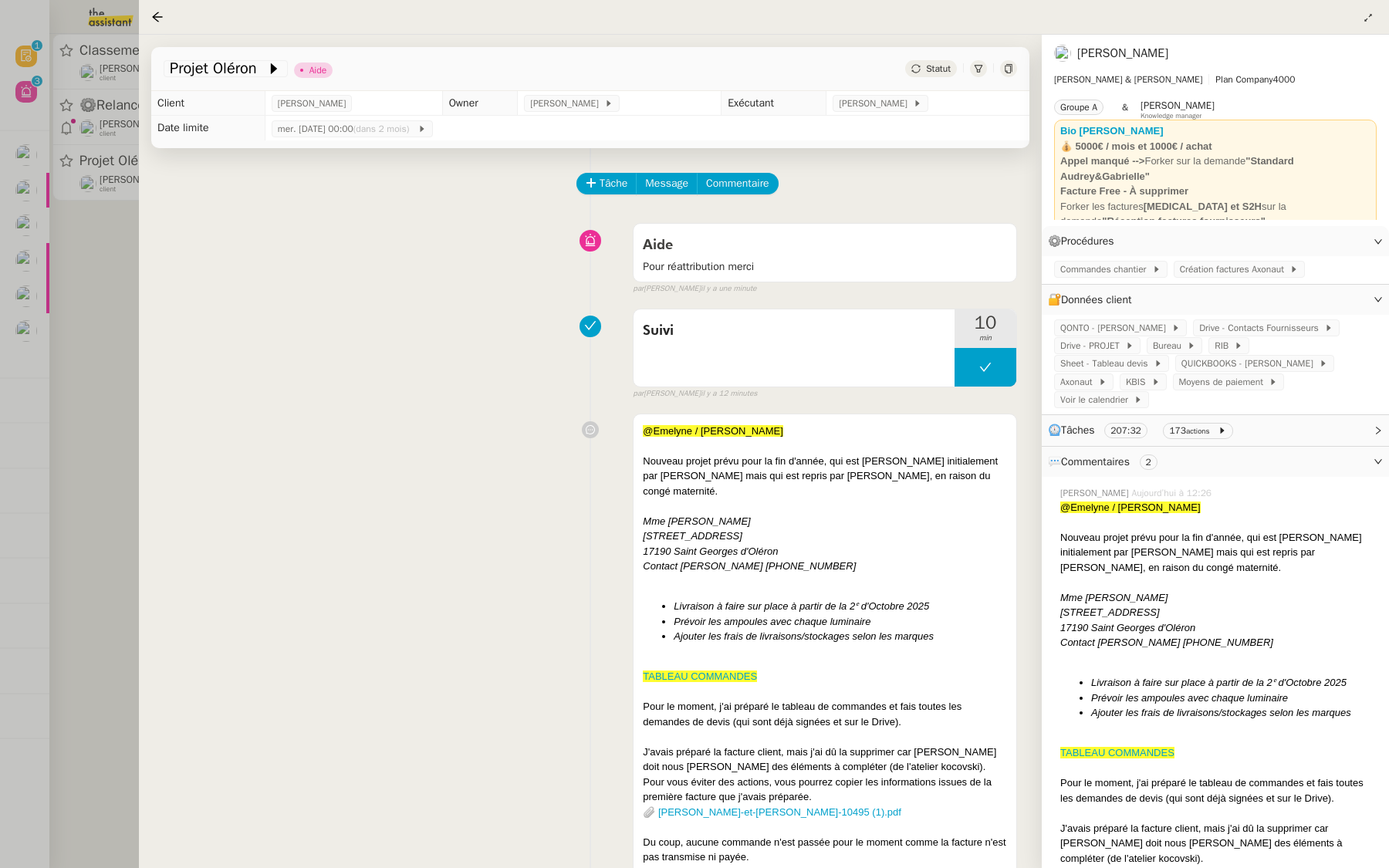 click at bounding box center (694, 434) 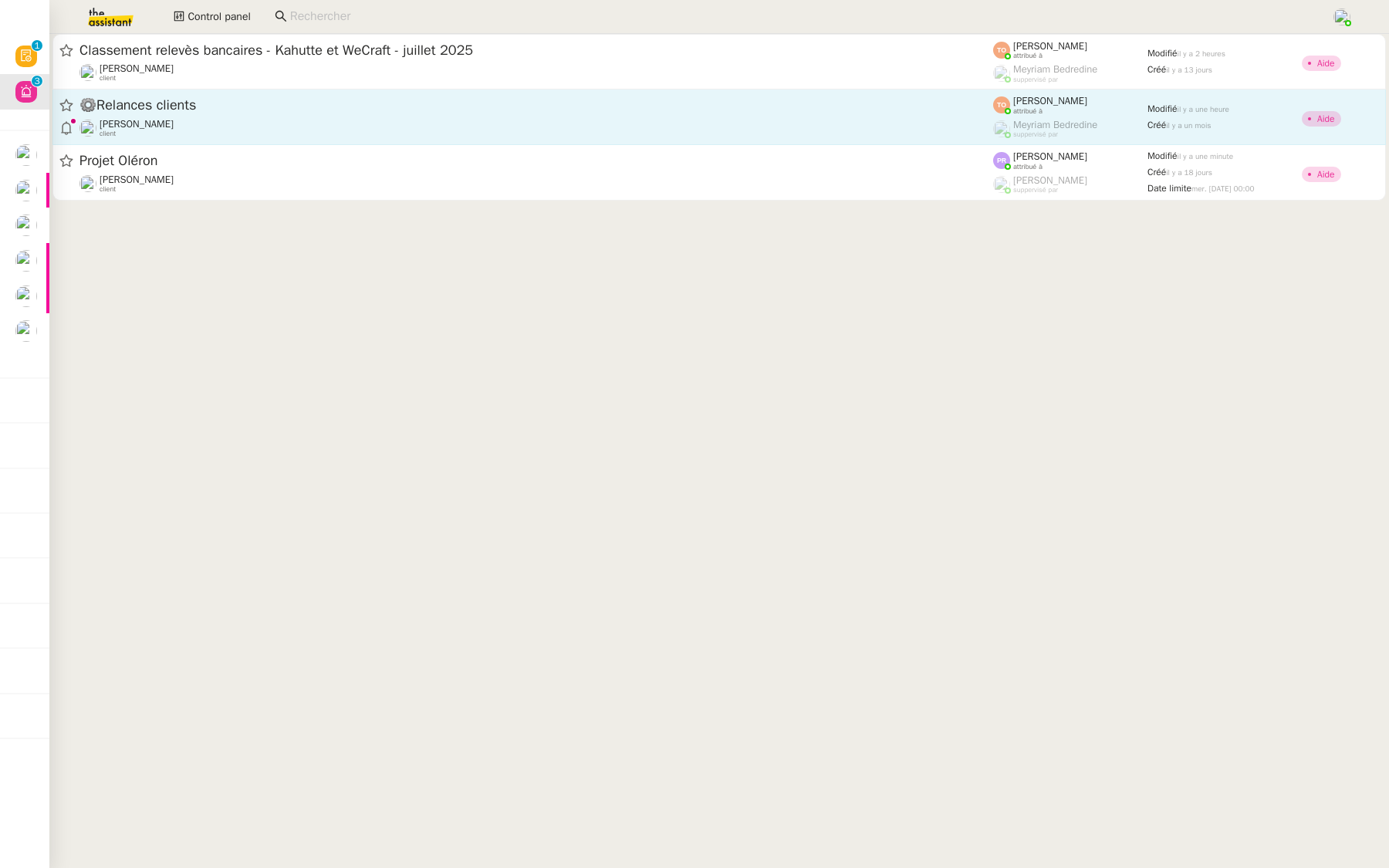 click on "⚙️Relances clients   [PERSON_NAME]    client    [PERSON_NAME]    attribué à    [PERSON_NAME]    suppervisé par    Modifié   il y a une heure  Créé   il y a un mois   Aide" 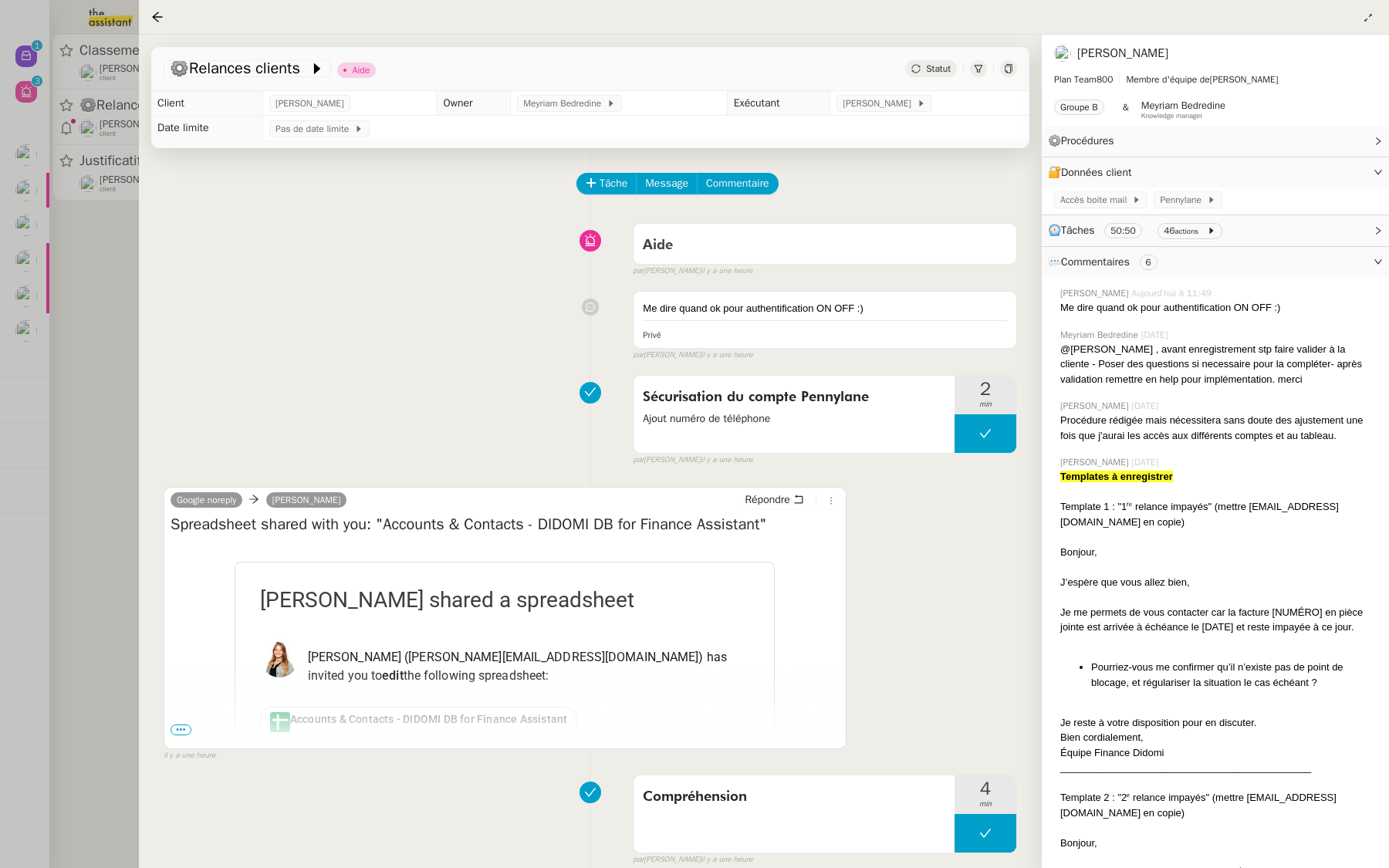 click at bounding box center [694, 434] 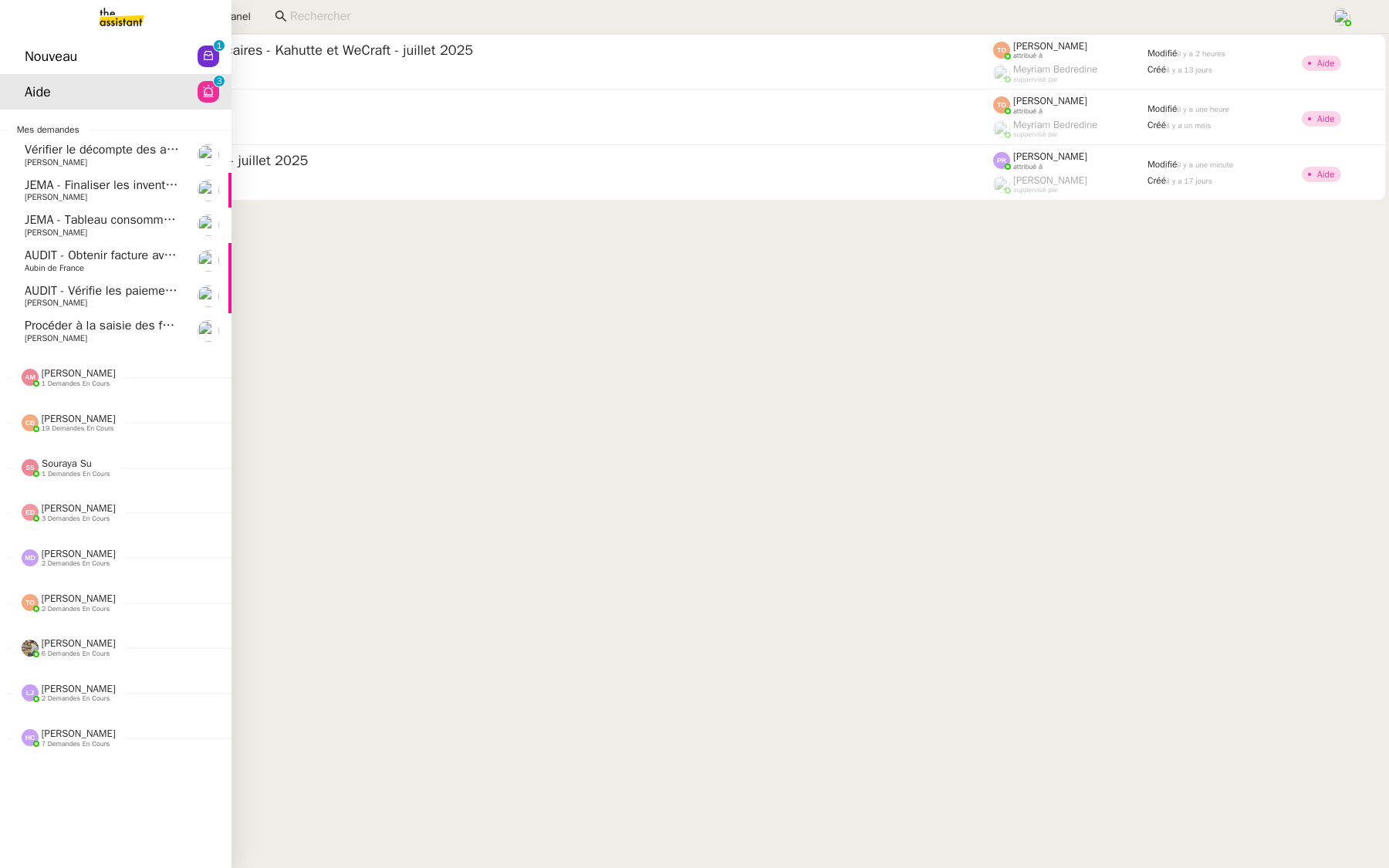 click on "Nouveau" 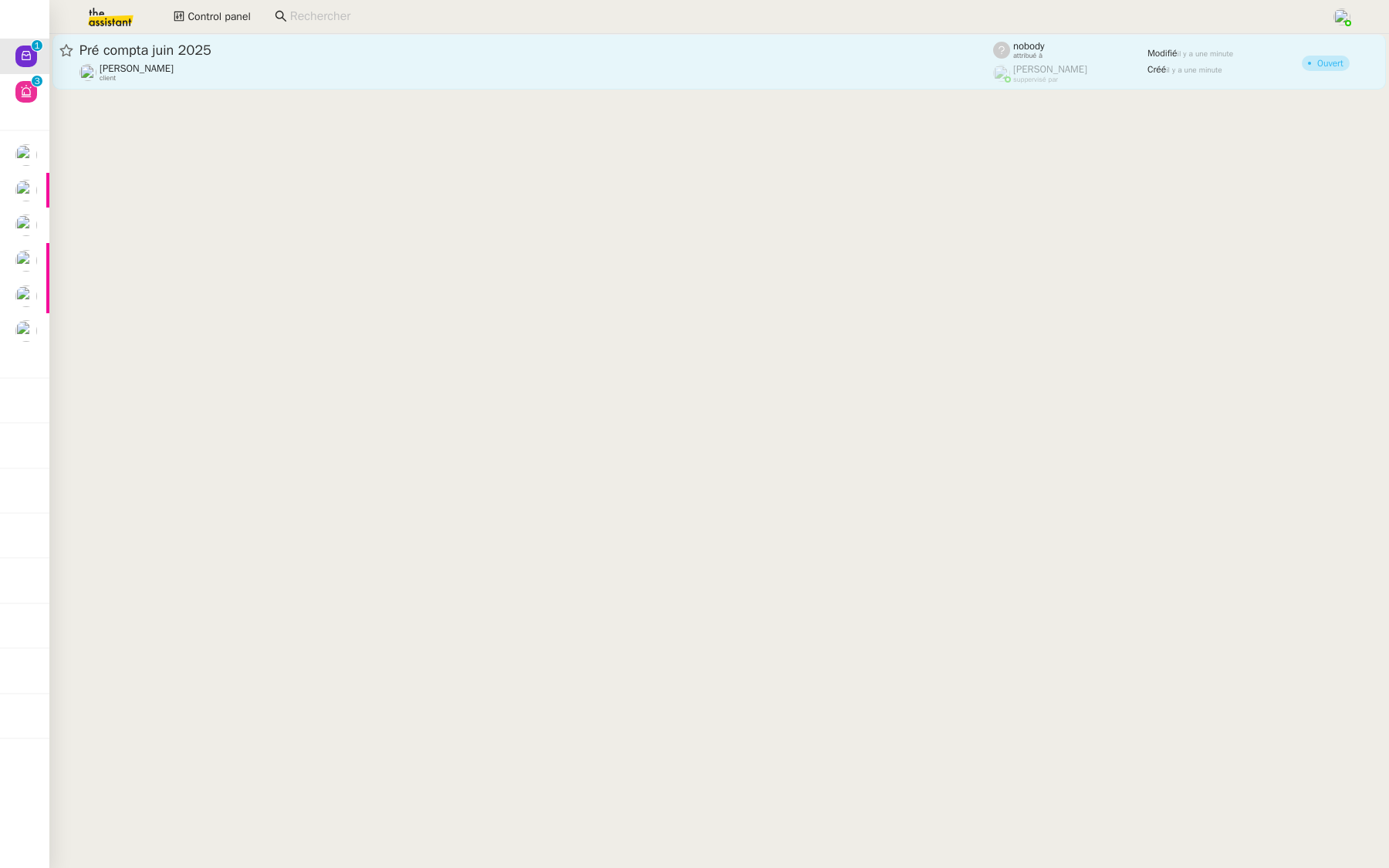 click on "Pré compta juin 2025" 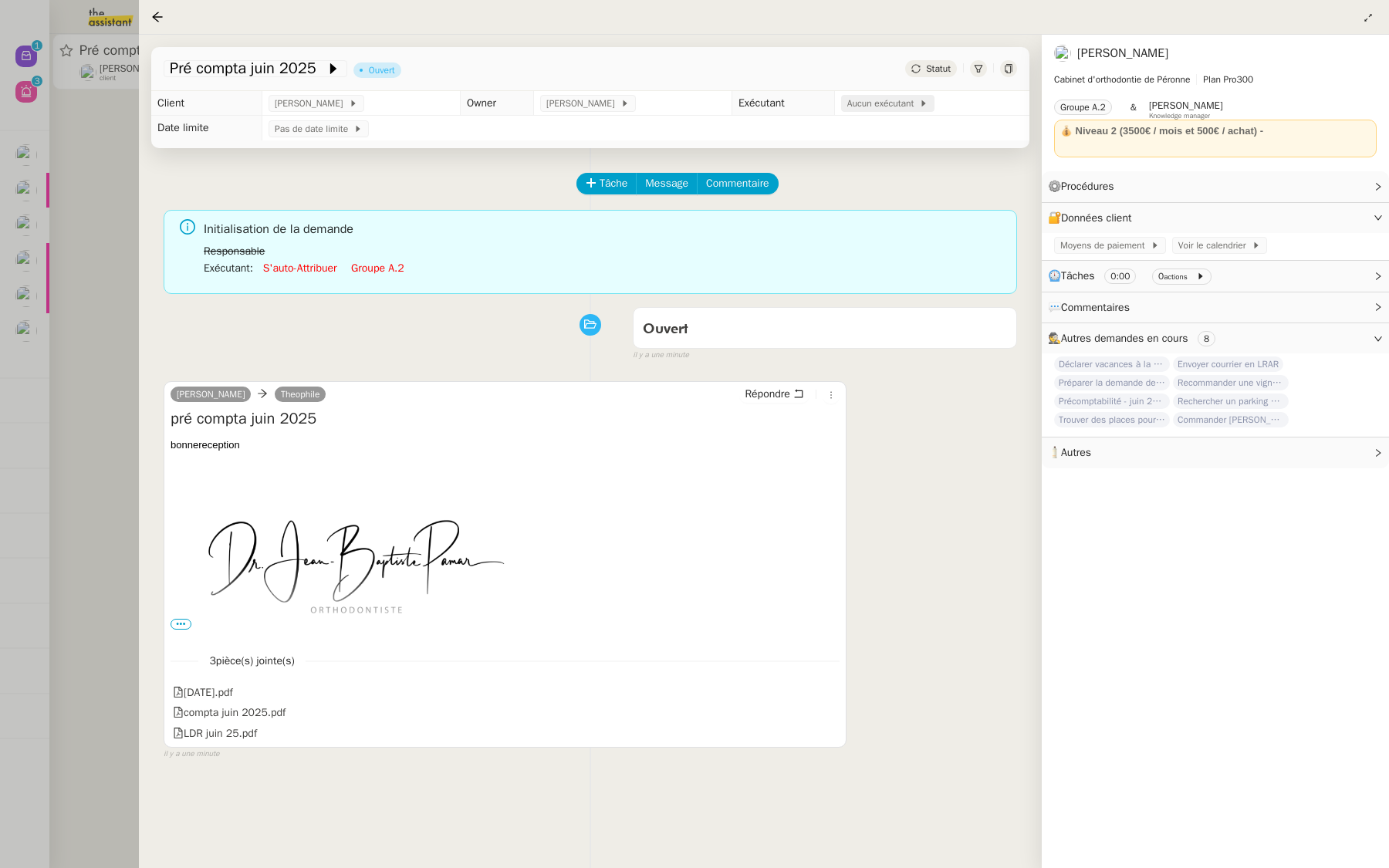 click on "Aucun exécutant" 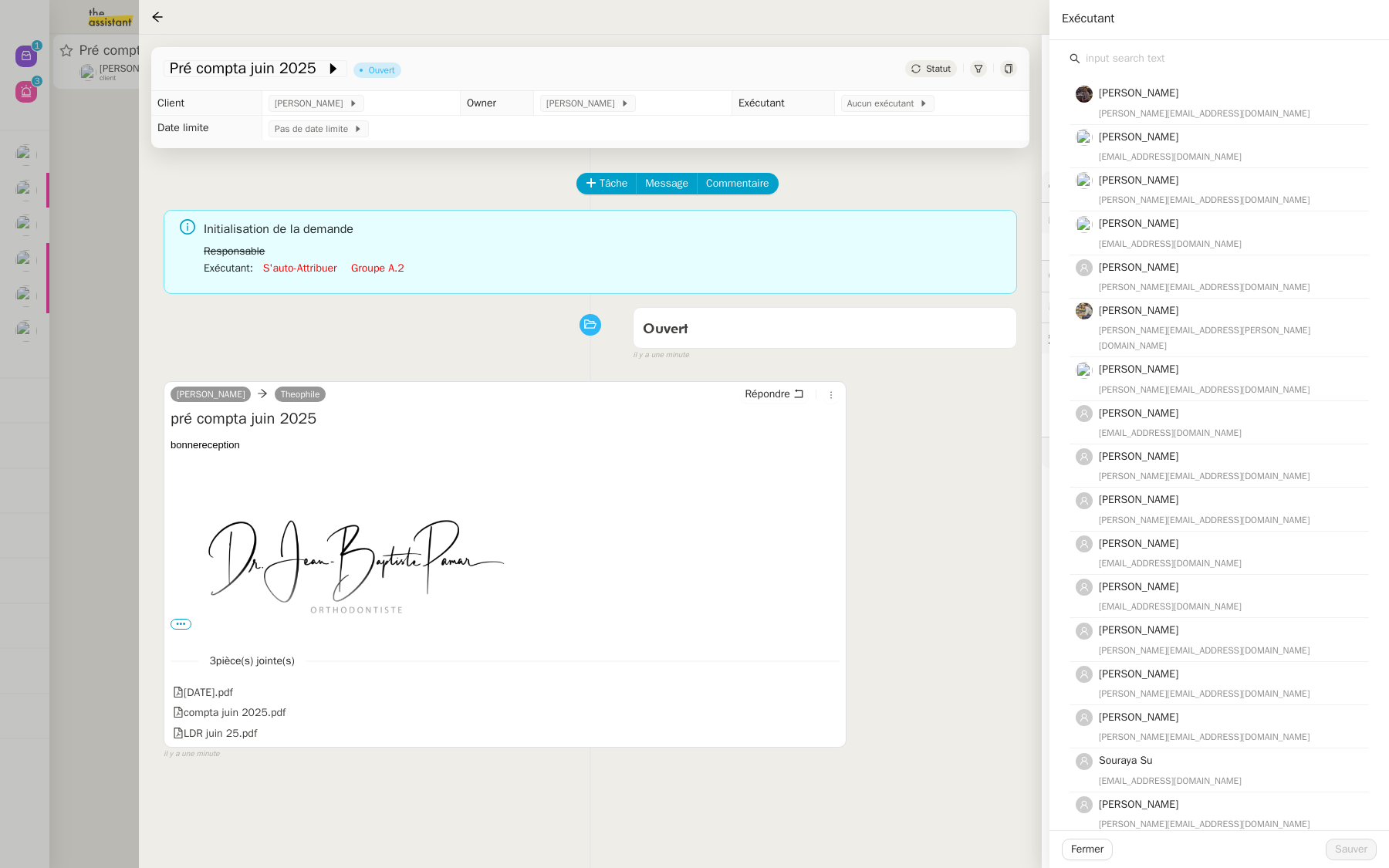 click on "[PERSON_NAME] [PERSON_NAME] Répondre pré compta juin 2025
bonne  reception   [PERSON_NAME]     Sent with  Mixmax   •••  3  pièce(s) jointe(s)  [DATE].pdf   compta juin 2025.pdf   LDR juin 25.pdf  false il y a une minute" at bounding box center (590, 563) 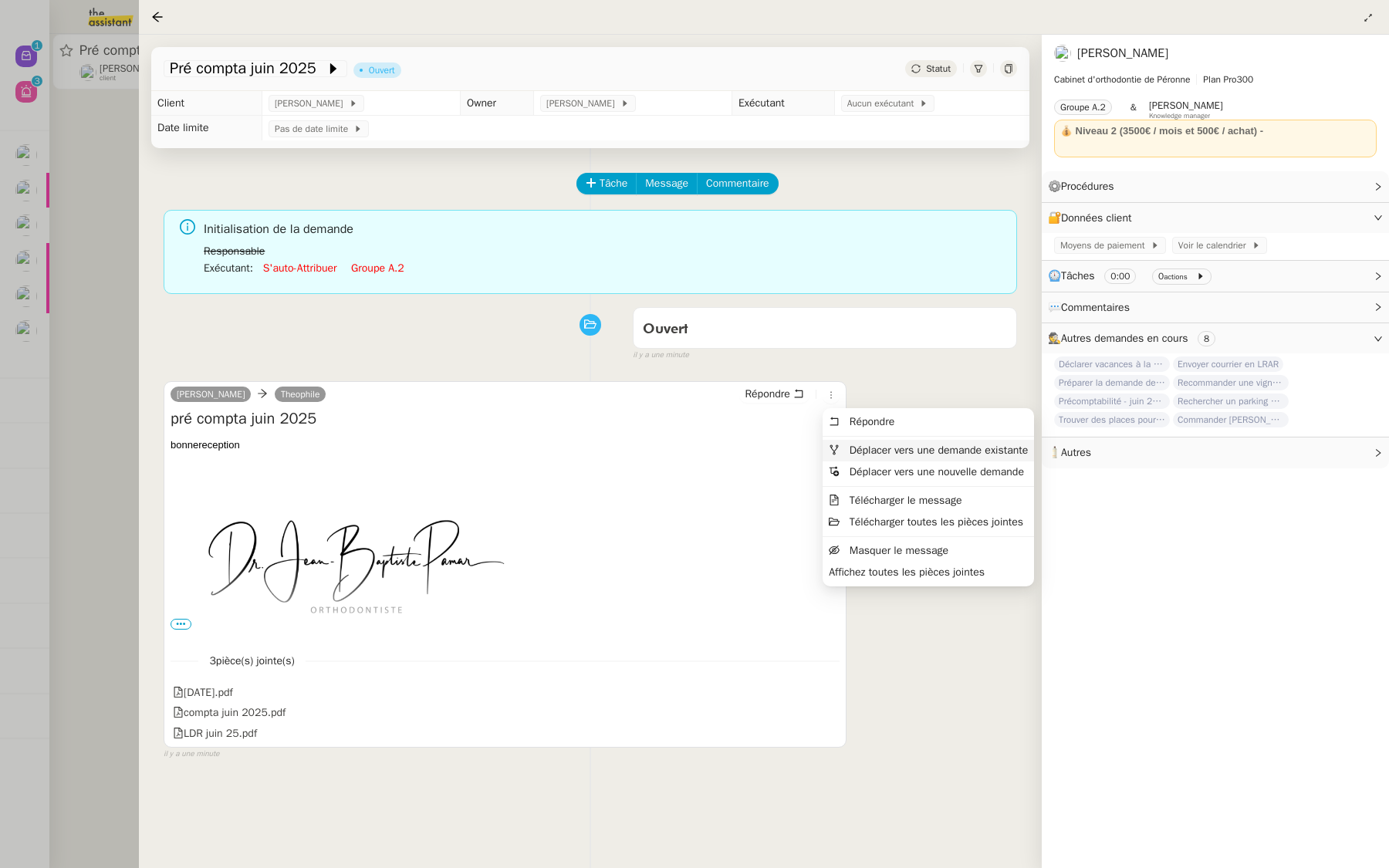 click on "Déplacer vers une demande existante" at bounding box center [938, 450] 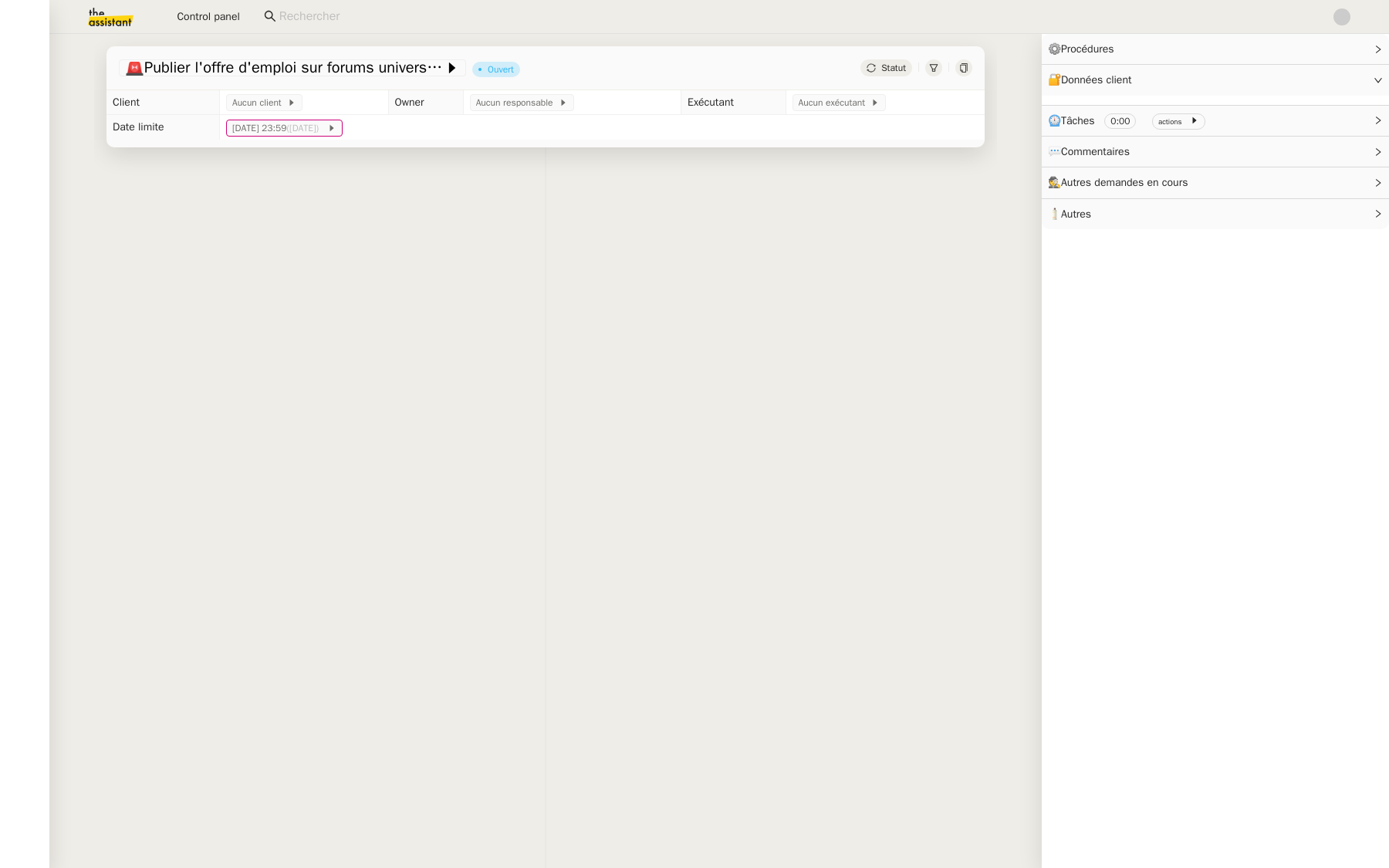 scroll, scrollTop: 0, scrollLeft: 0, axis: both 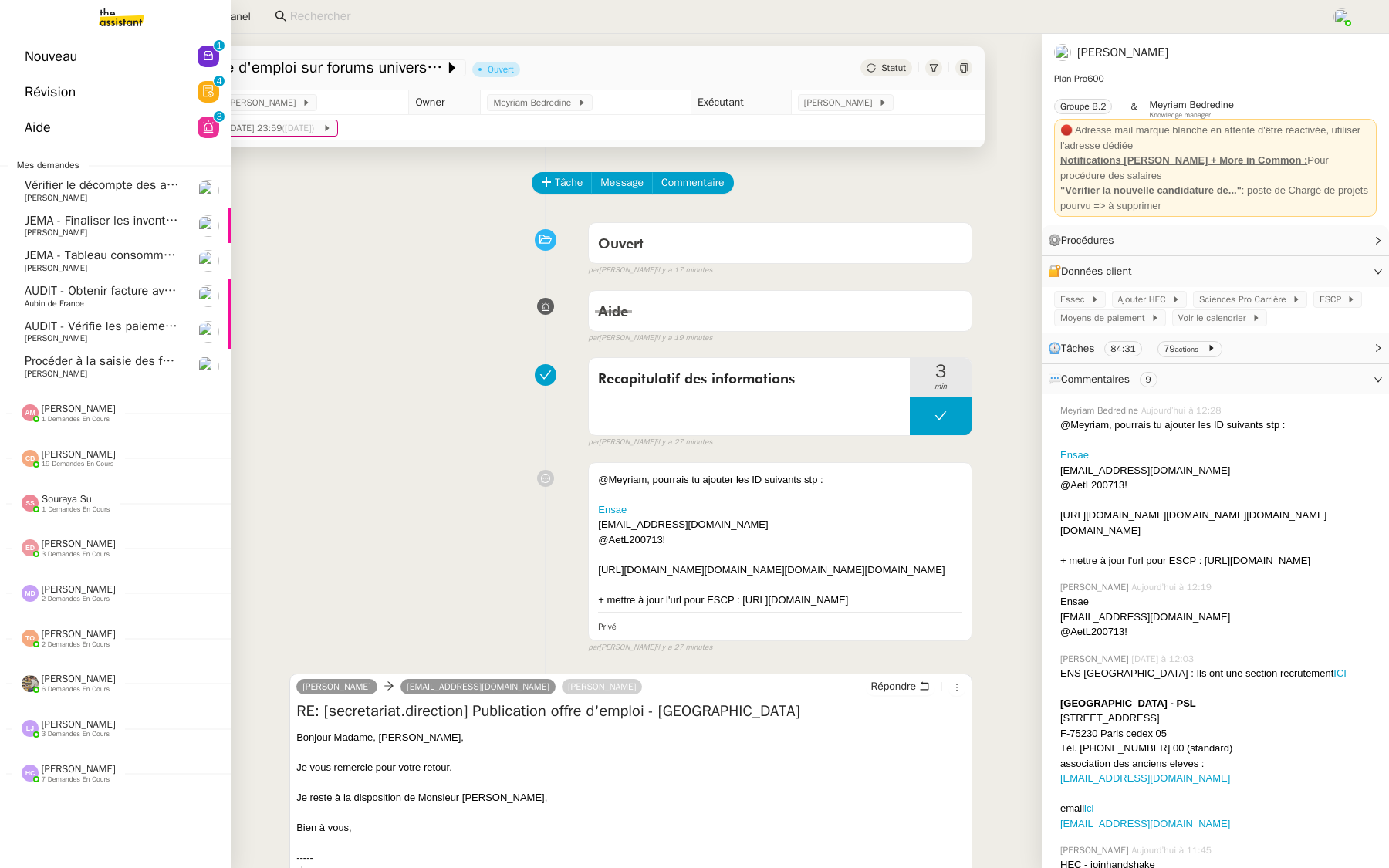 click on "Révision  0   1   2   3   4   5   6   7   8   9" 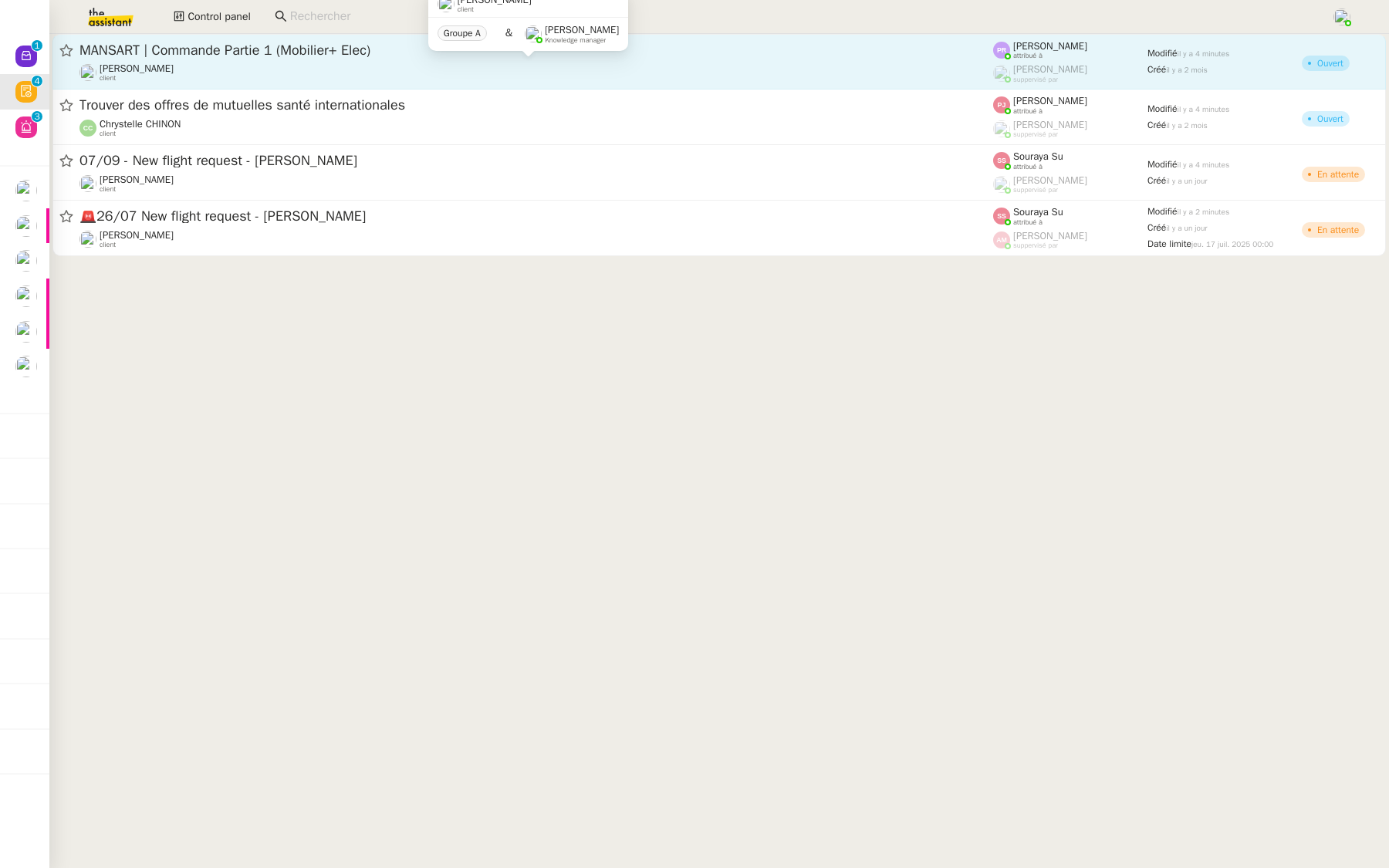 click on "[PERSON_NAME]" 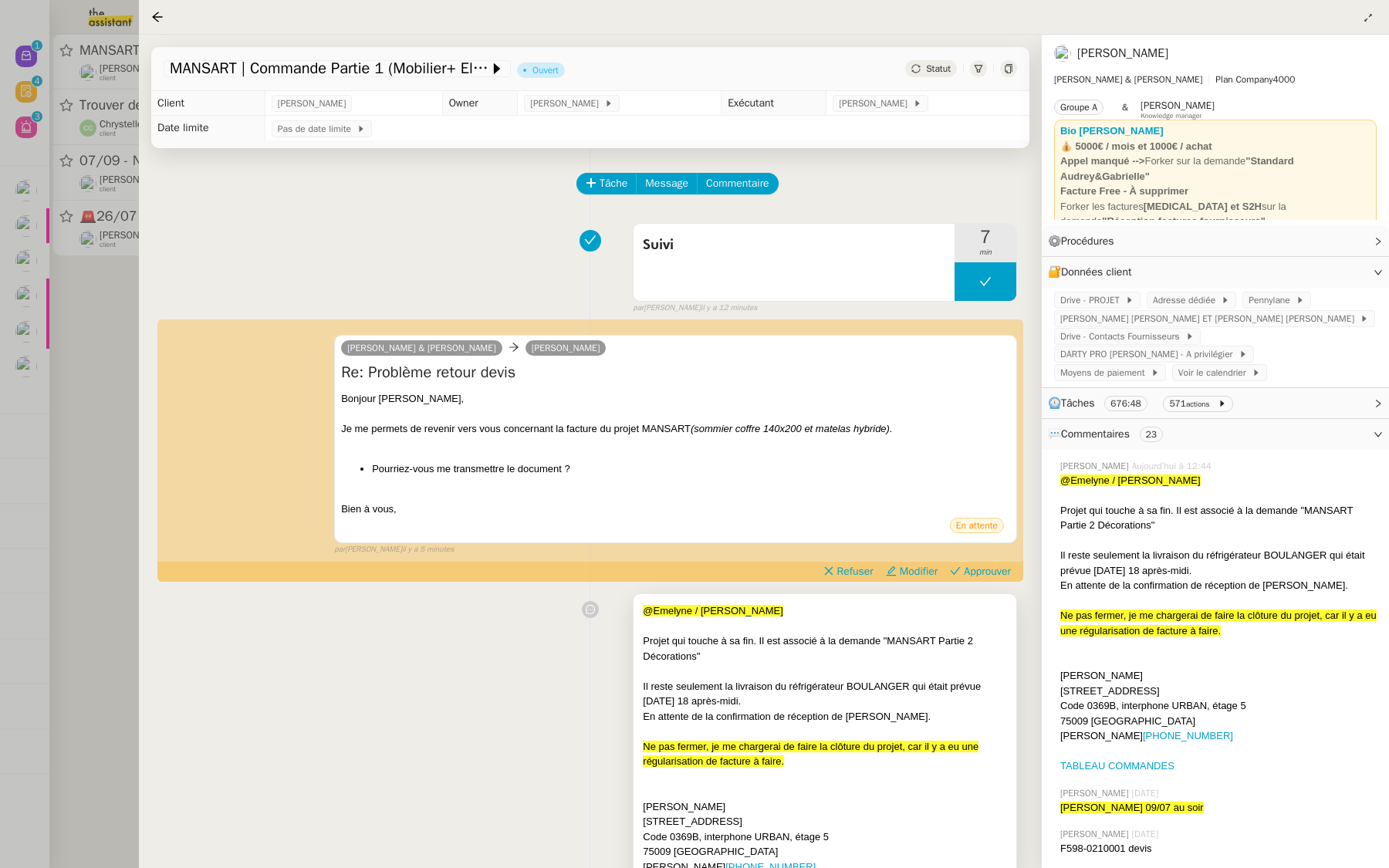 scroll, scrollTop: 5, scrollLeft: 0, axis: vertical 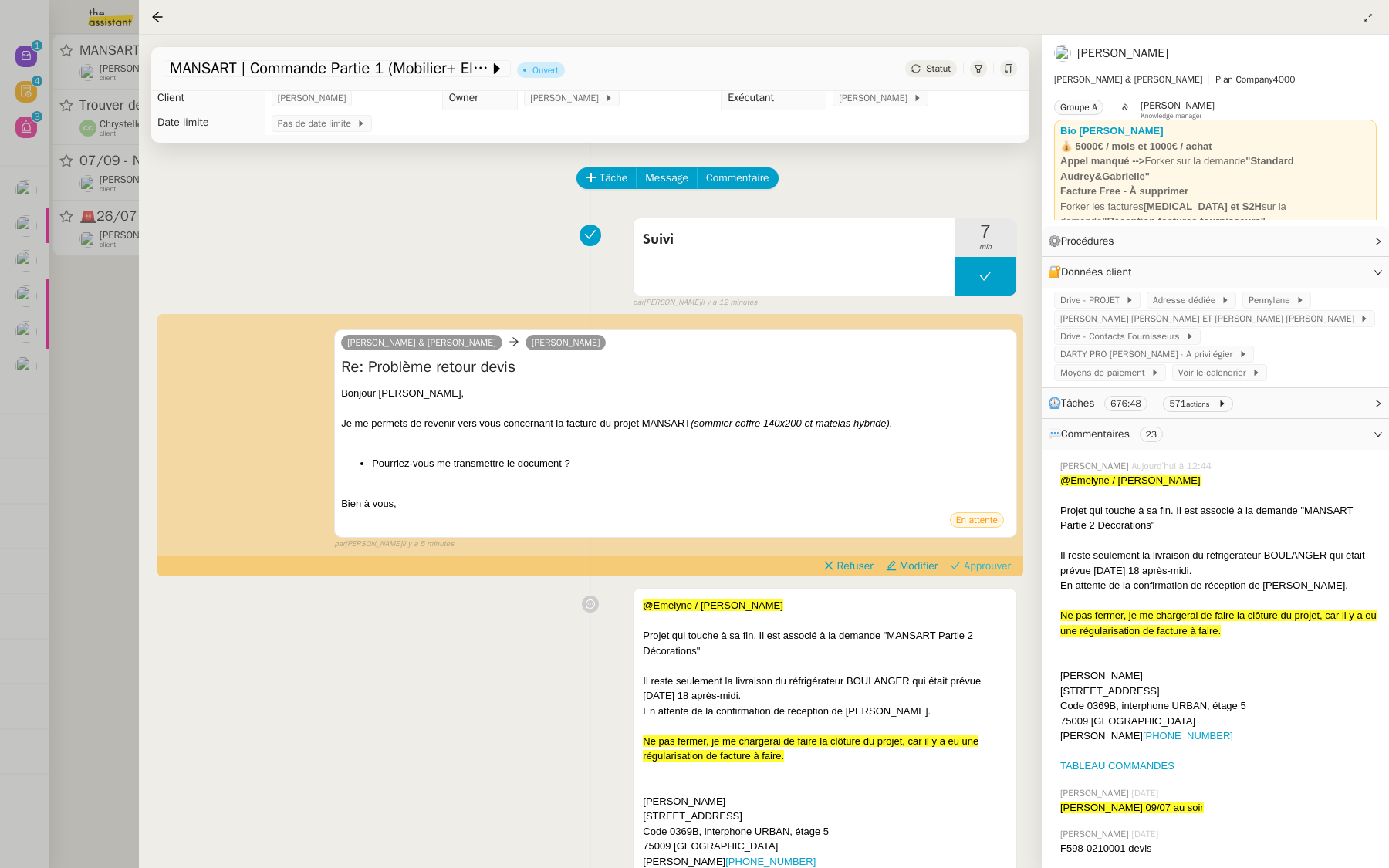 click on "Approuver" at bounding box center [987, 566] 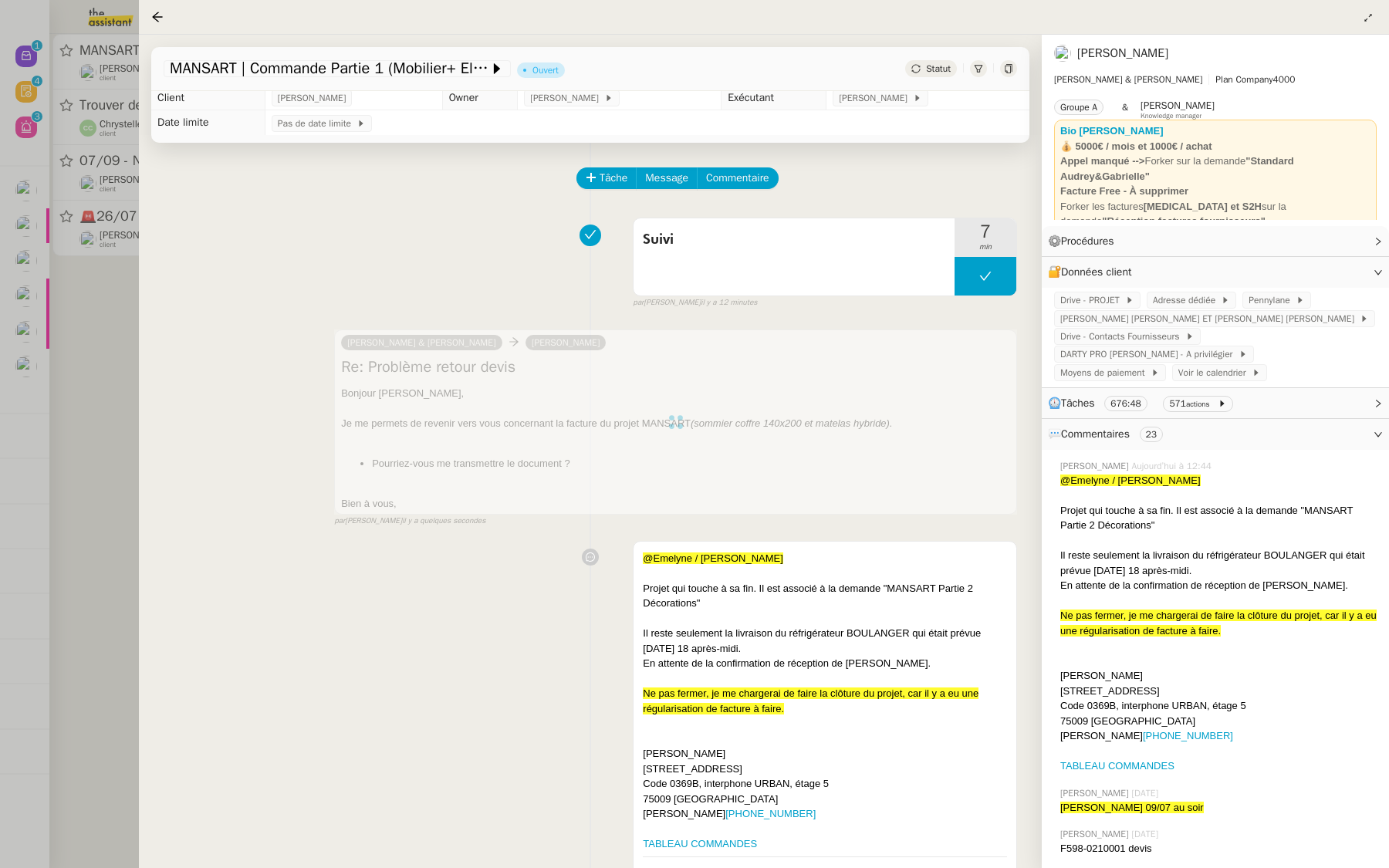 click at bounding box center [694, 434] 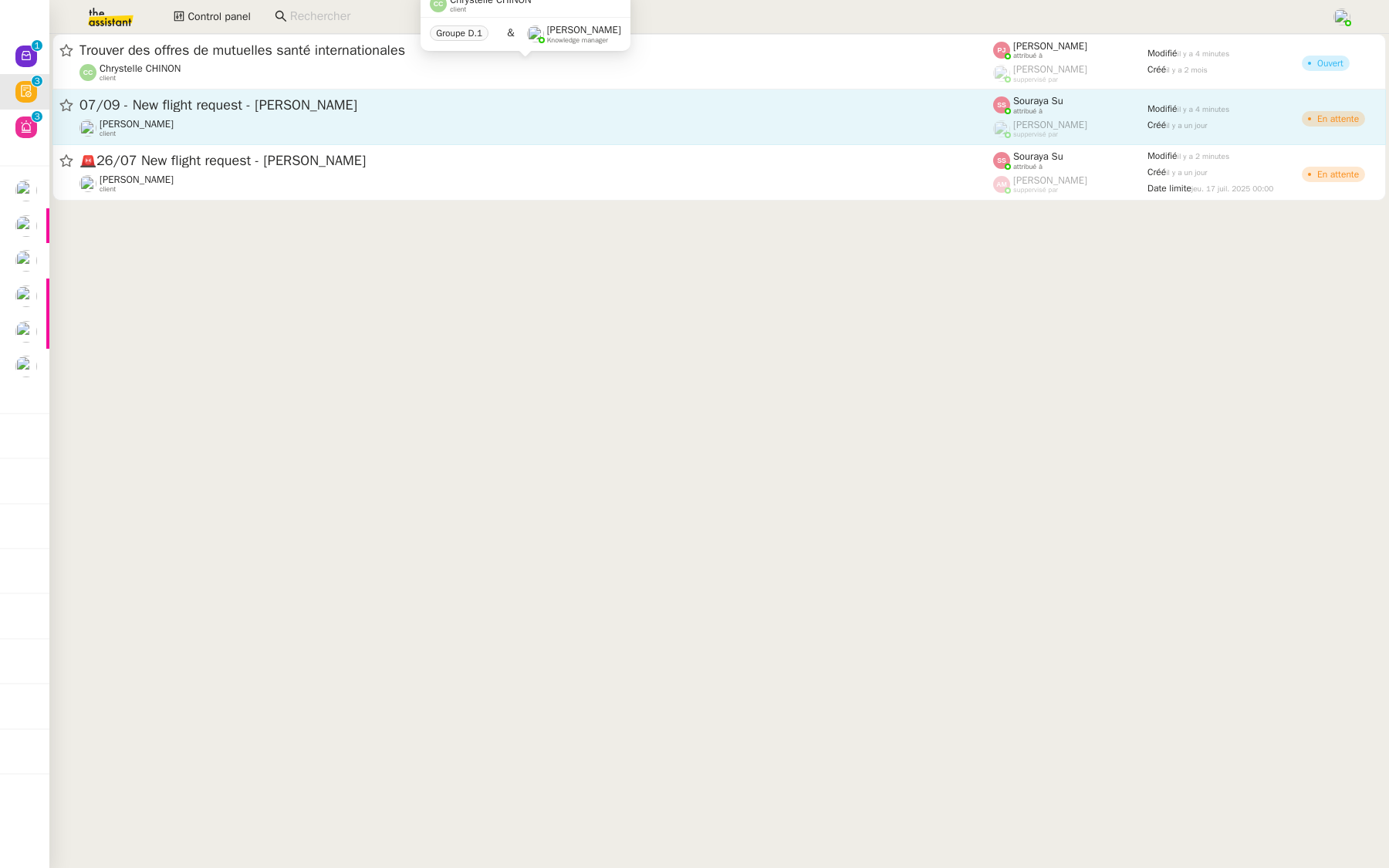 click on "07/09 - New flight request - Ricardo Delgado" 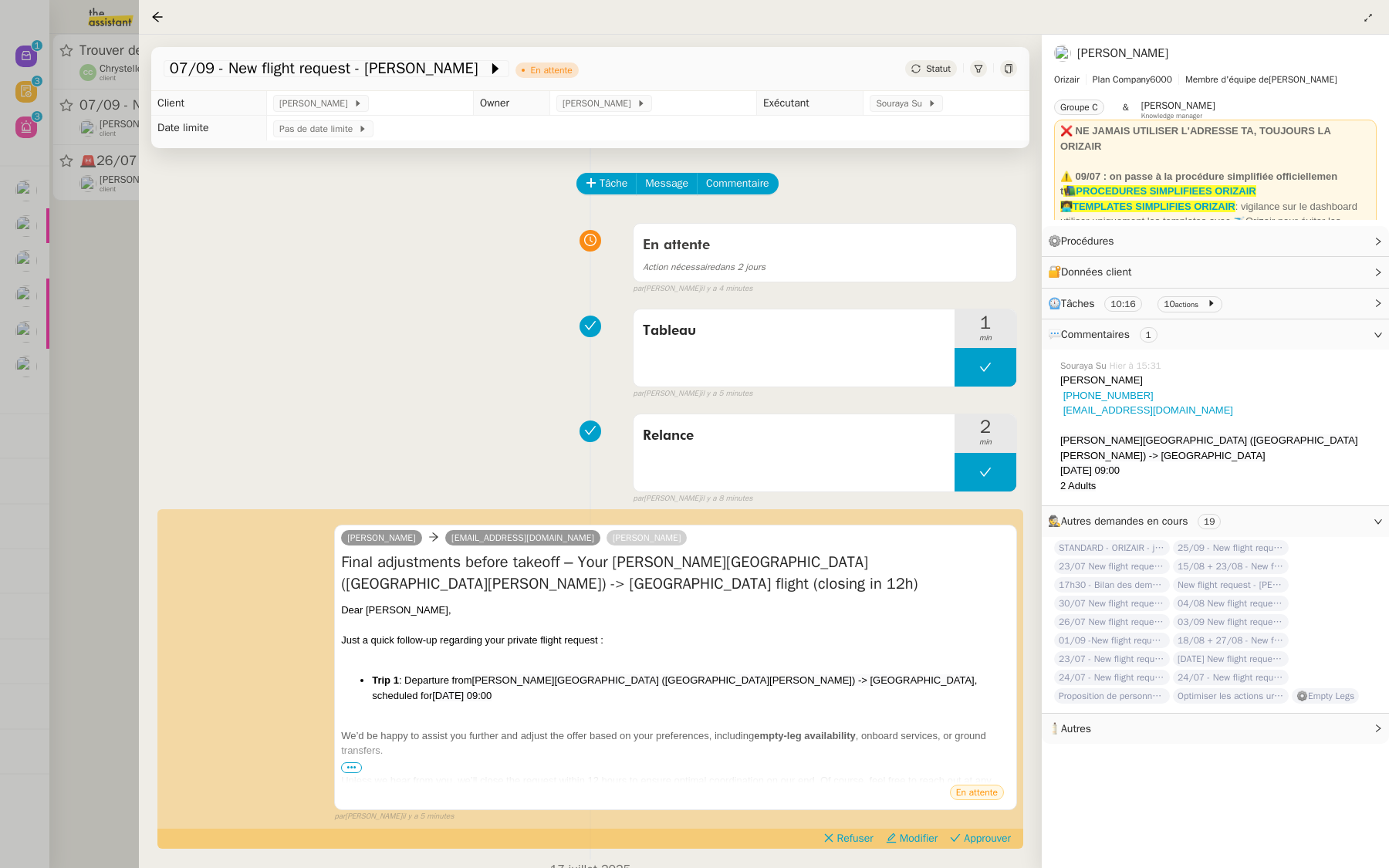 click at bounding box center [694, 434] 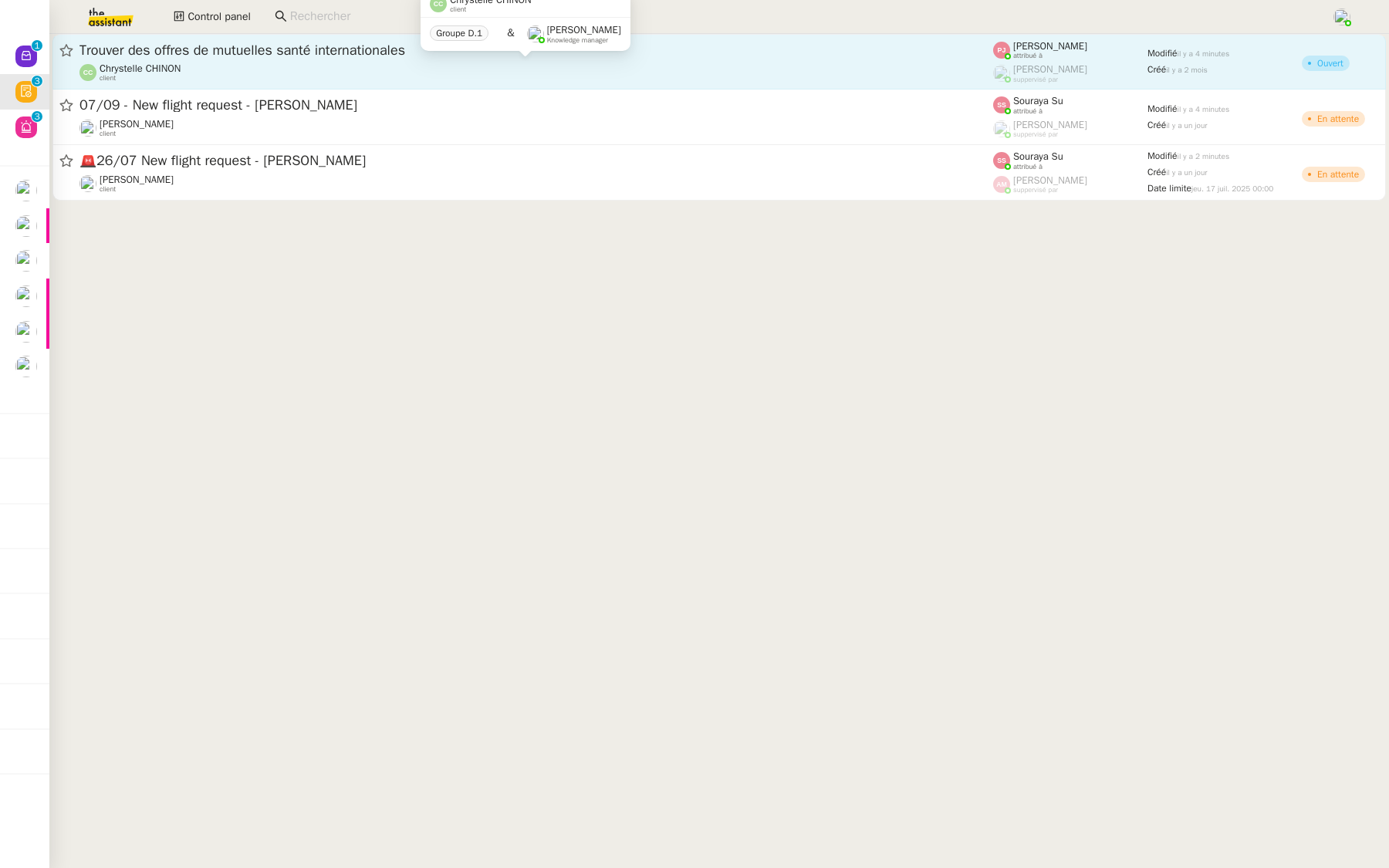 click on "Chrystelle CHINON" 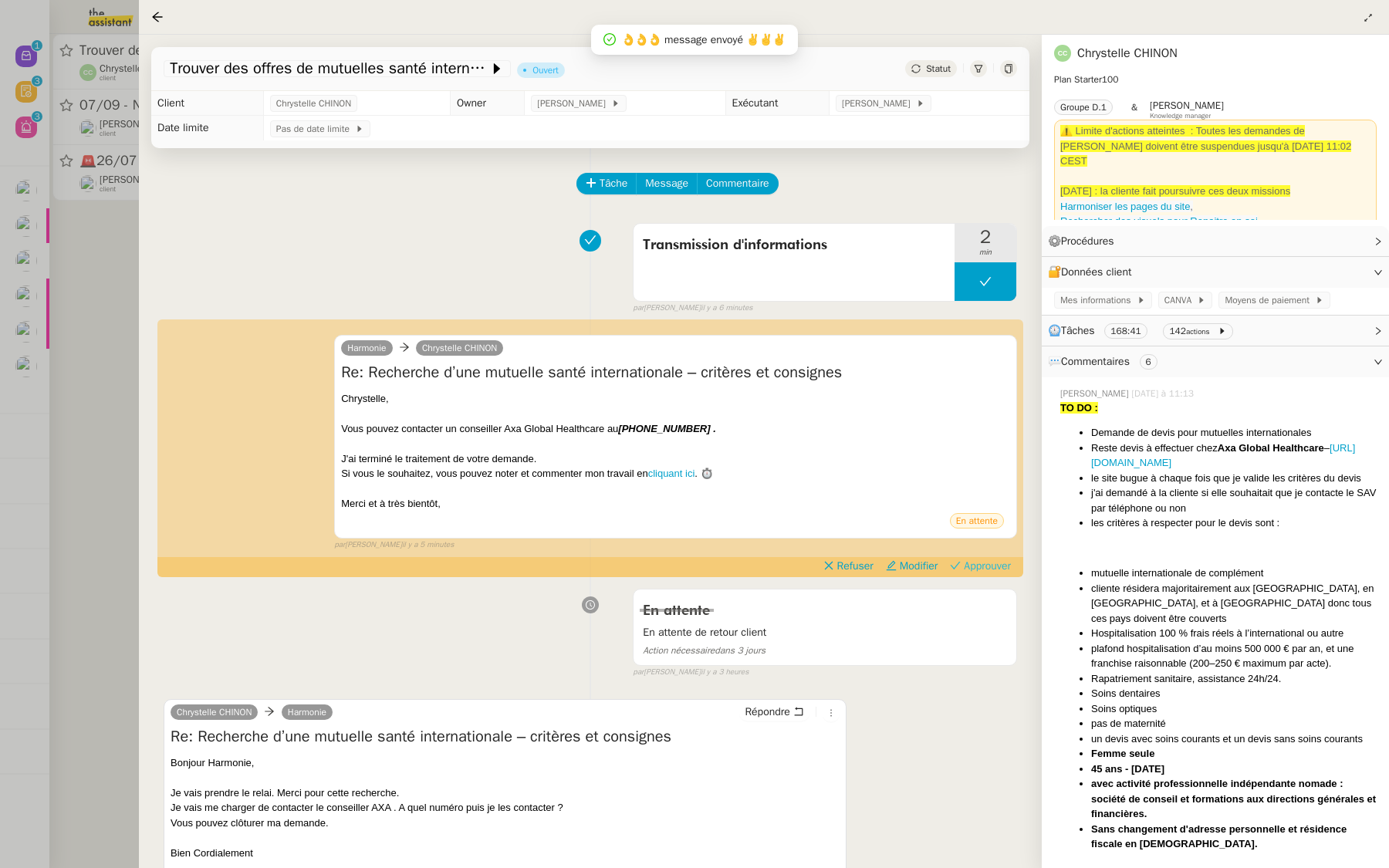 click on "Approuver" at bounding box center (987, 566) 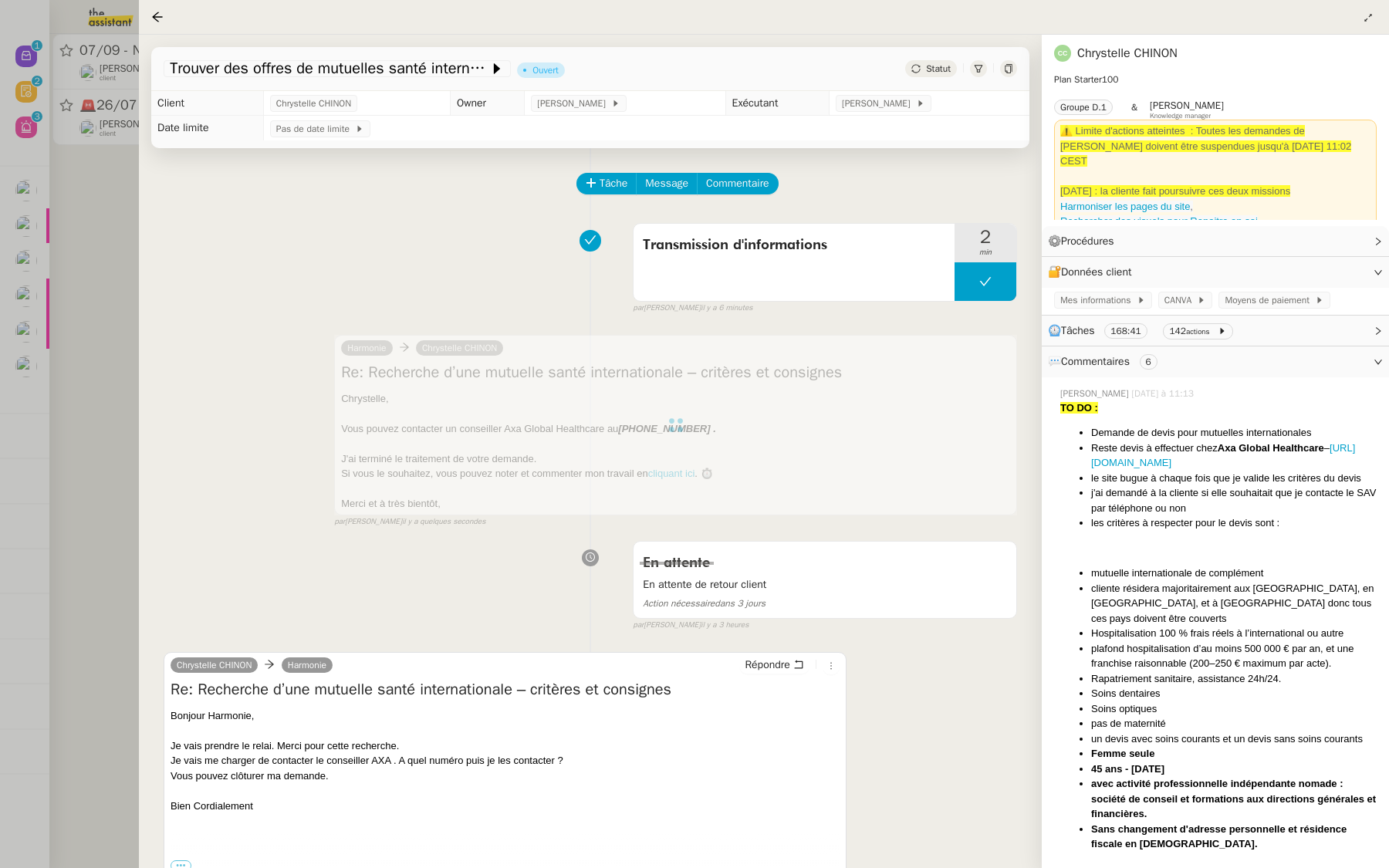 click at bounding box center (694, 434) 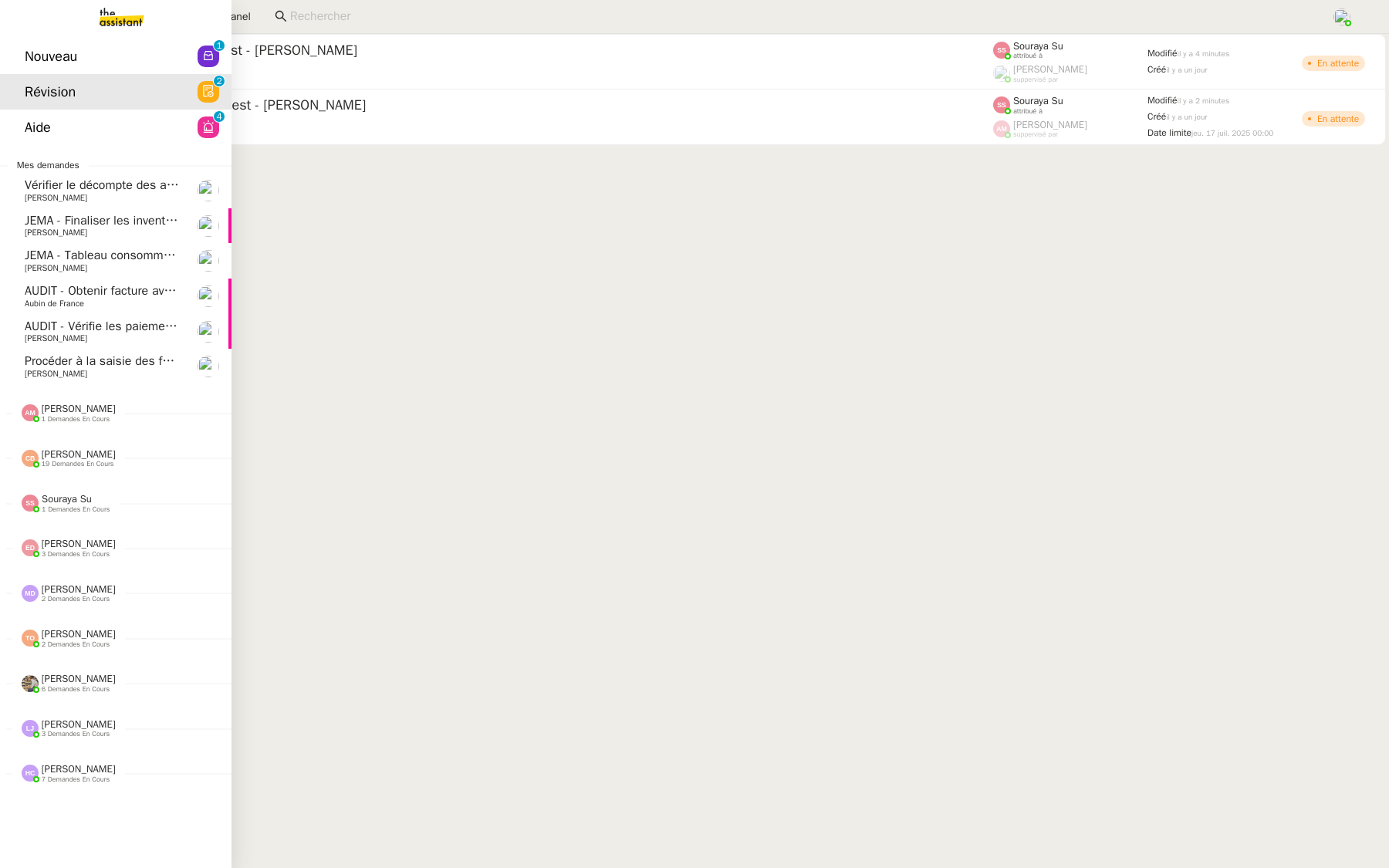 click on "Aide" 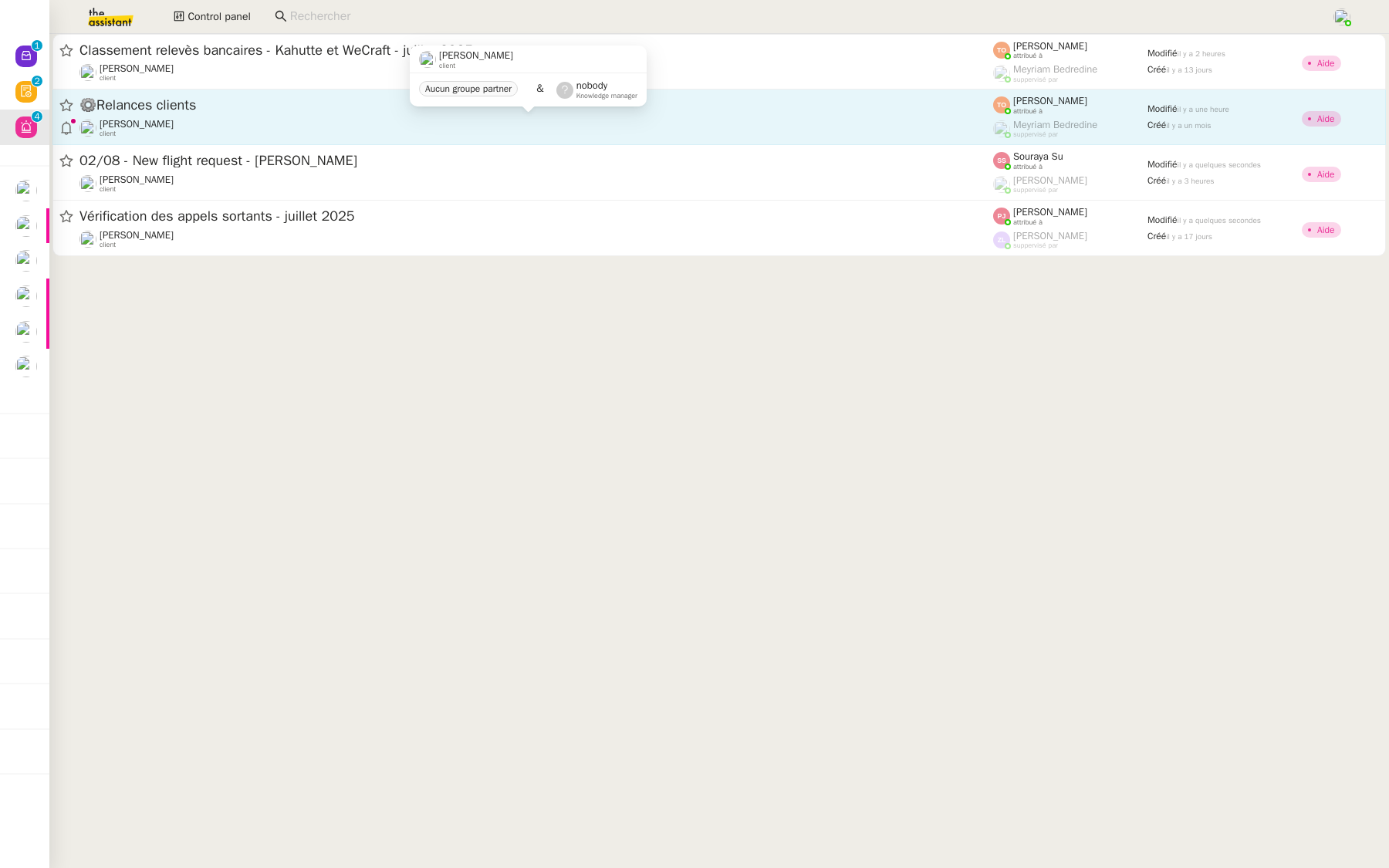 click on "[PERSON_NAME]" 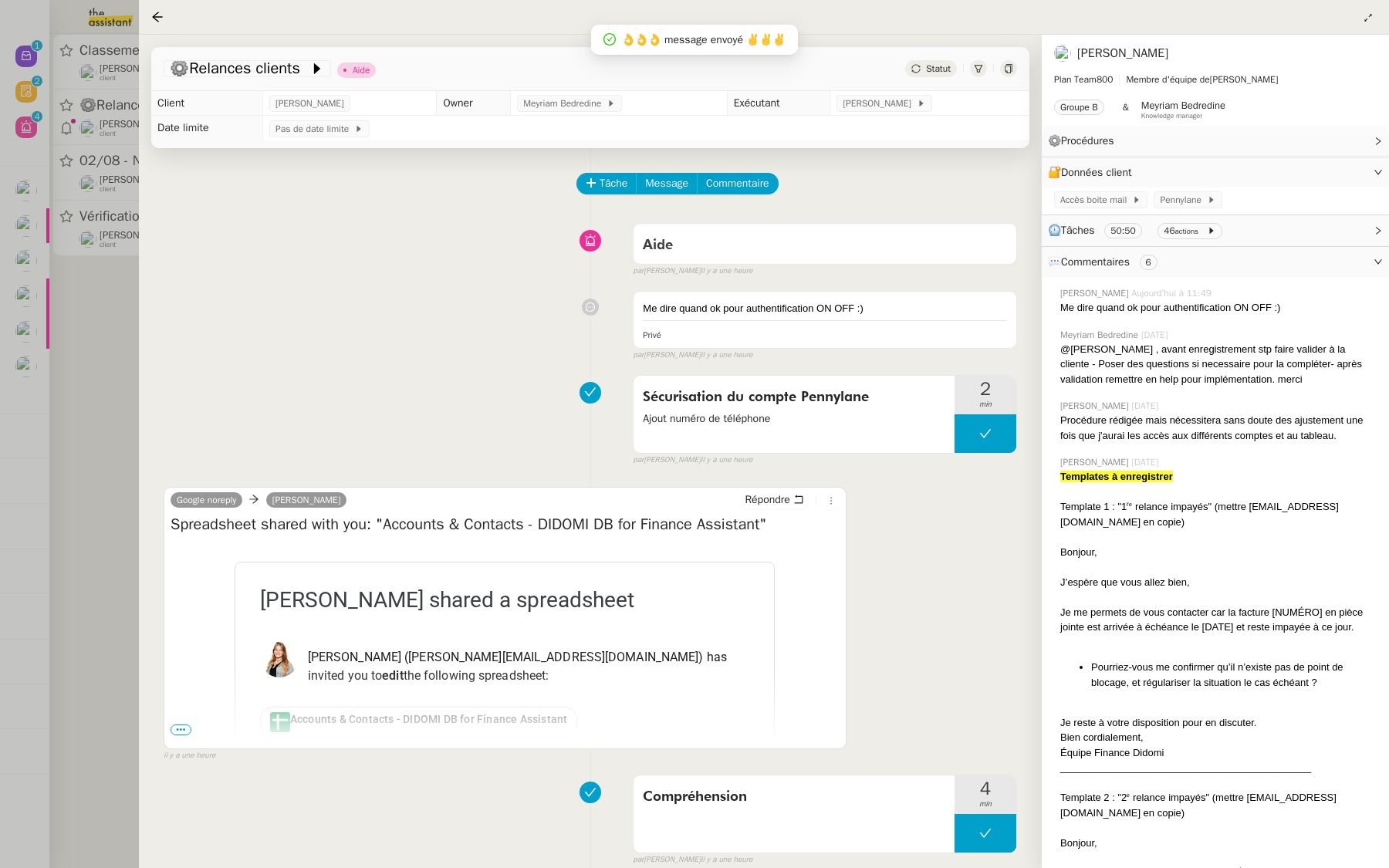 click at bounding box center [694, 434] 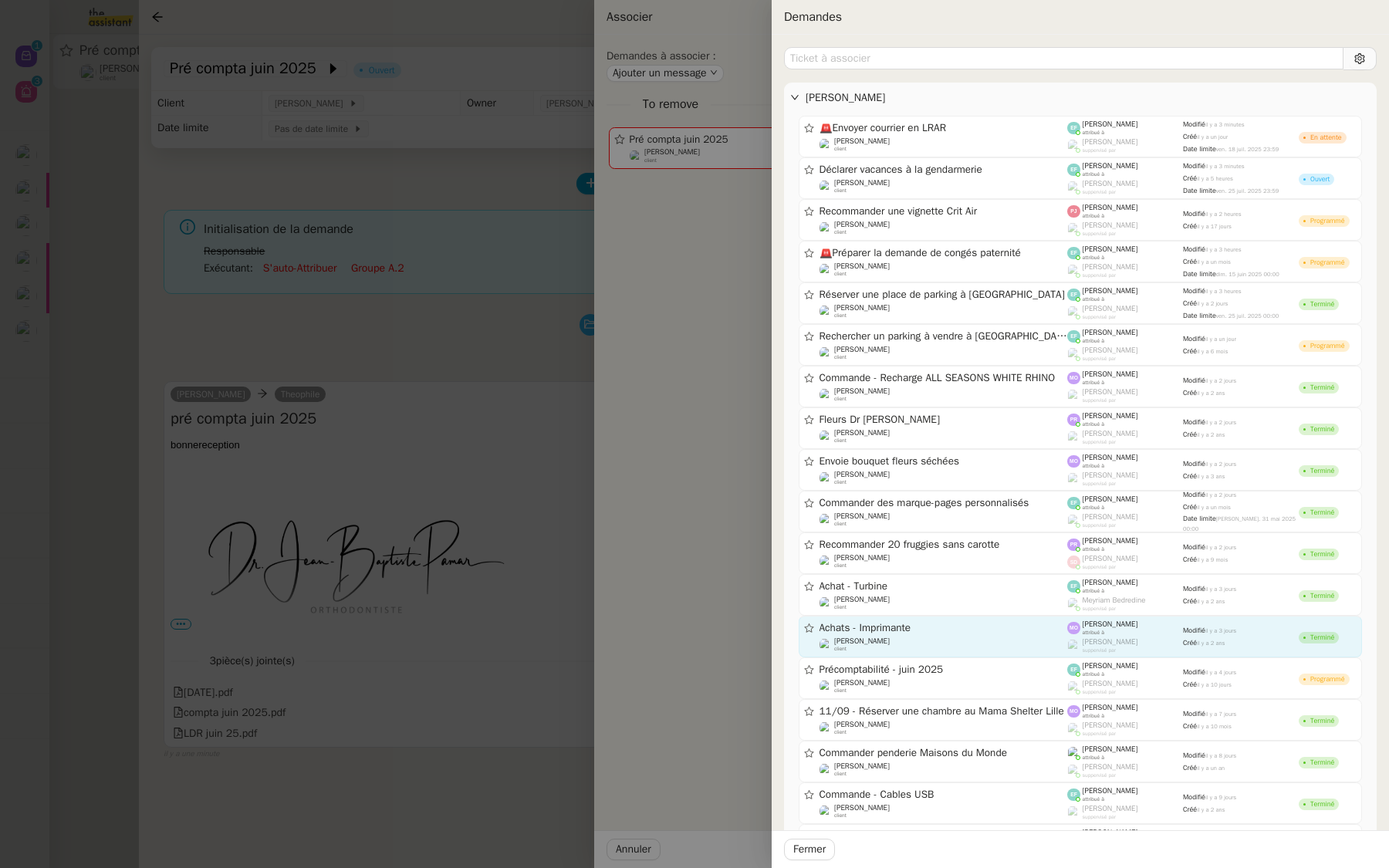 scroll, scrollTop: 0, scrollLeft: 0, axis: both 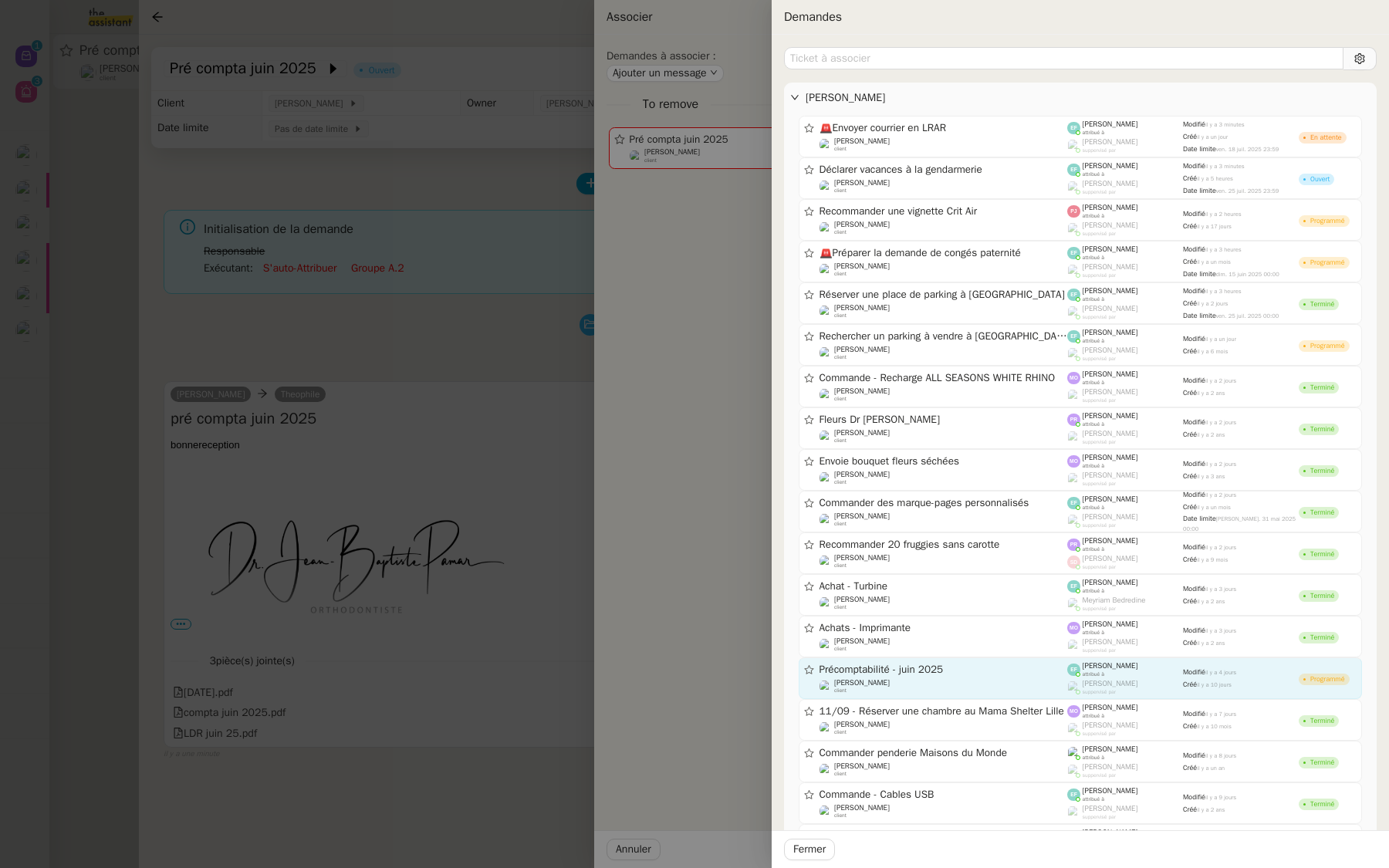 click on "Précomptabilité - juin 2025" 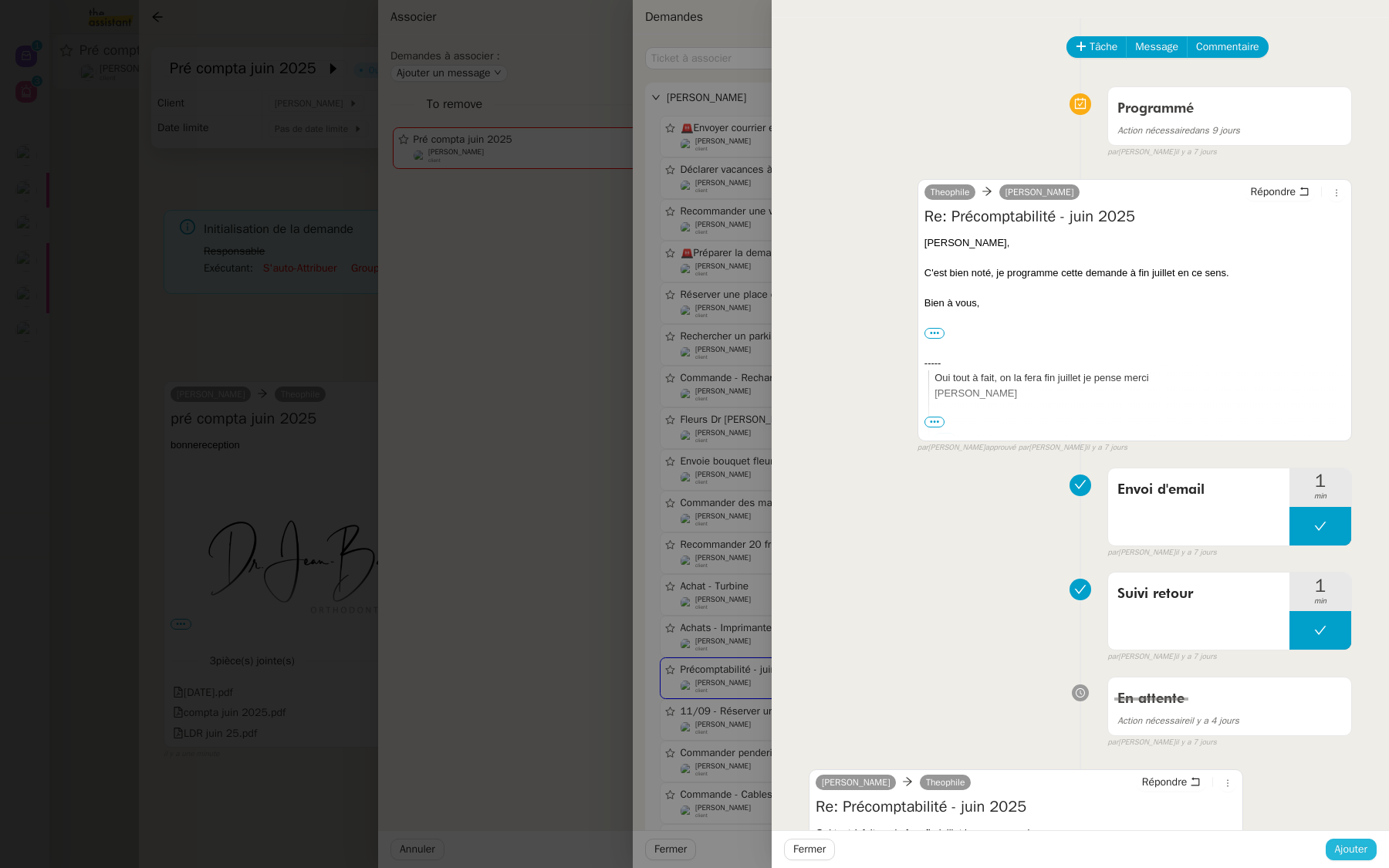 click on "Ajouter" at bounding box center (1351, 849) 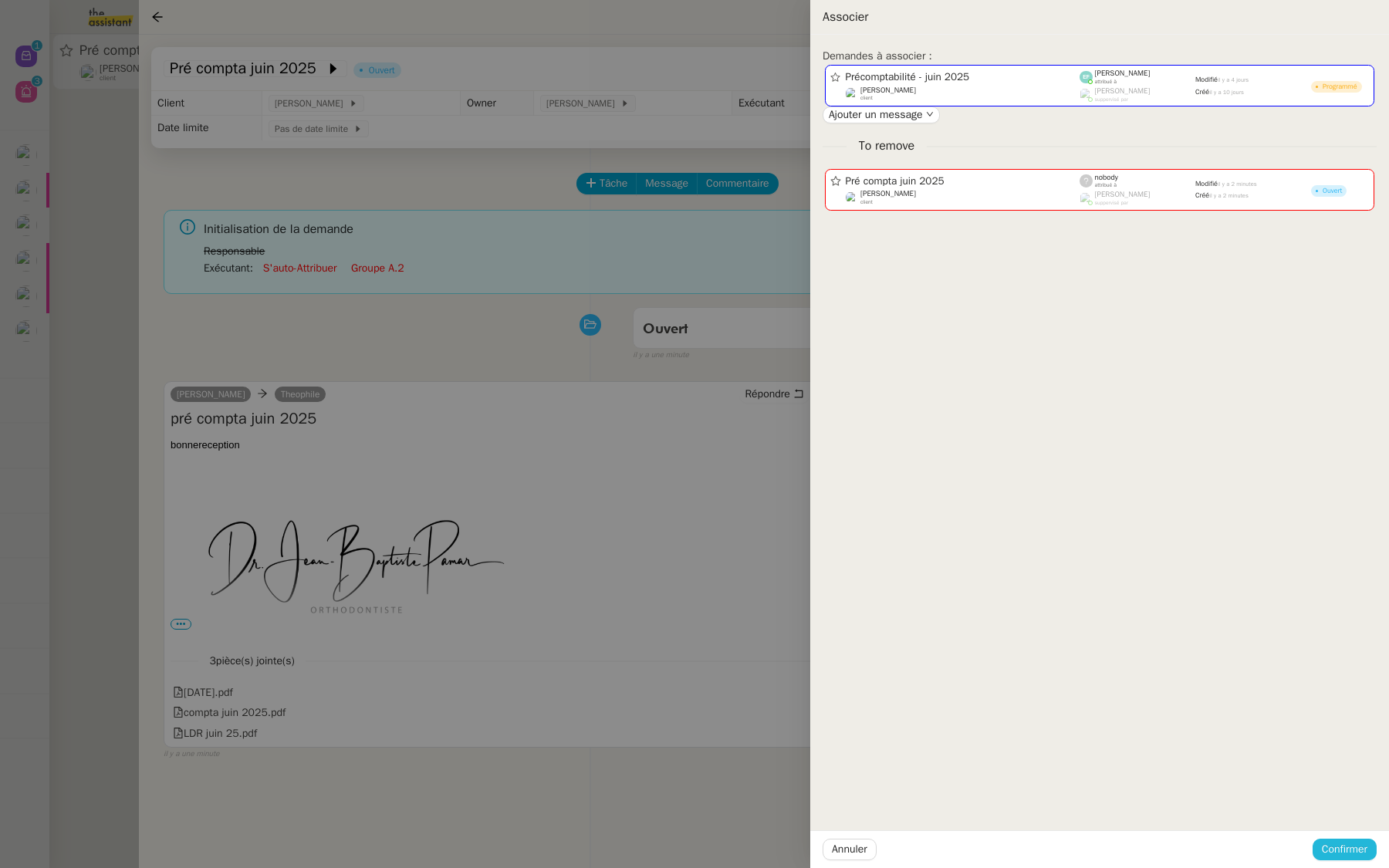 click on "Confirmer" at bounding box center [1344, 849] 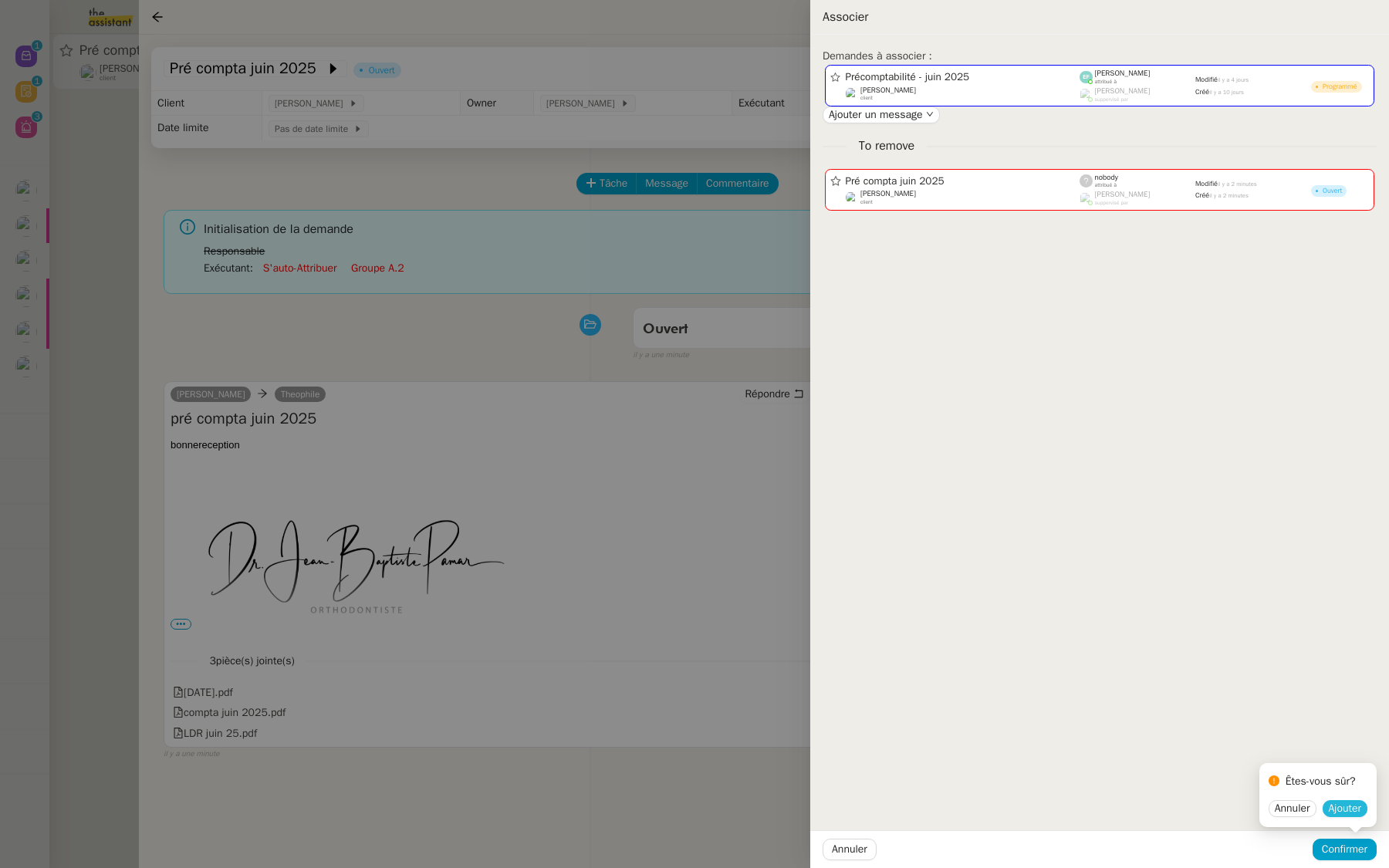 click on "Ajouter" at bounding box center (1345, 809) 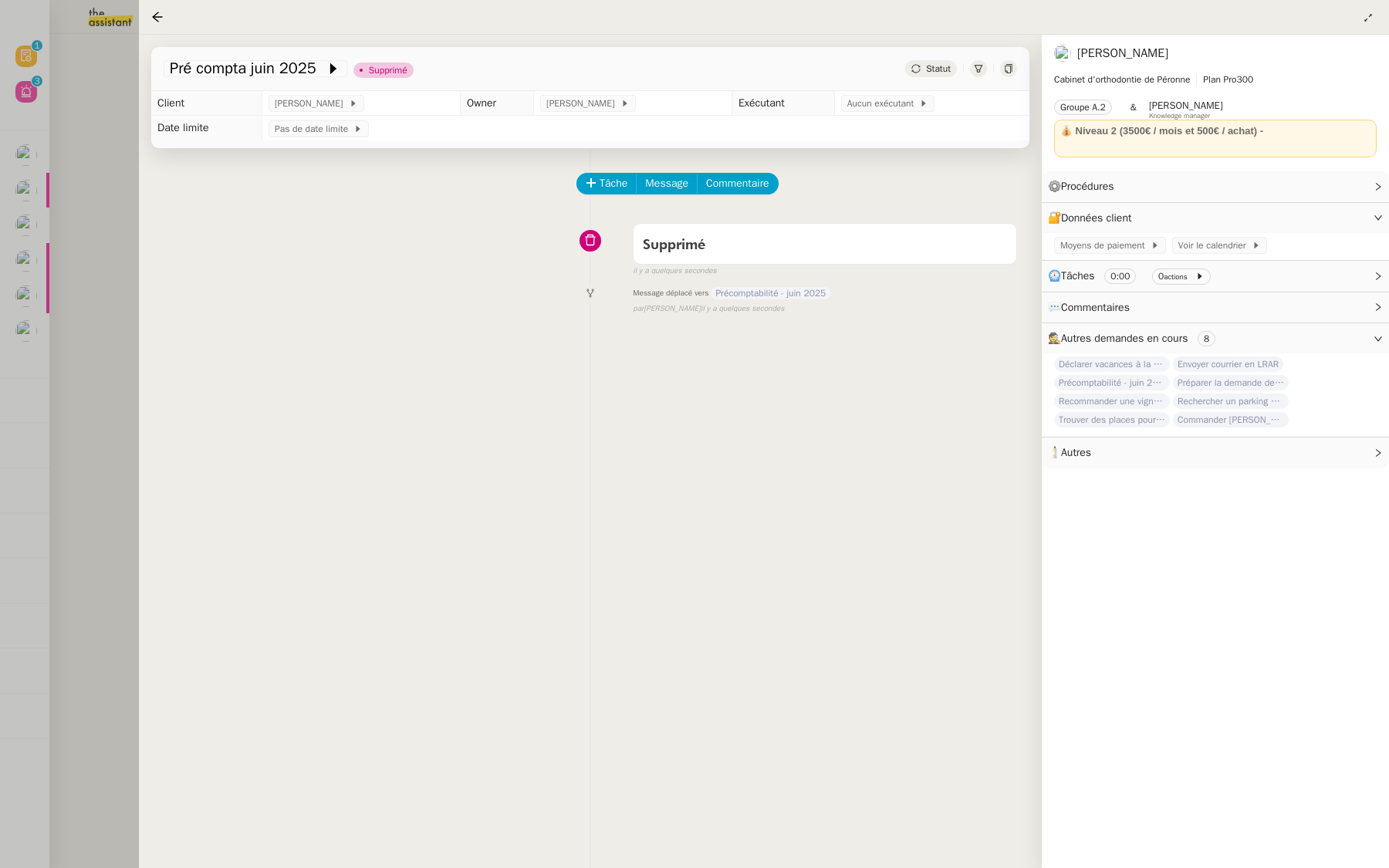click at bounding box center [694, 434] 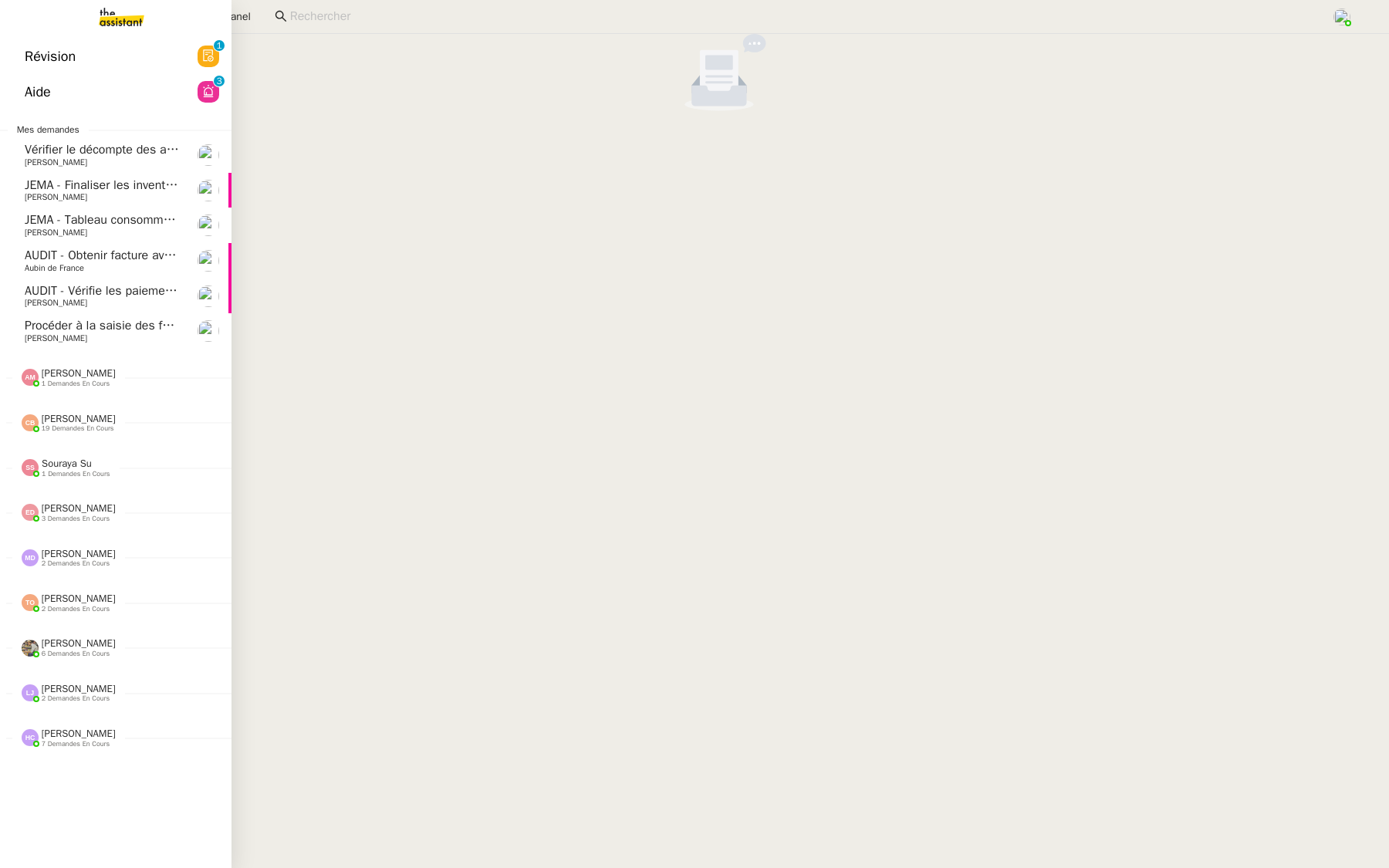 click on "Révision" 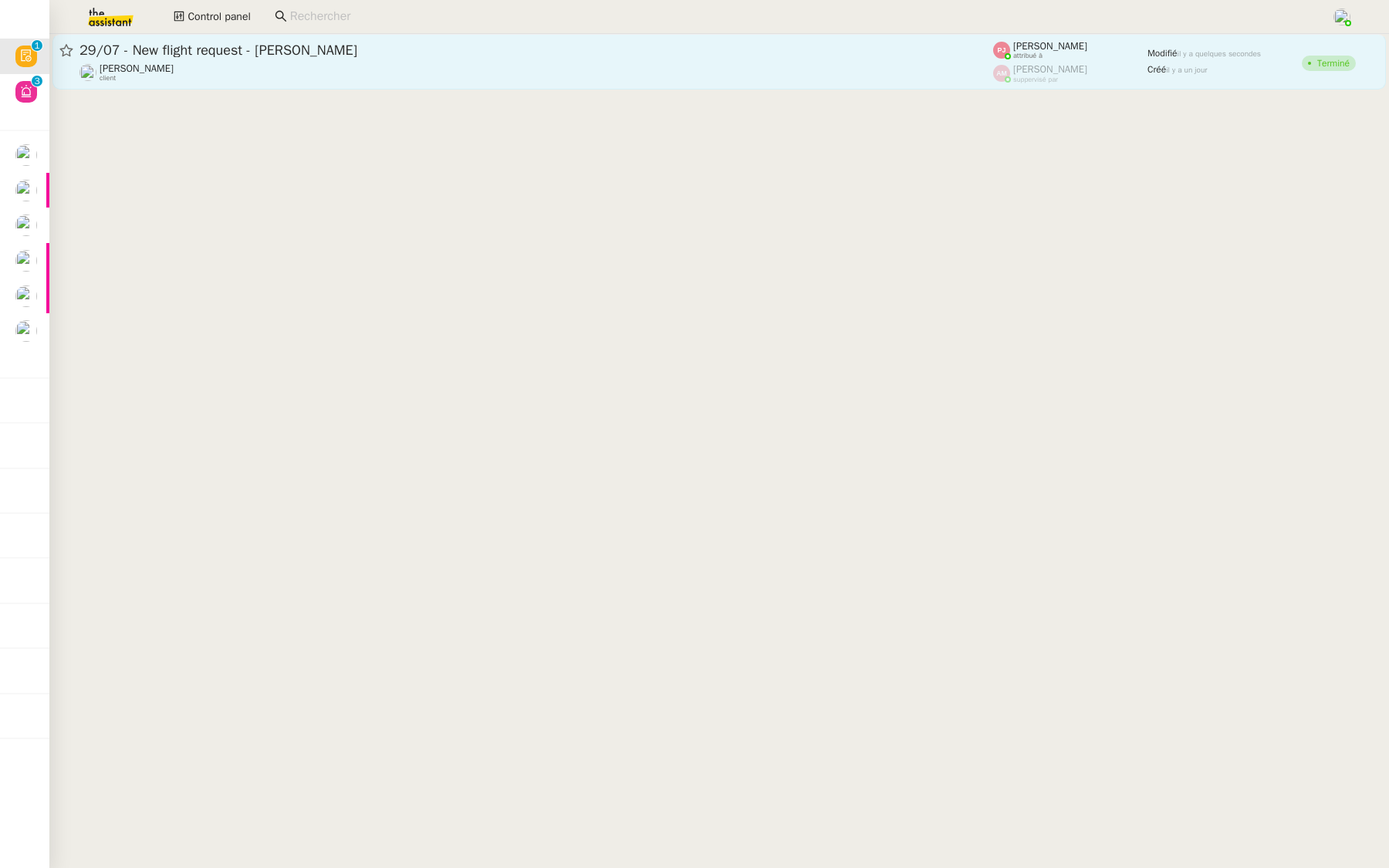 click on "29/07 - New flight request - Rakan Zahed  Louis Frei    client    Pauline Jennah    attribué à    Amyna Mehrez    suppervisé par    Modifié   il y a quelques secondes  Créé   il y a un jour   Terminé" 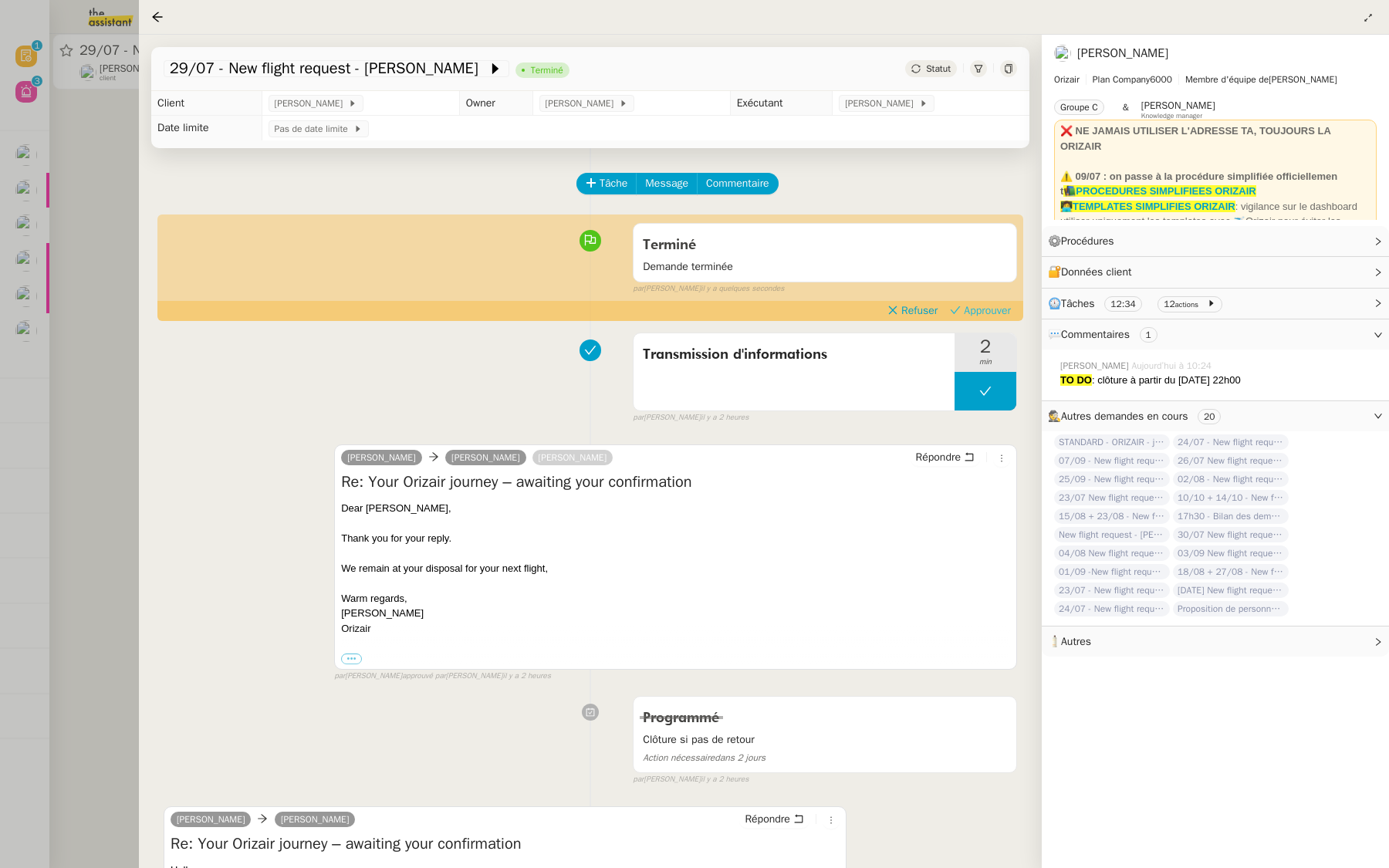 click on "Approuver" at bounding box center [987, 311] 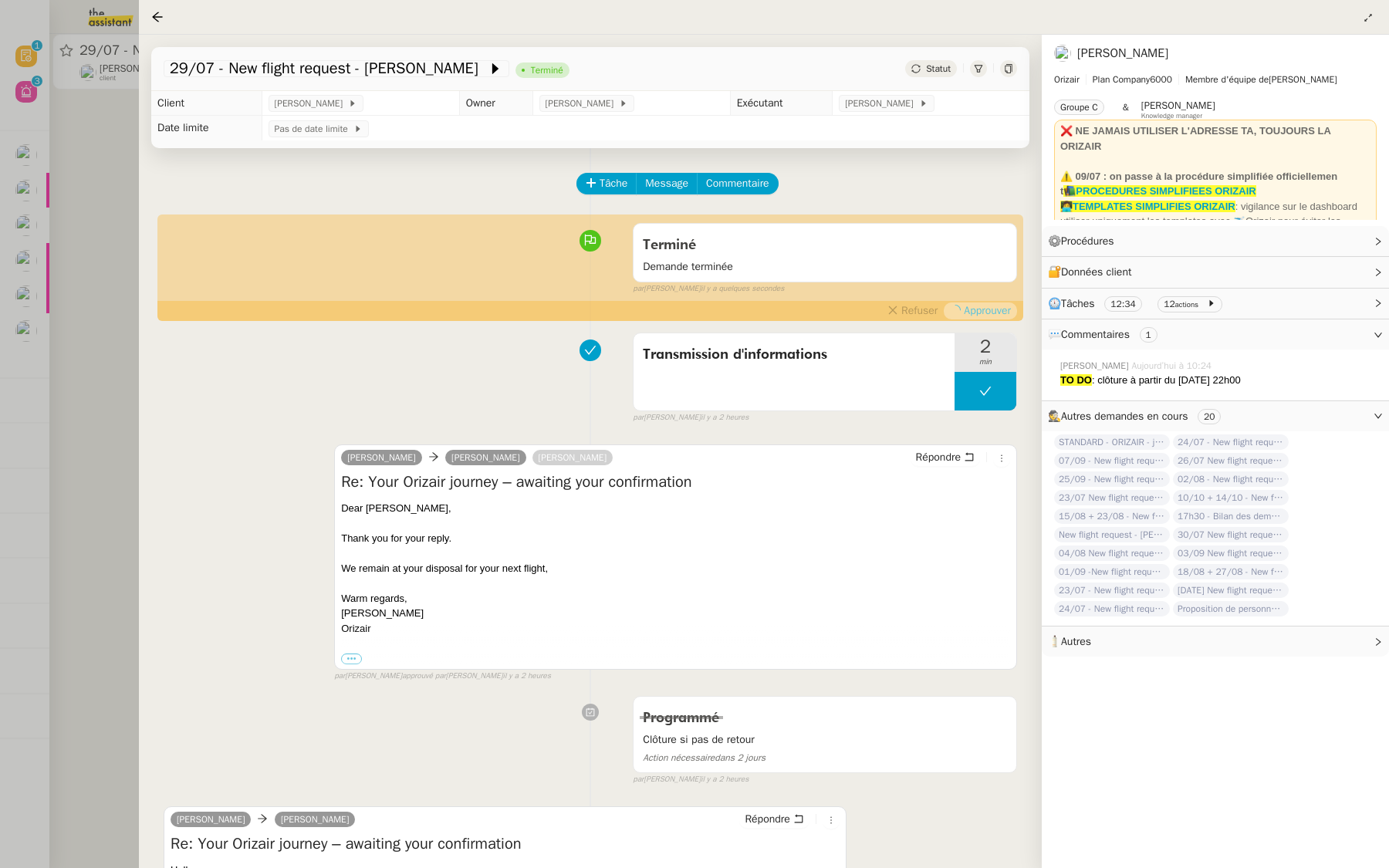 click at bounding box center [694, 434] 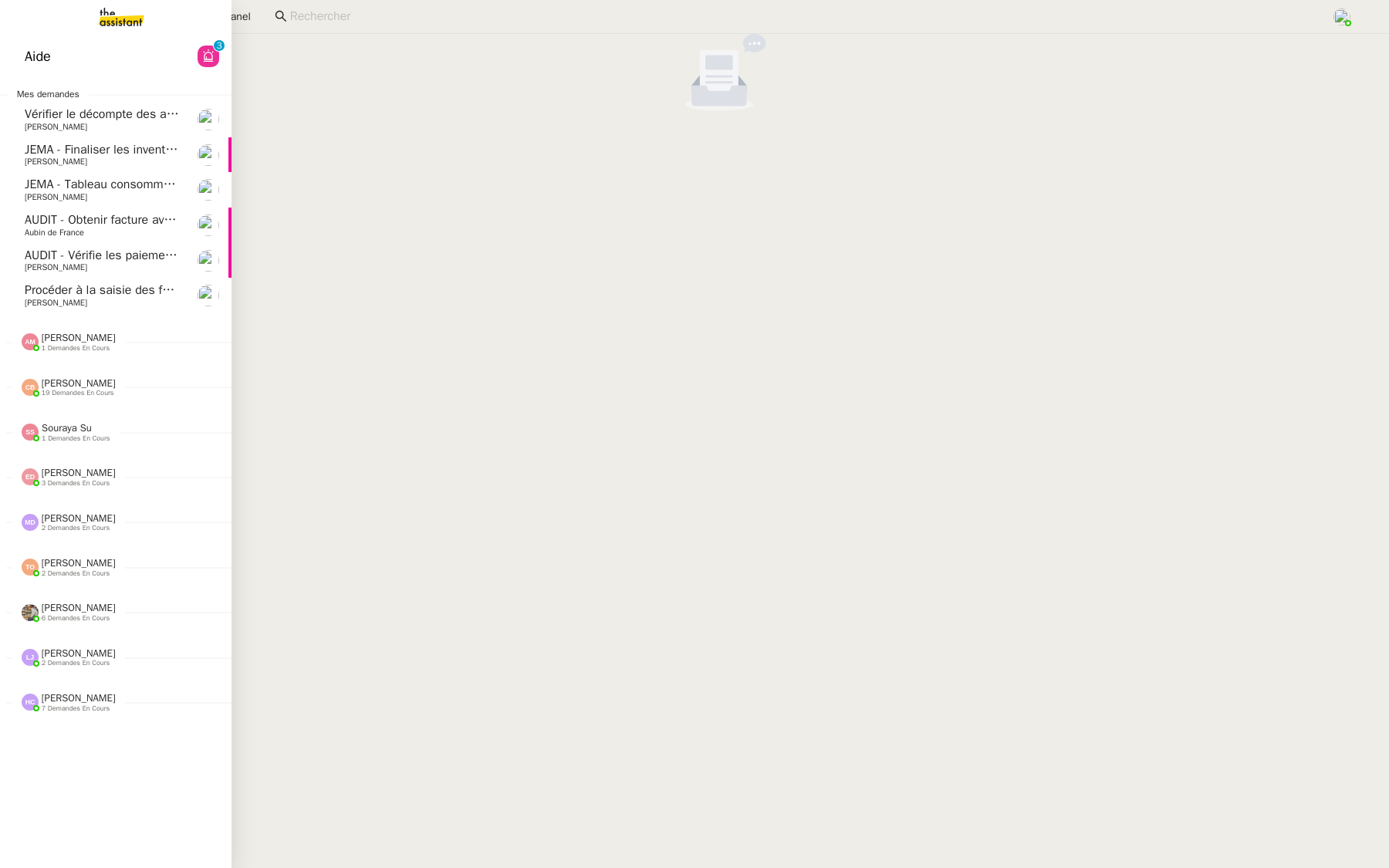 click on "Aide" 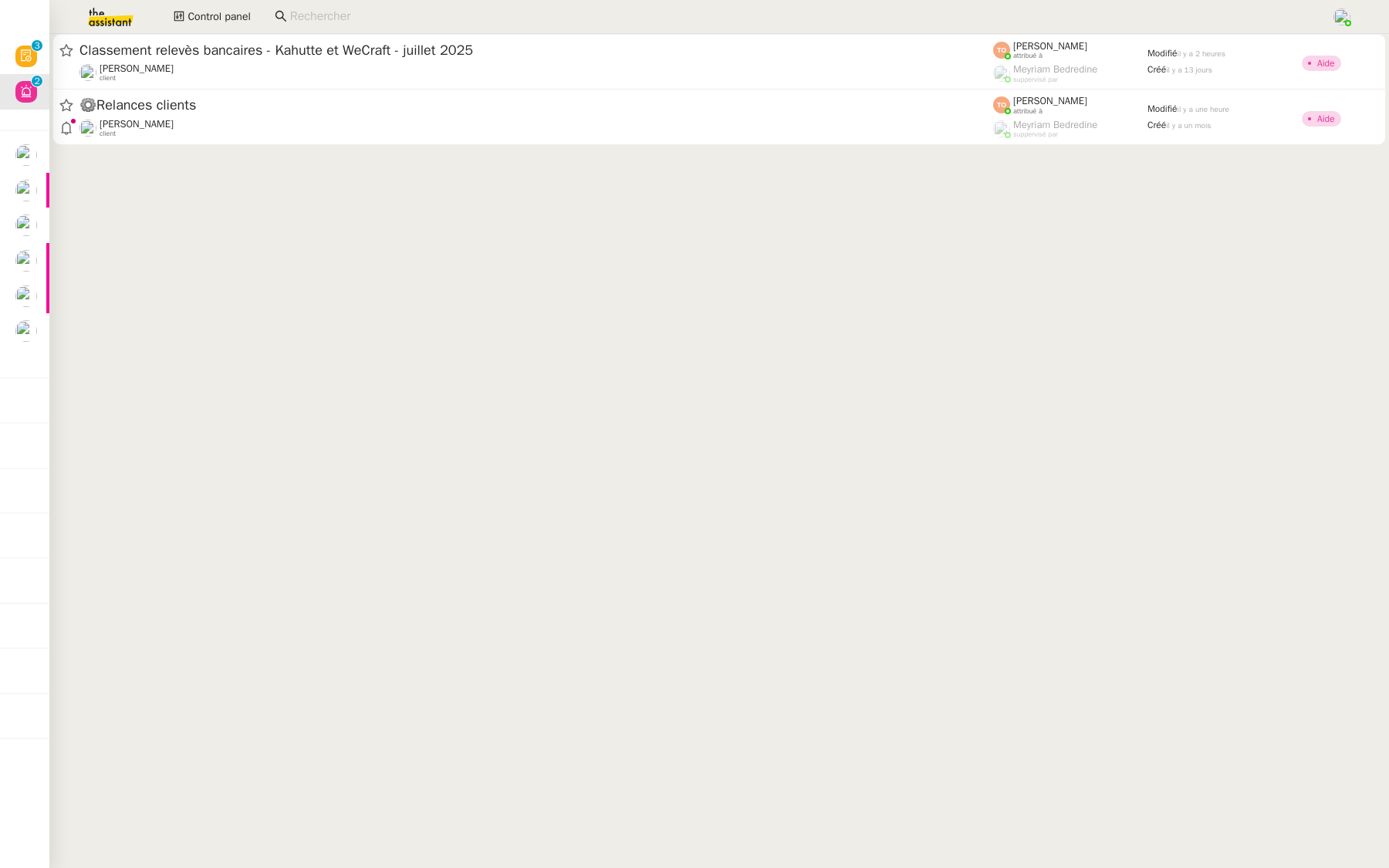 click 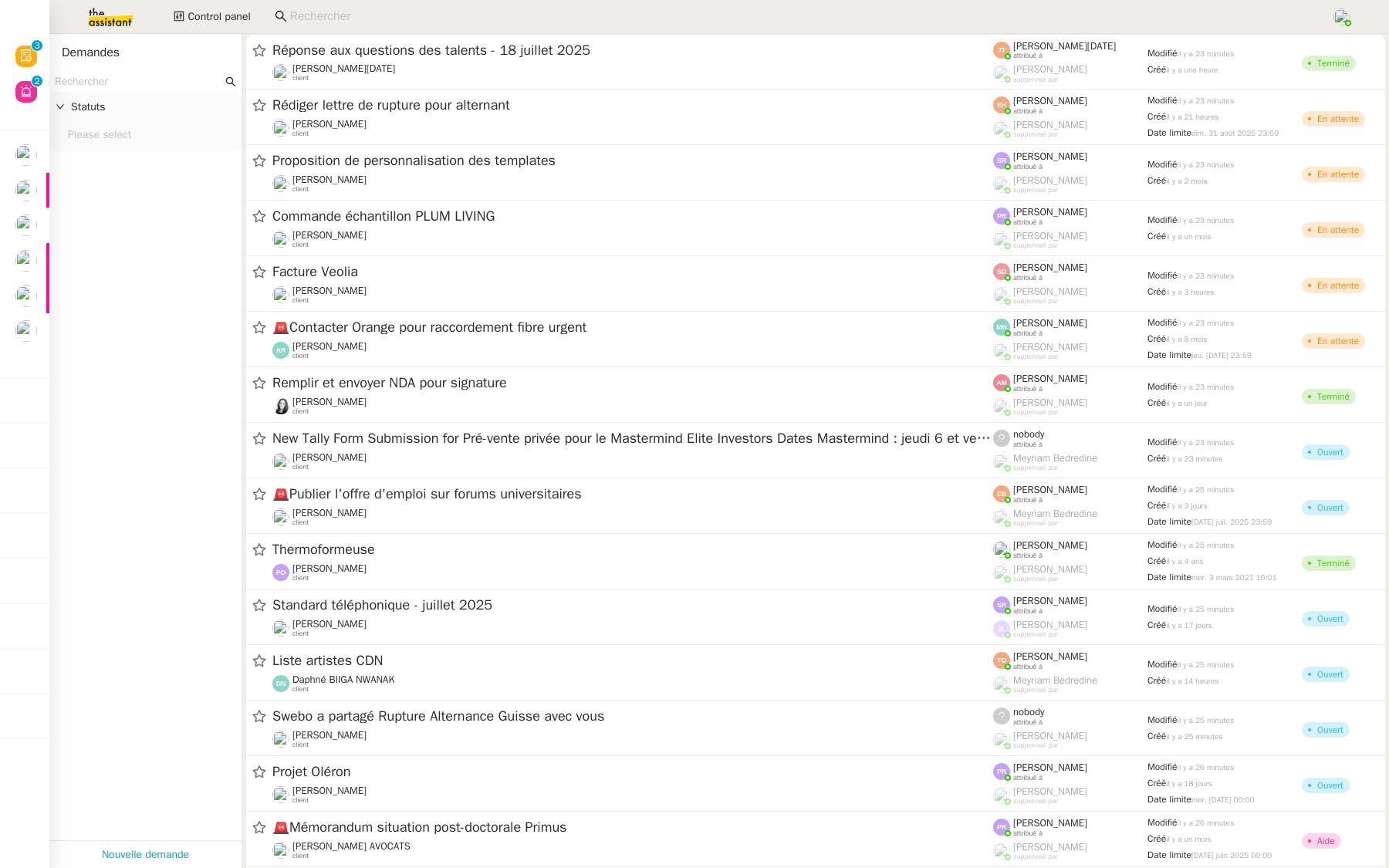 click 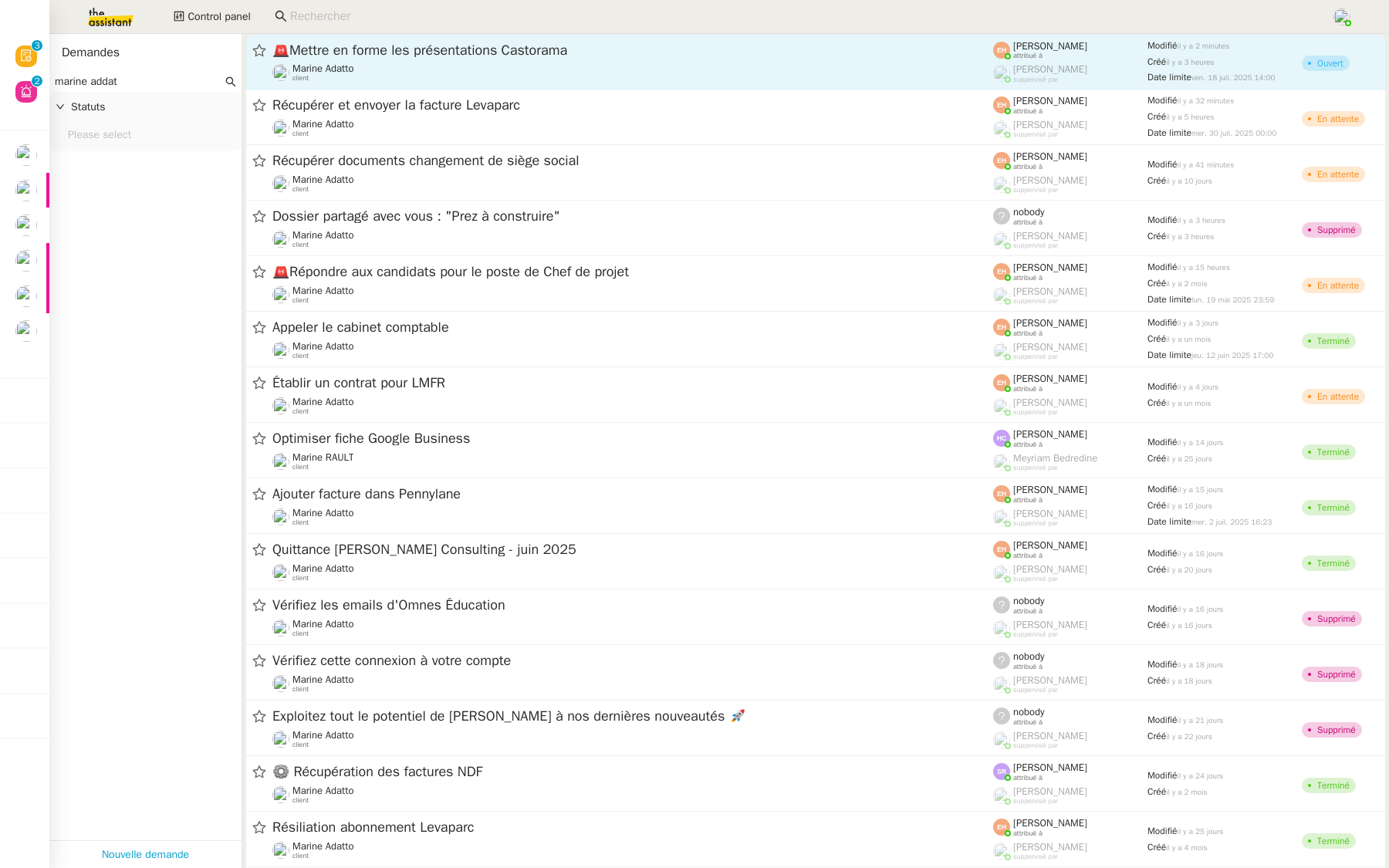 type on "marine addat" 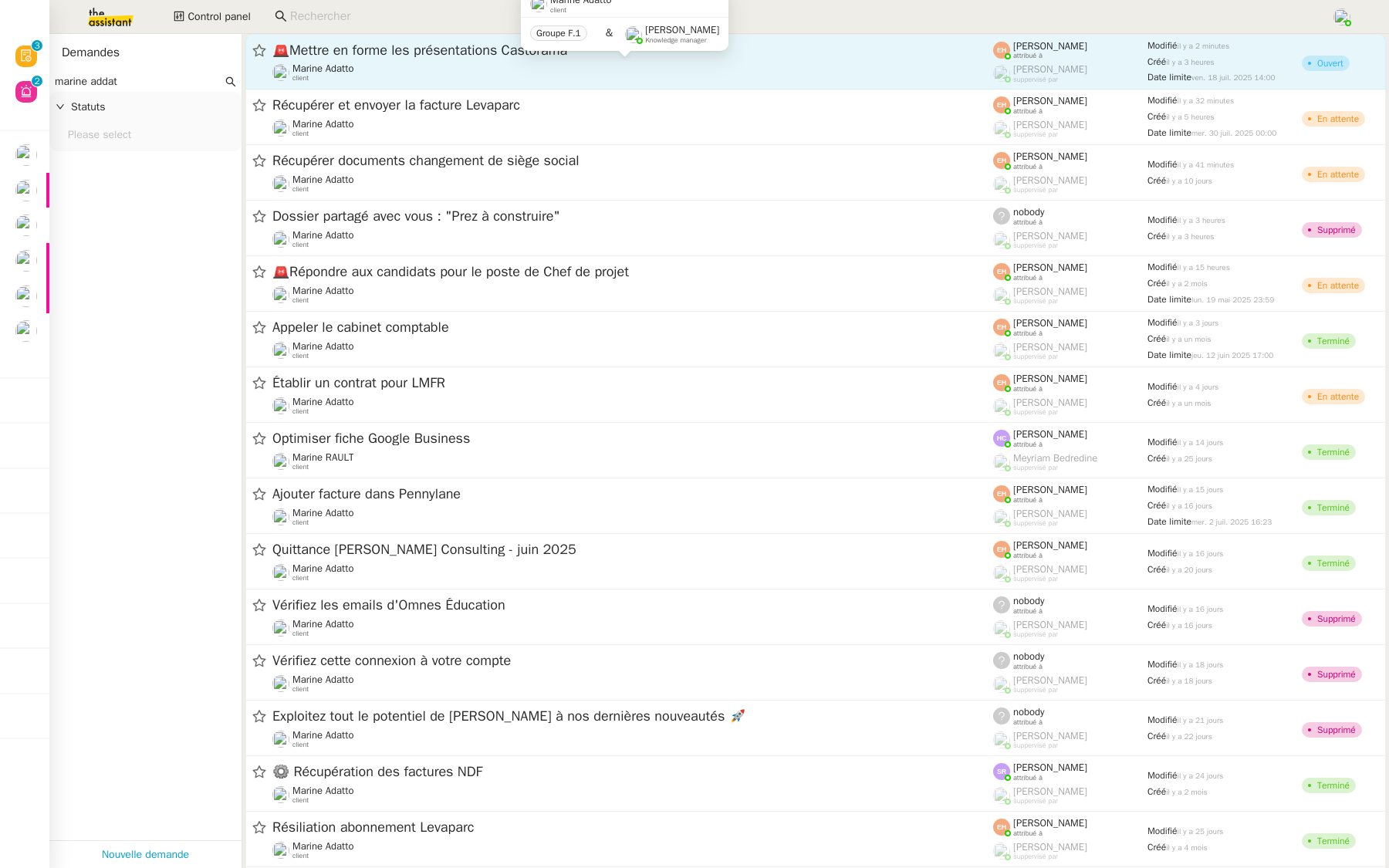 click on "Marine Adatto    client" 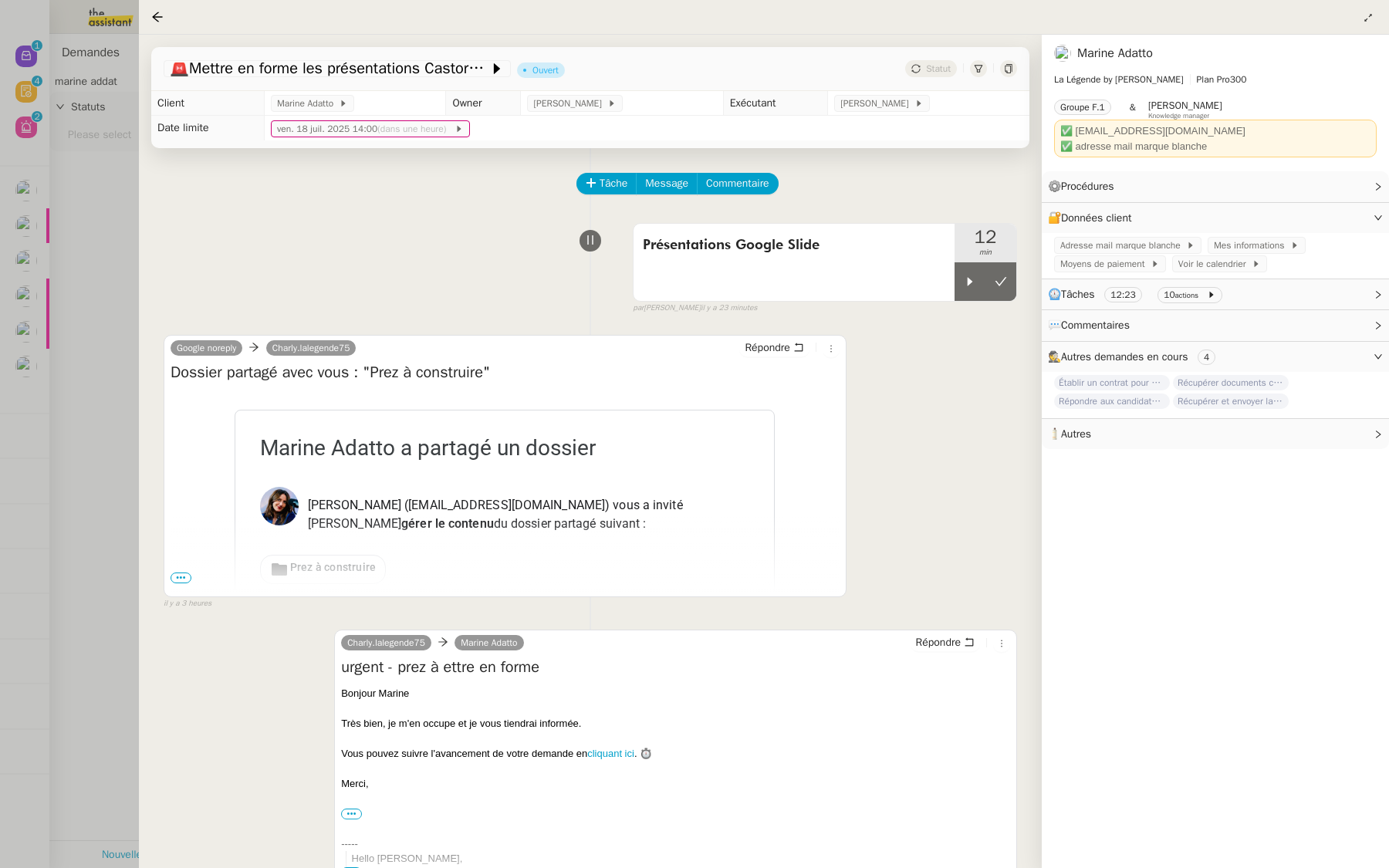 click at bounding box center (694, 434) 